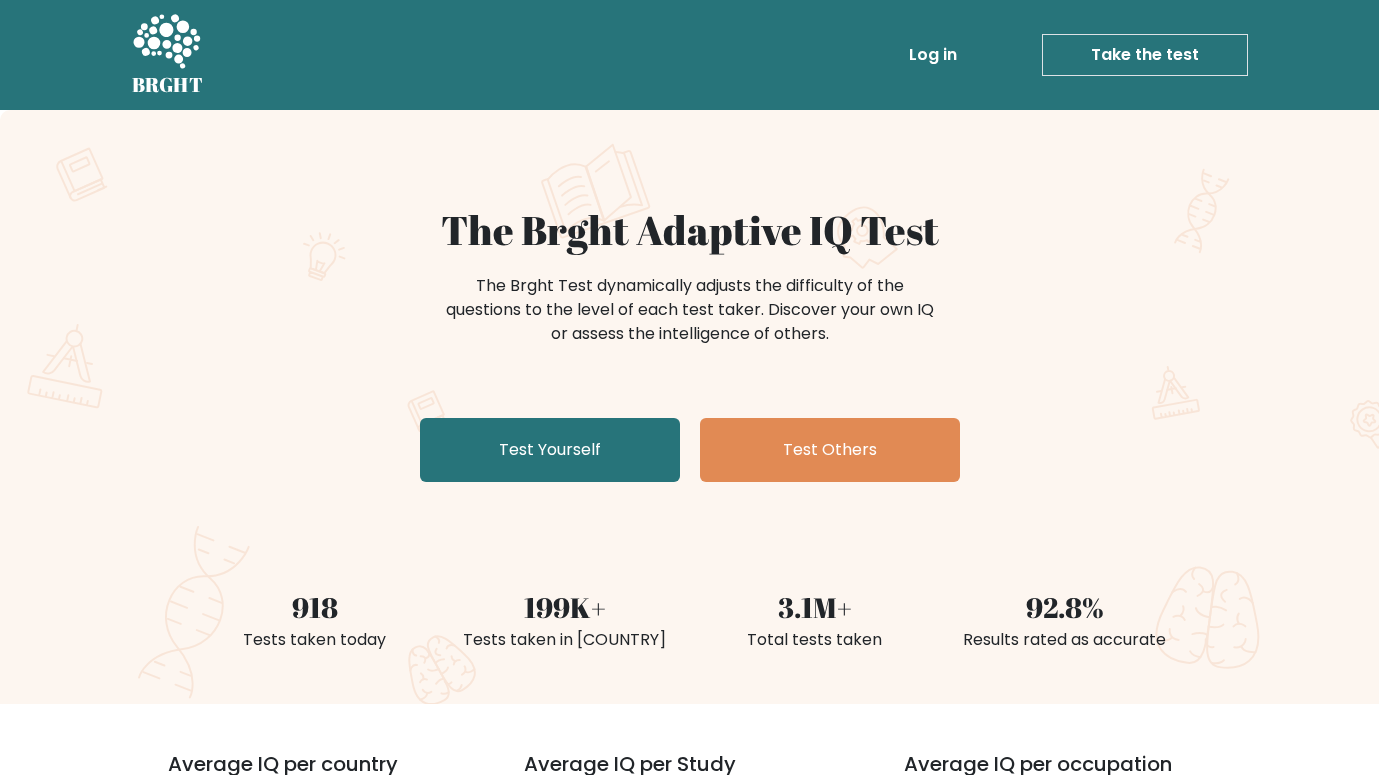 scroll, scrollTop: 0, scrollLeft: 0, axis: both 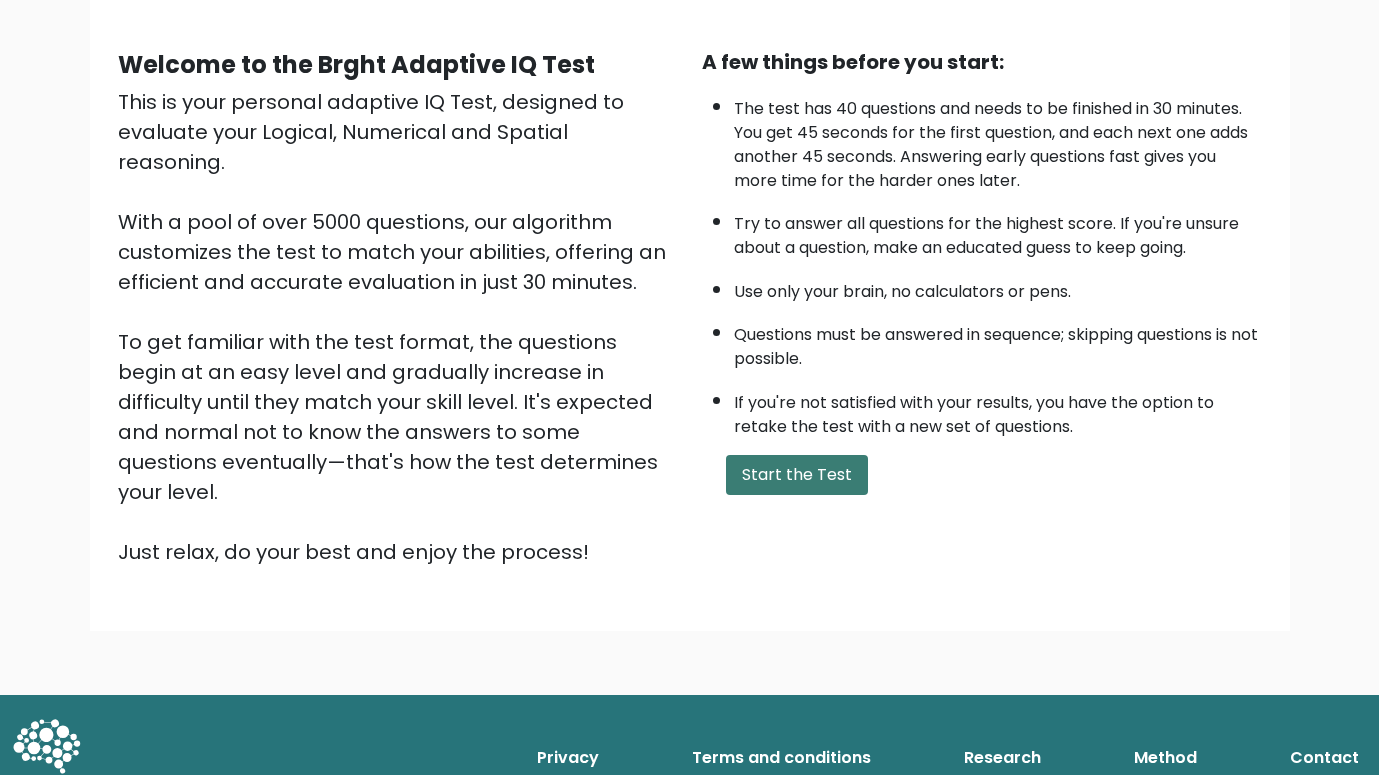 click on "Start the Test" at bounding box center (797, 475) 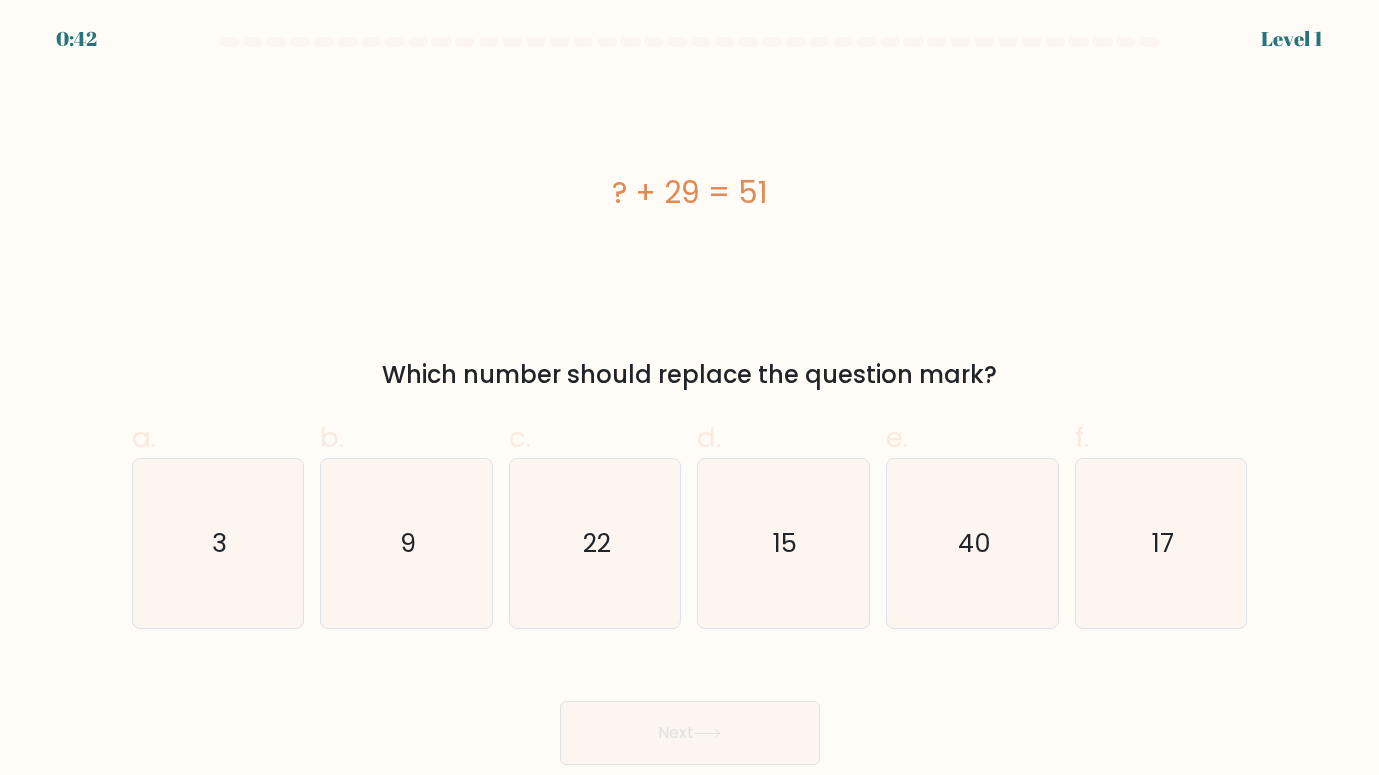 scroll, scrollTop: 0, scrollLeft: 0, axis: both 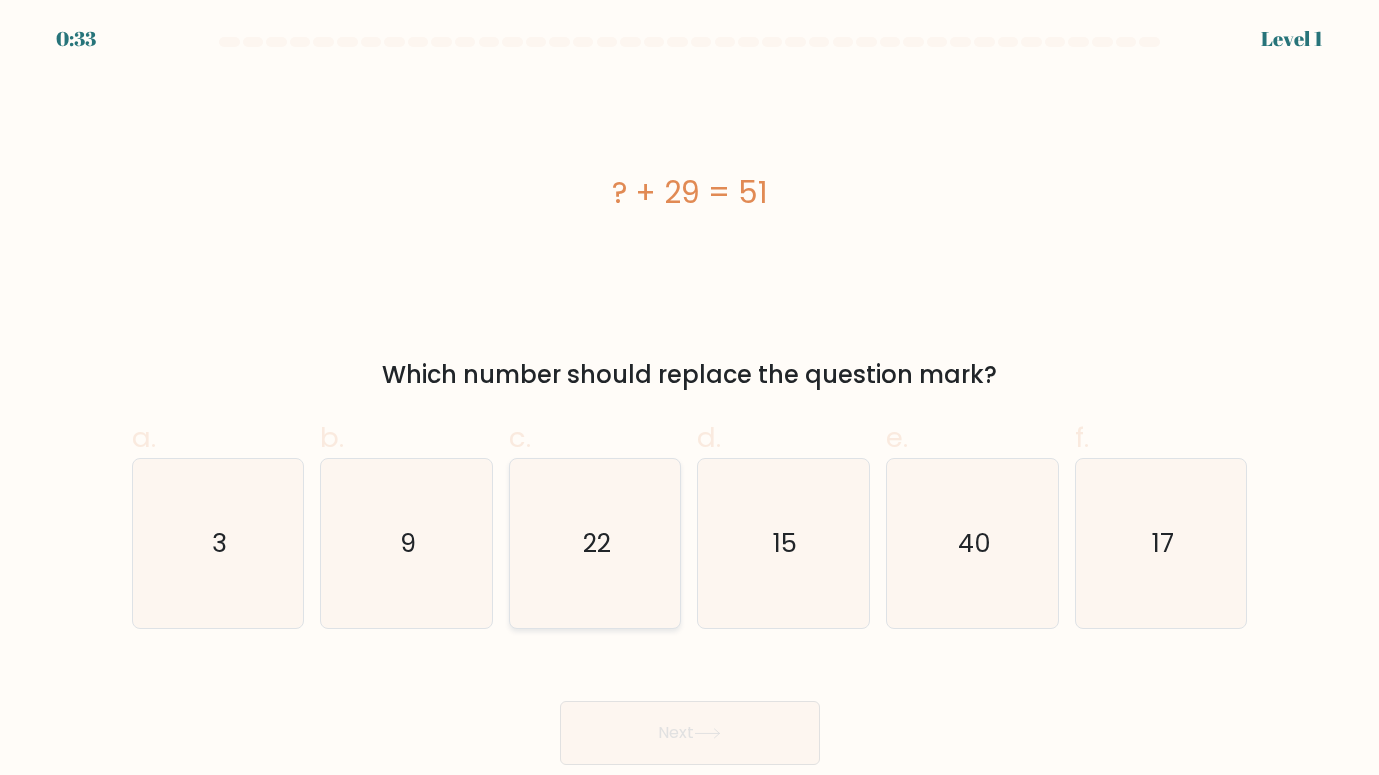 click on "22" 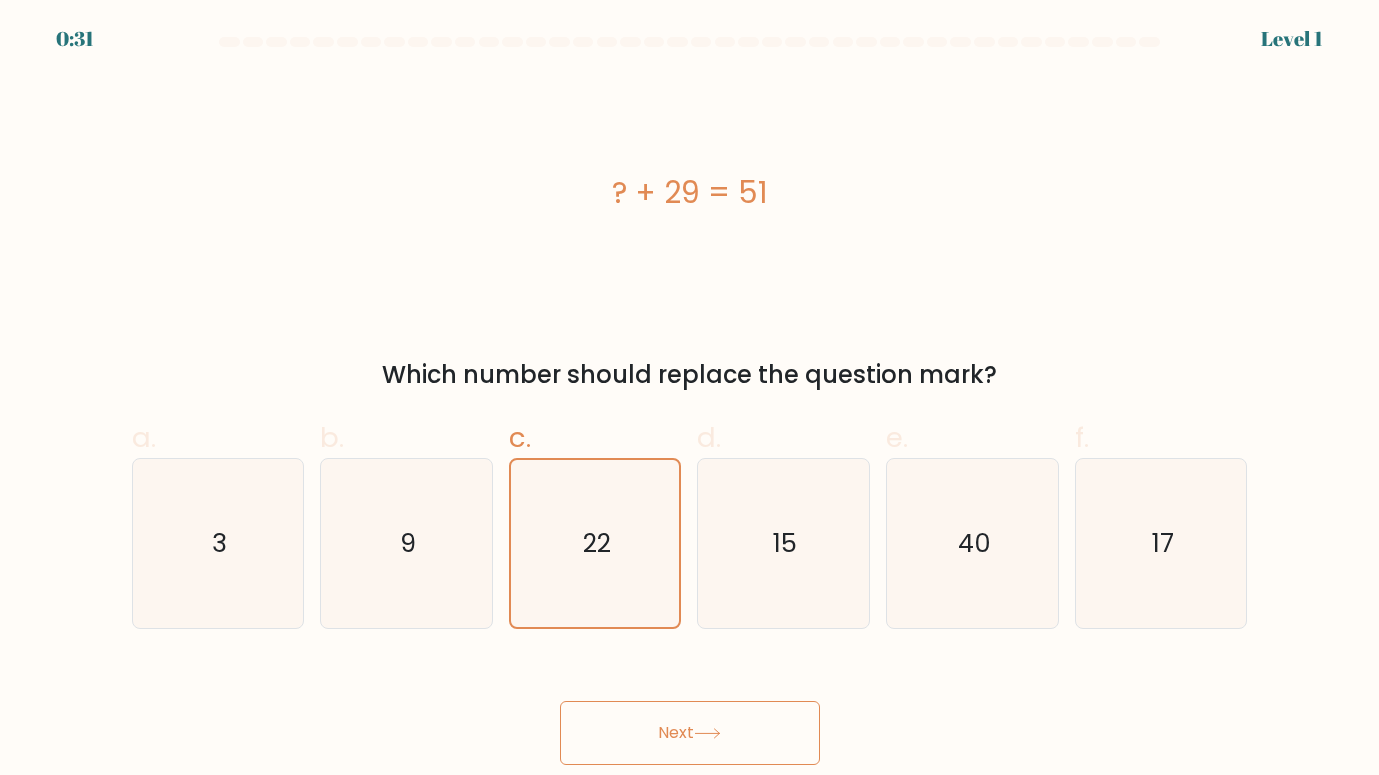 scroll, scrollTop: 0, scrollLeft: 0, axis: both 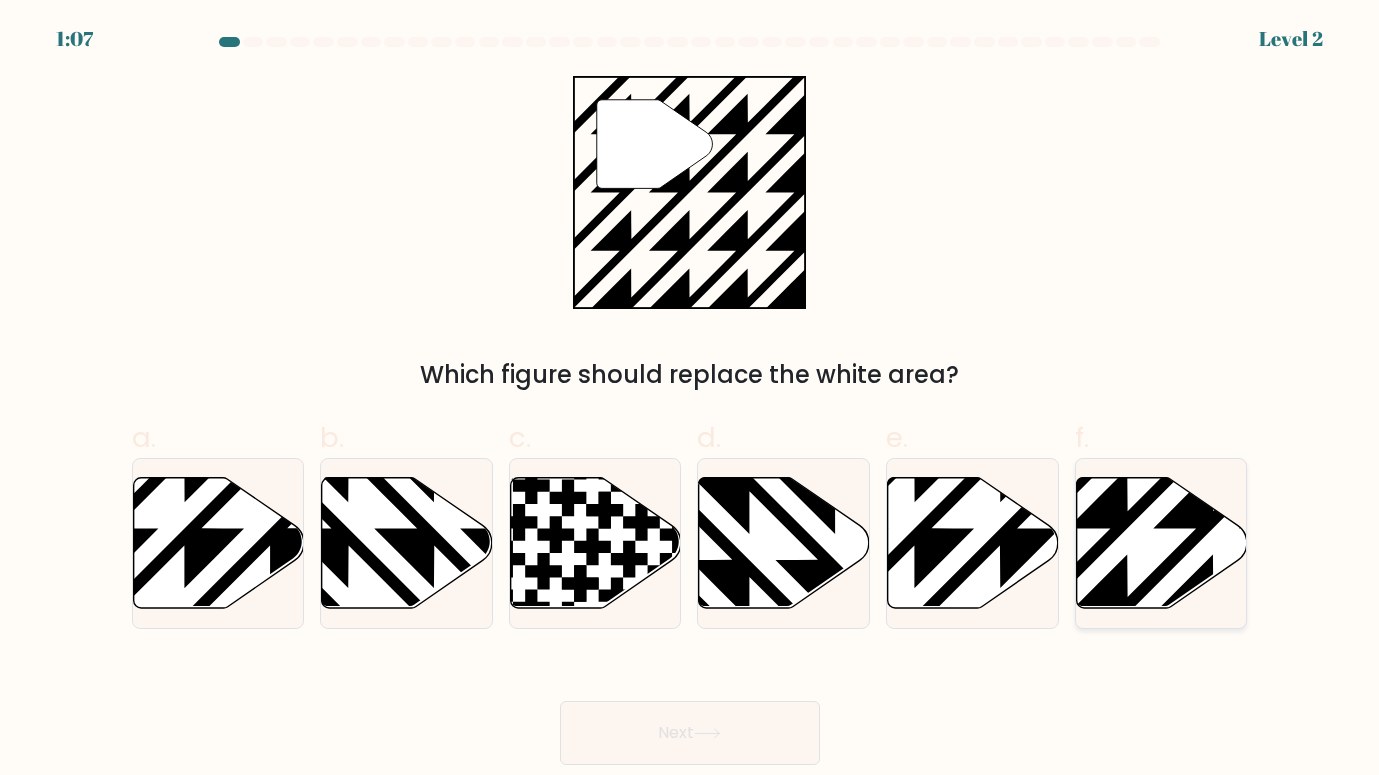 click 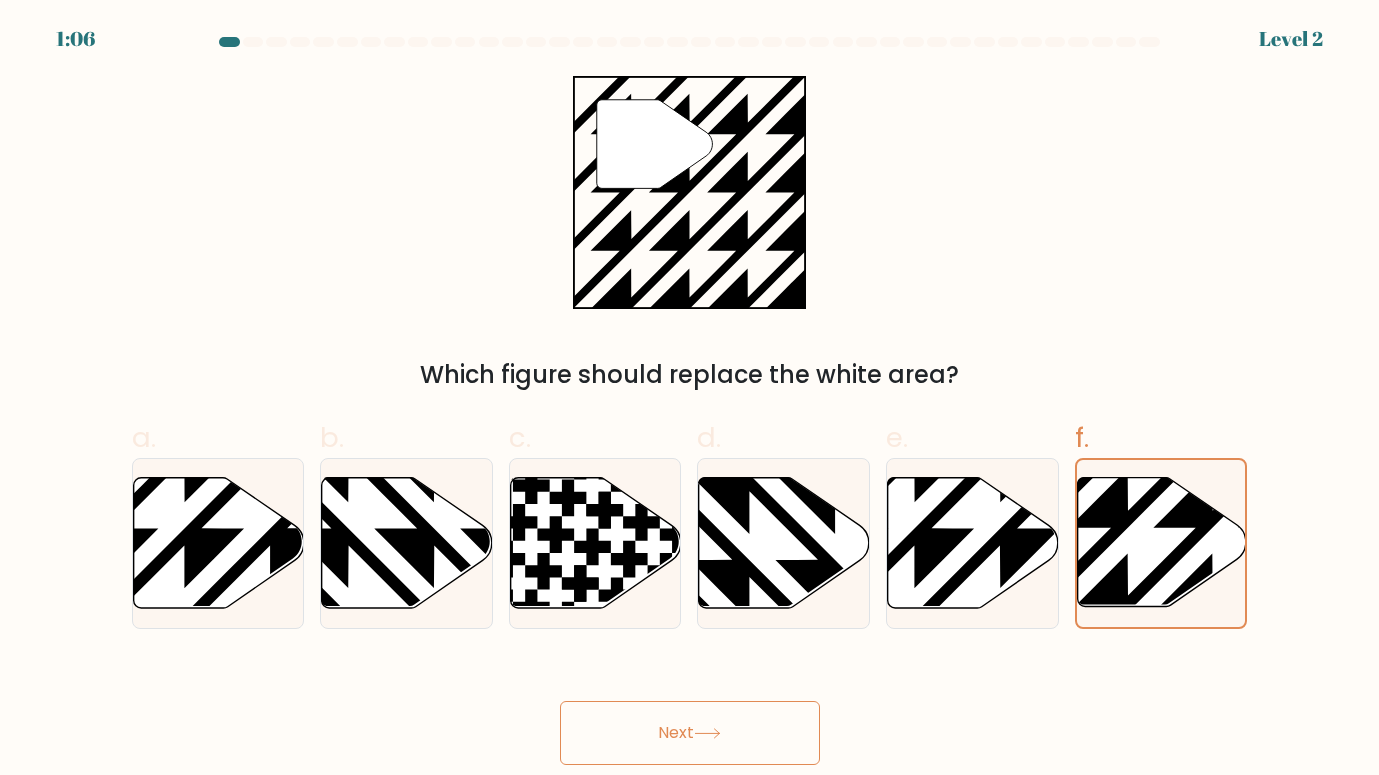 scroll, scrollTop: 0, scrollLeft: 0, axis: both 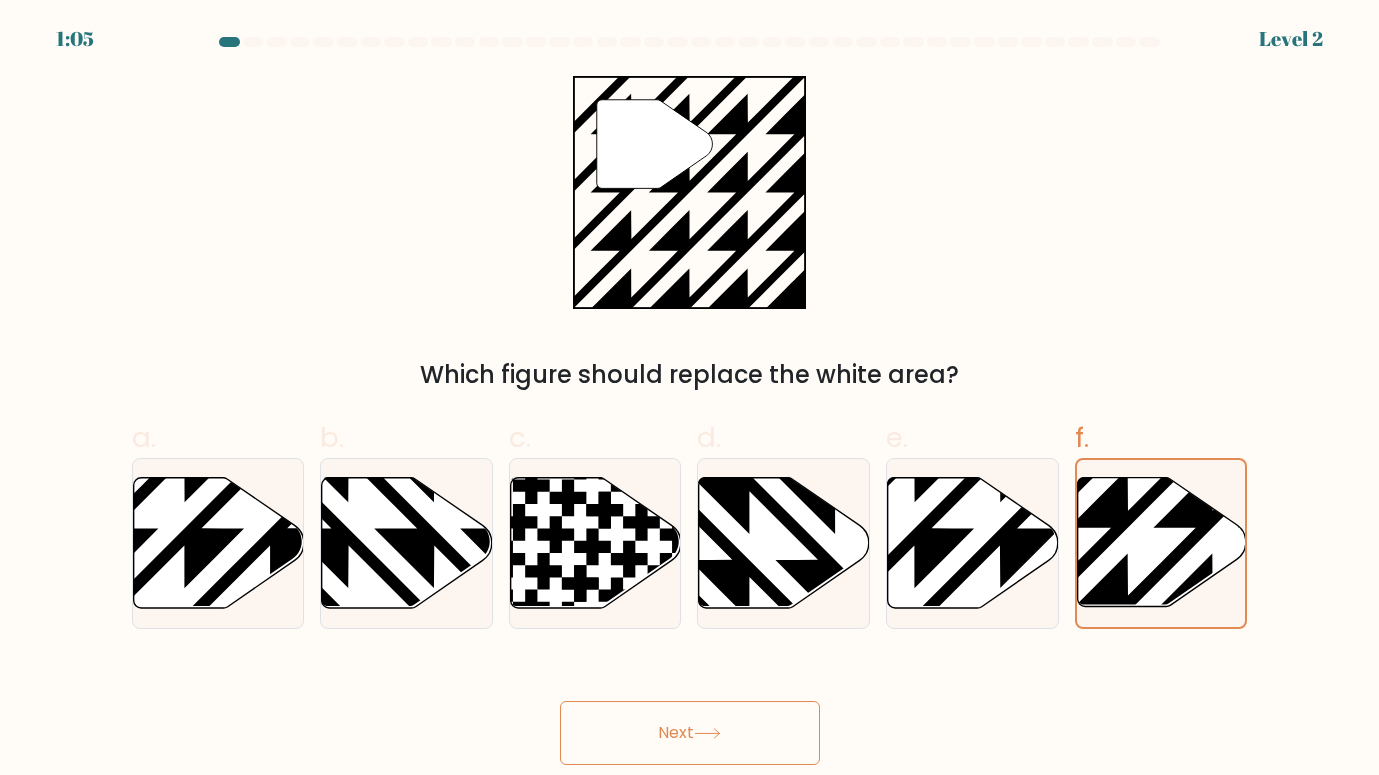 click on "Next" at bounding box center [690, 733] 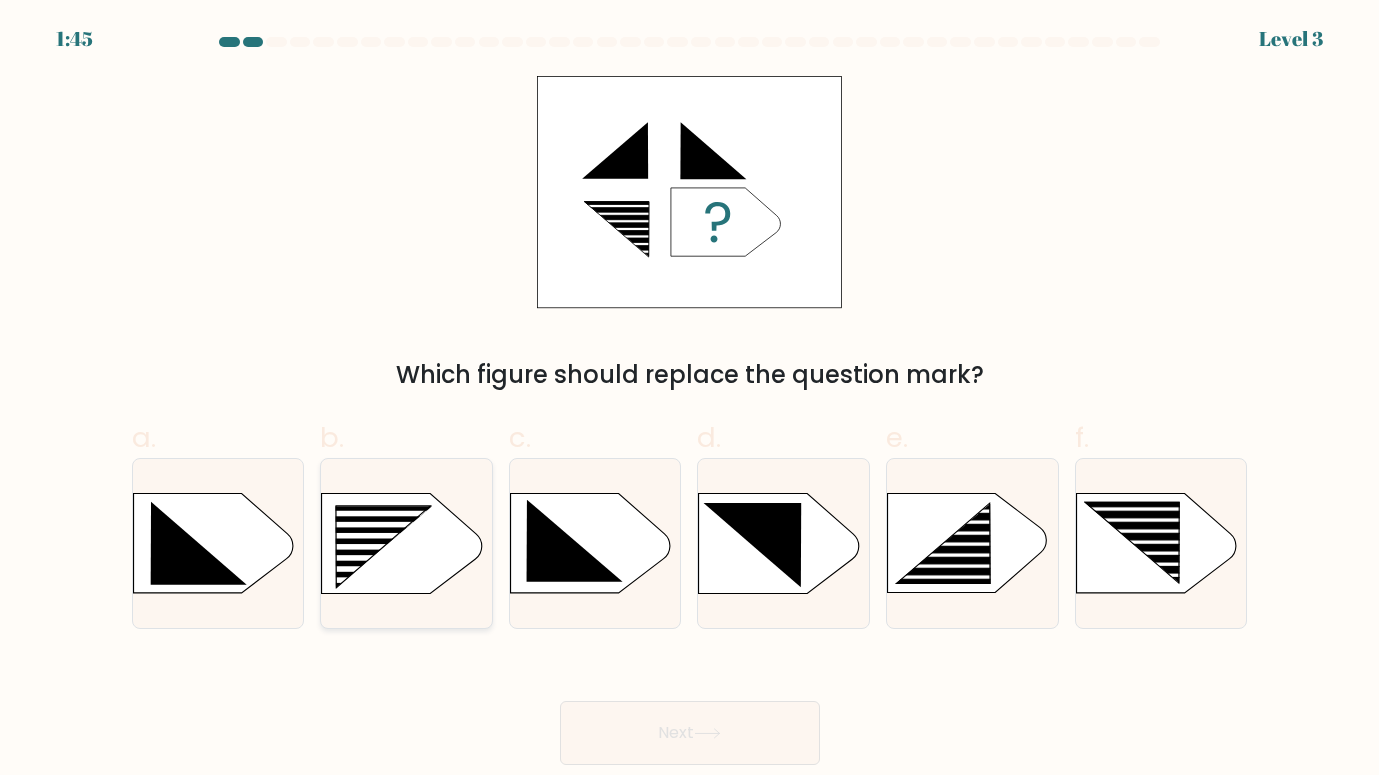 click 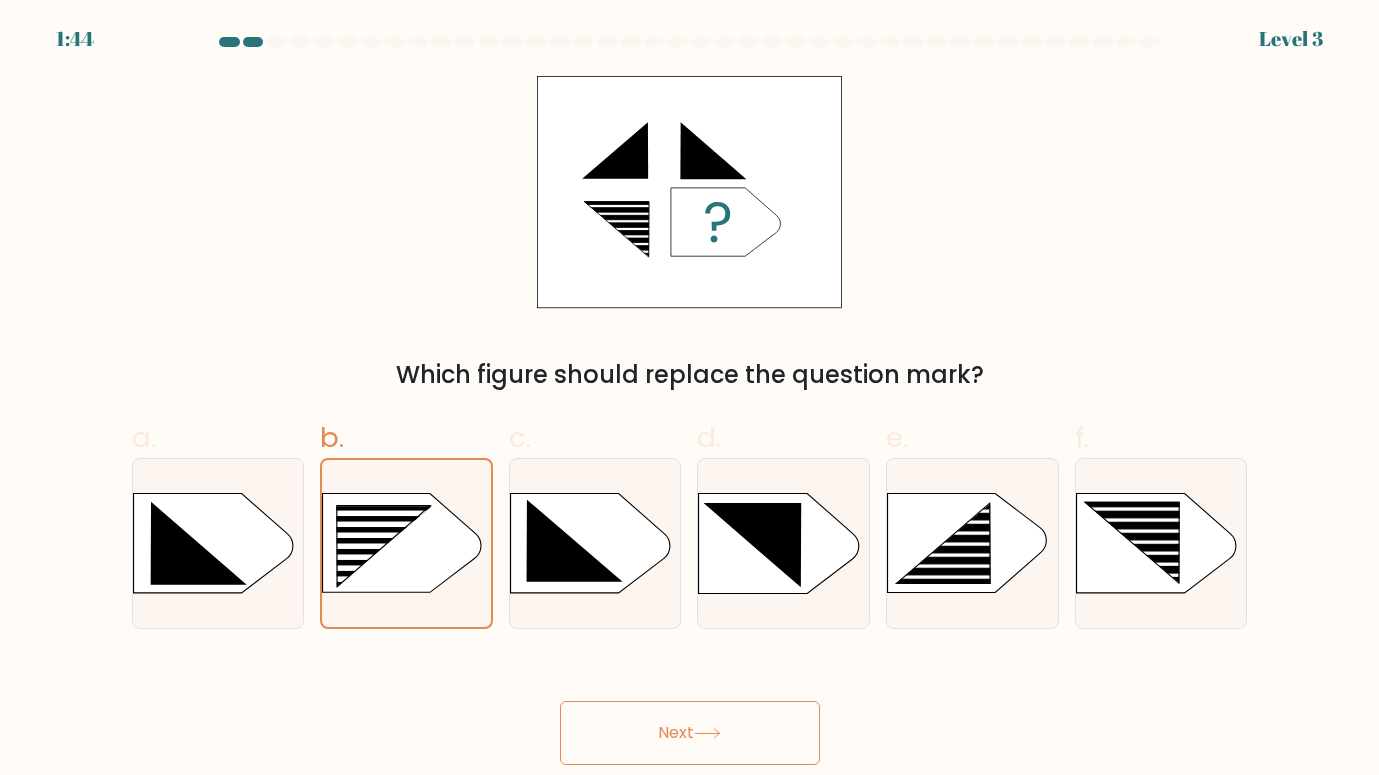 click on "Next" at bounding box center [690, 733] 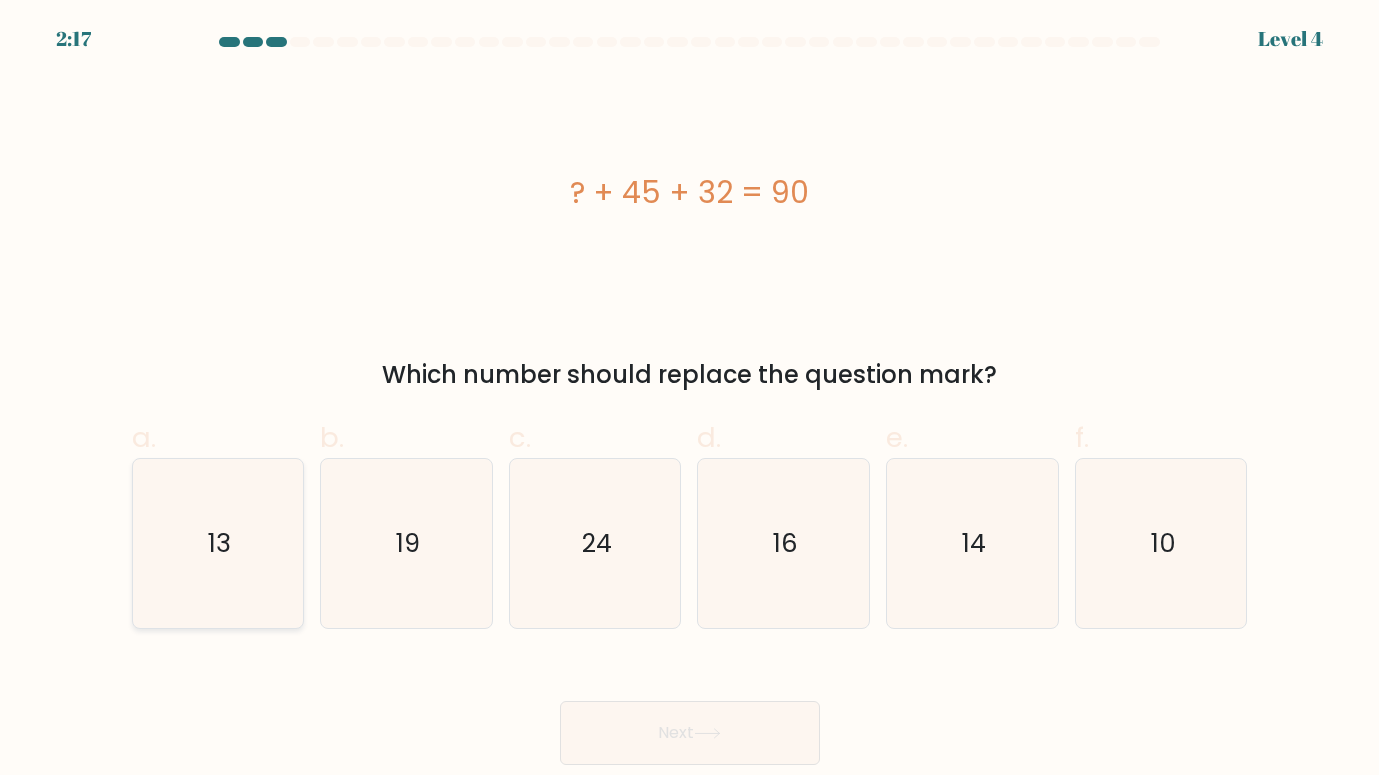 click on "13" 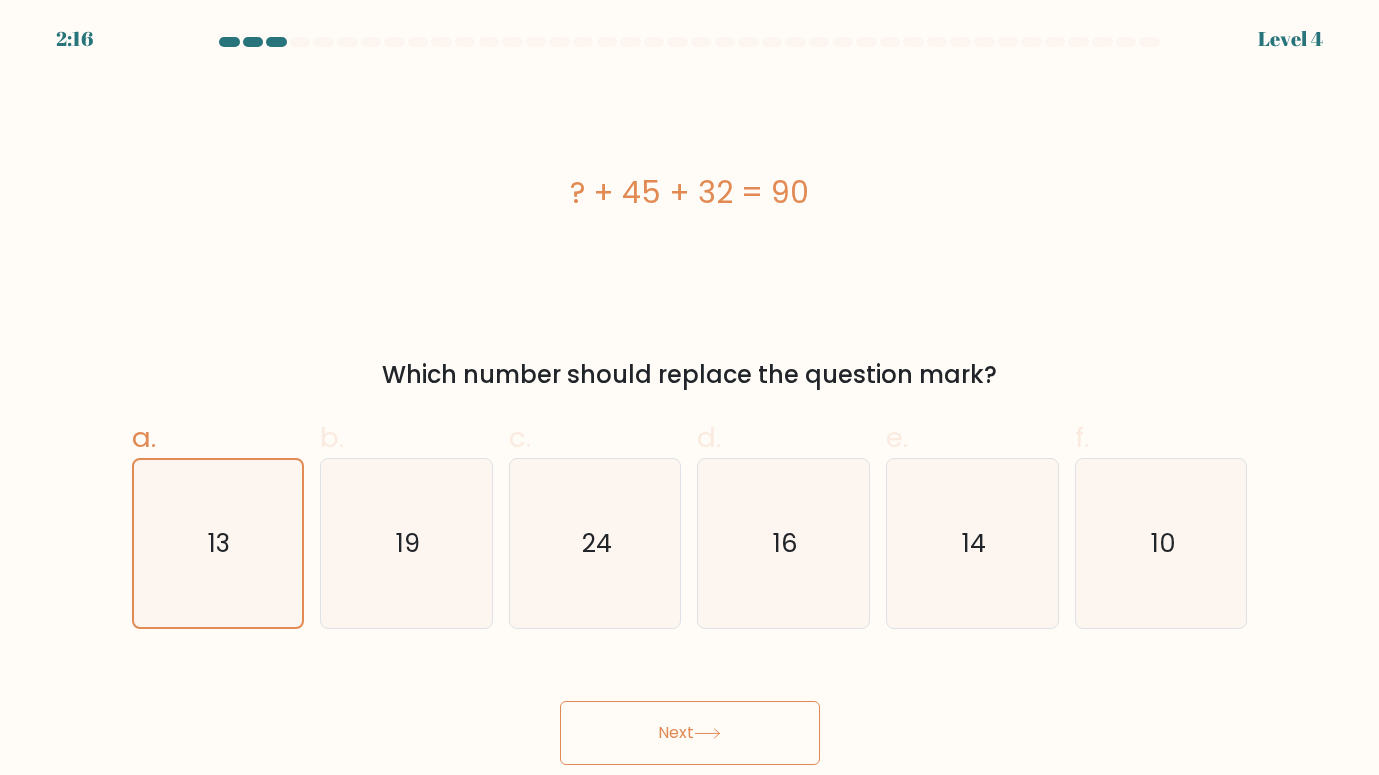 click on "Next" at bounding box center [690, 733] 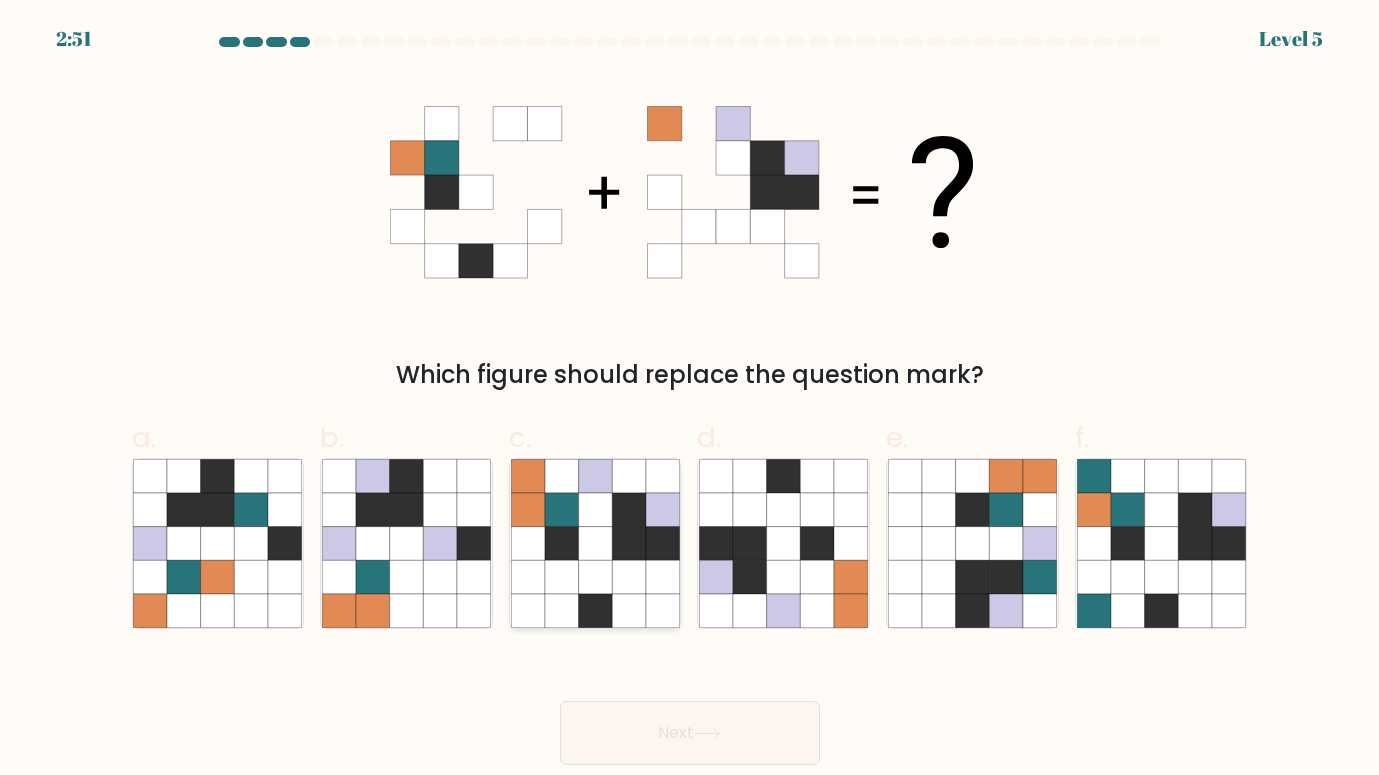 click 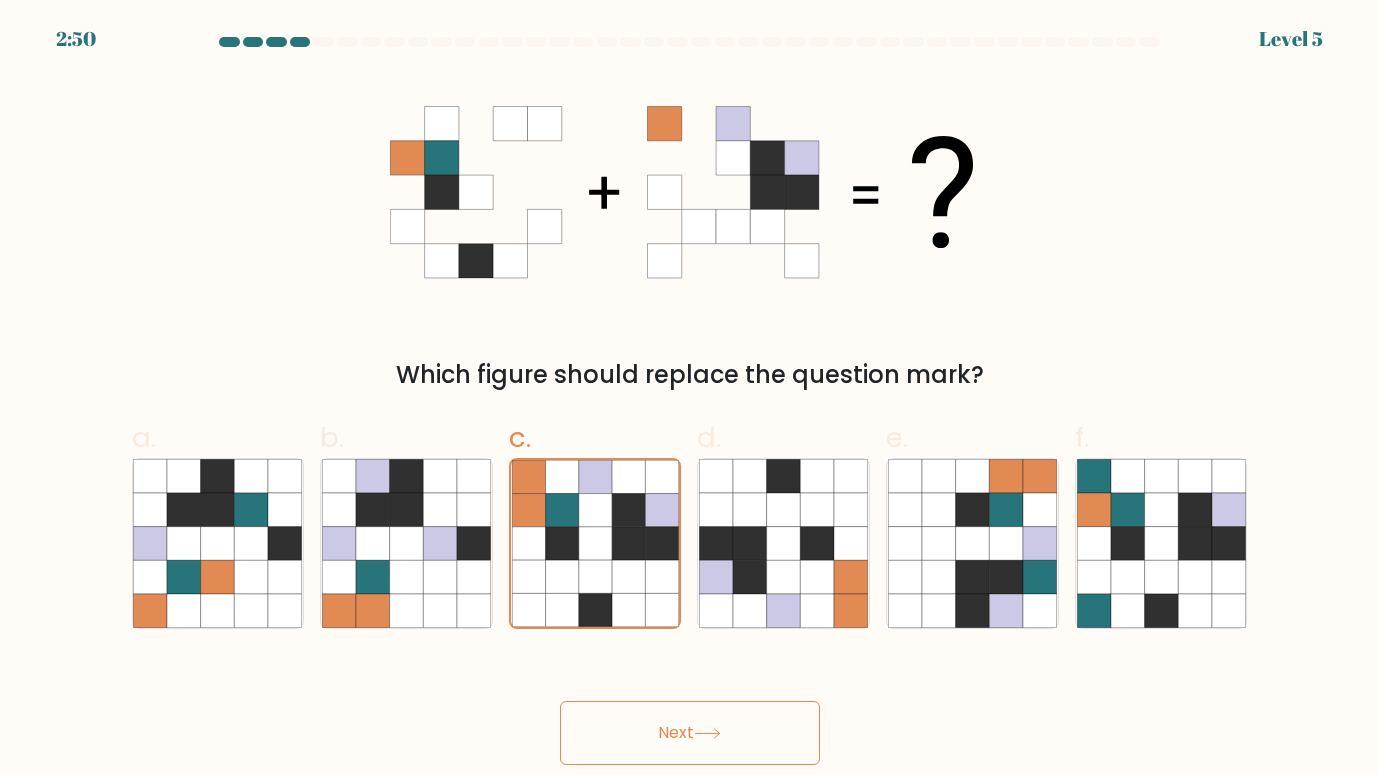 click on "Next" at bounding box center (690, 733) 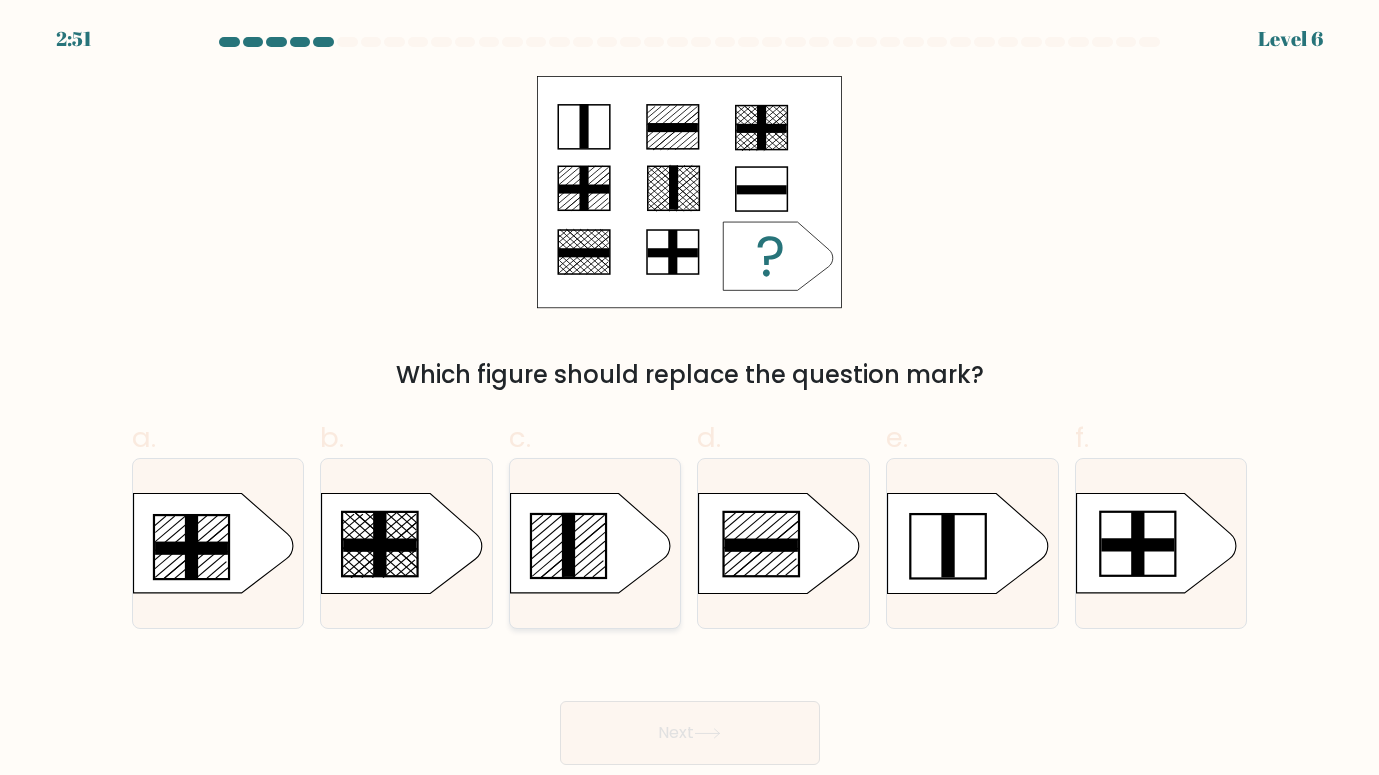 click 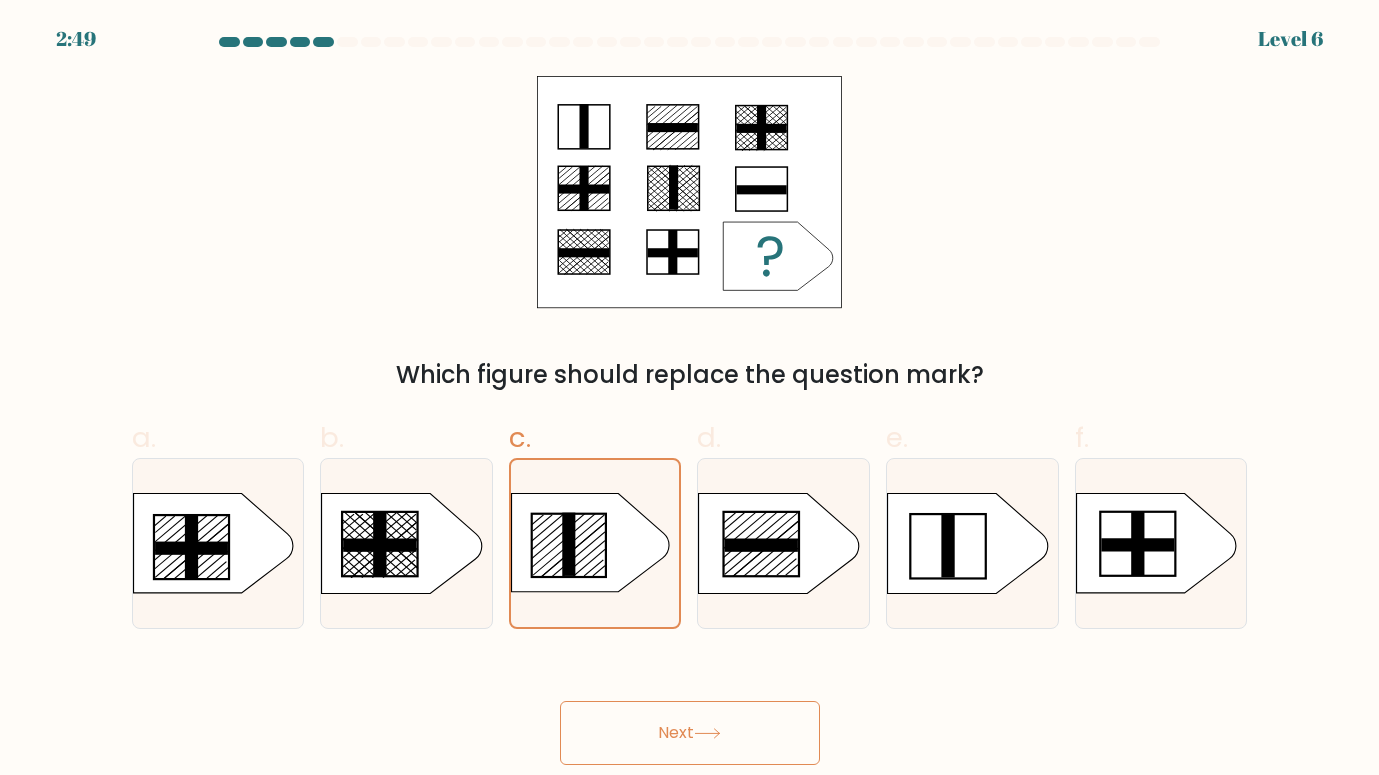 click on "Next" at bounding box center (690, 733) 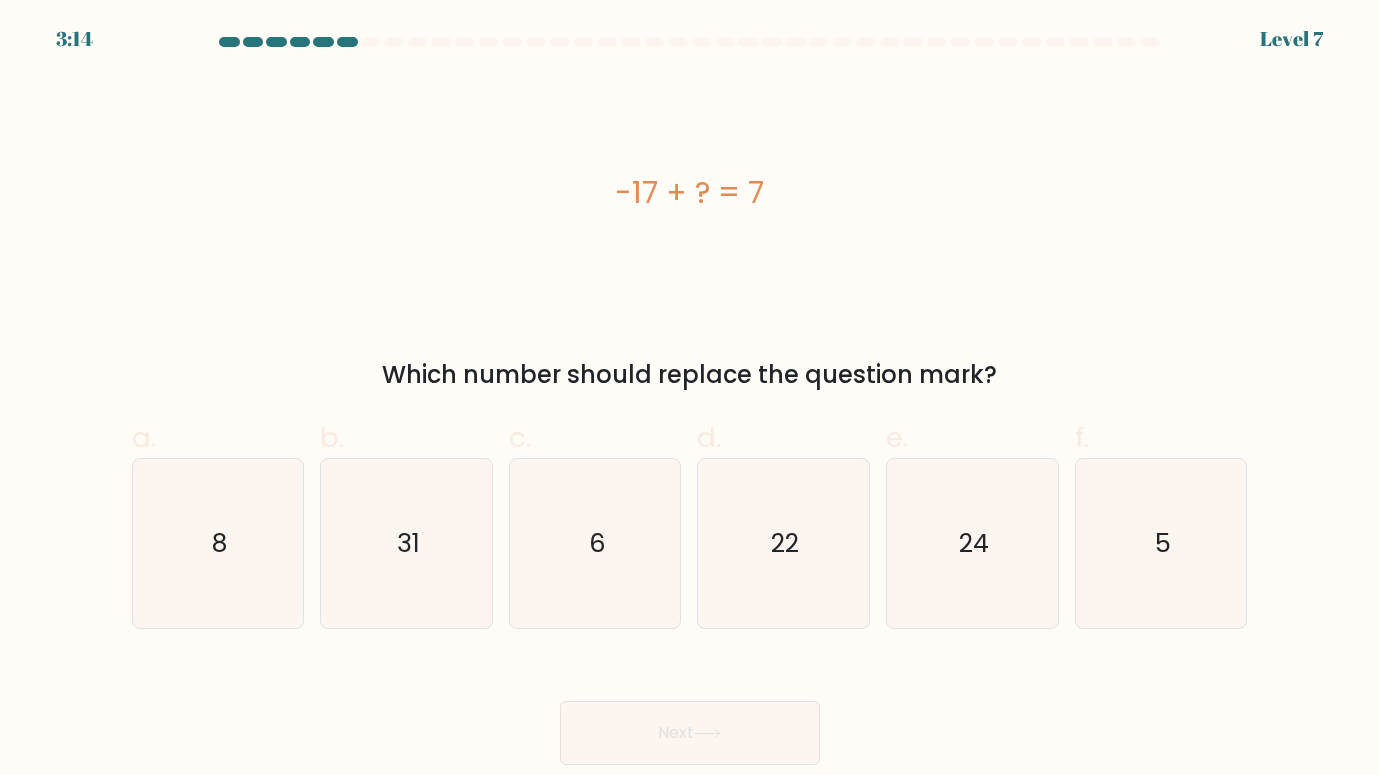 scroll, scrollTop: 0, scrollLeft: 0, axis: both 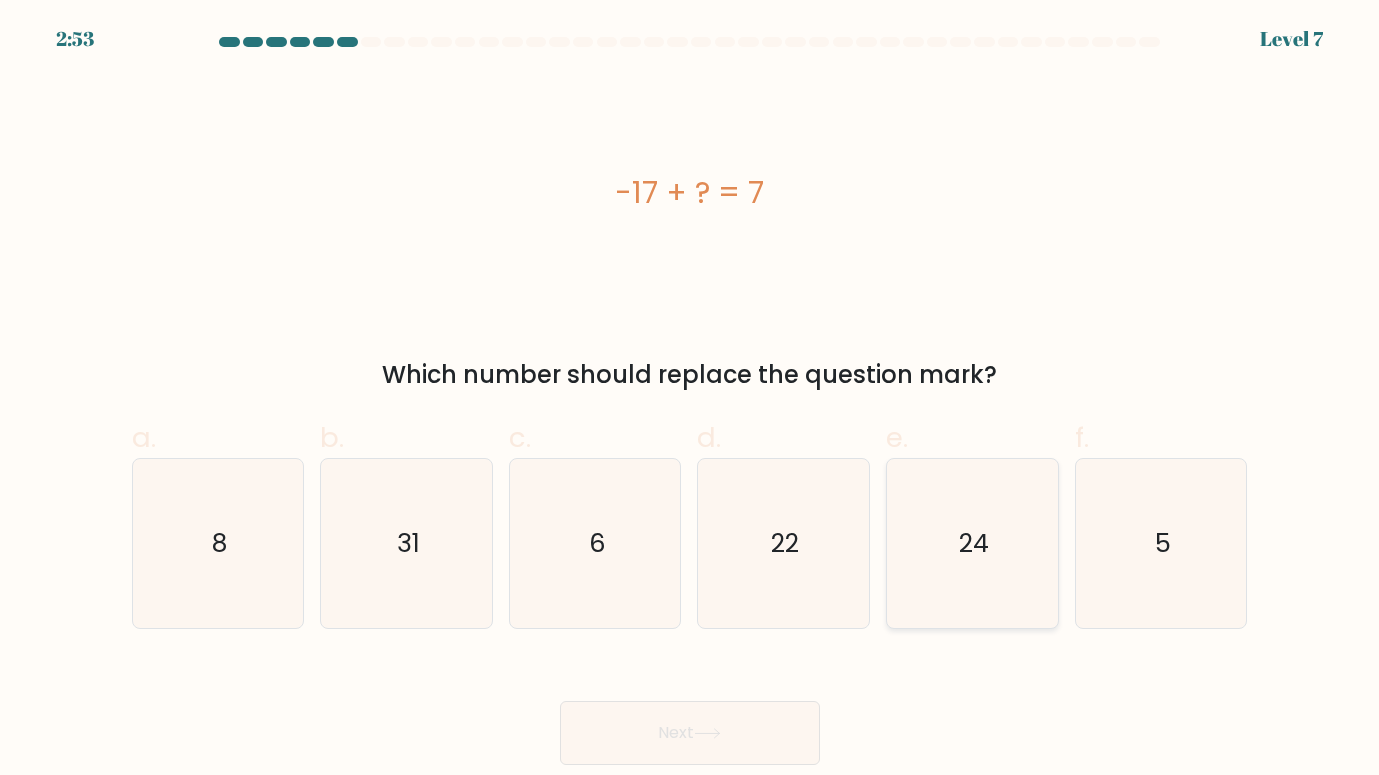 click on "24" 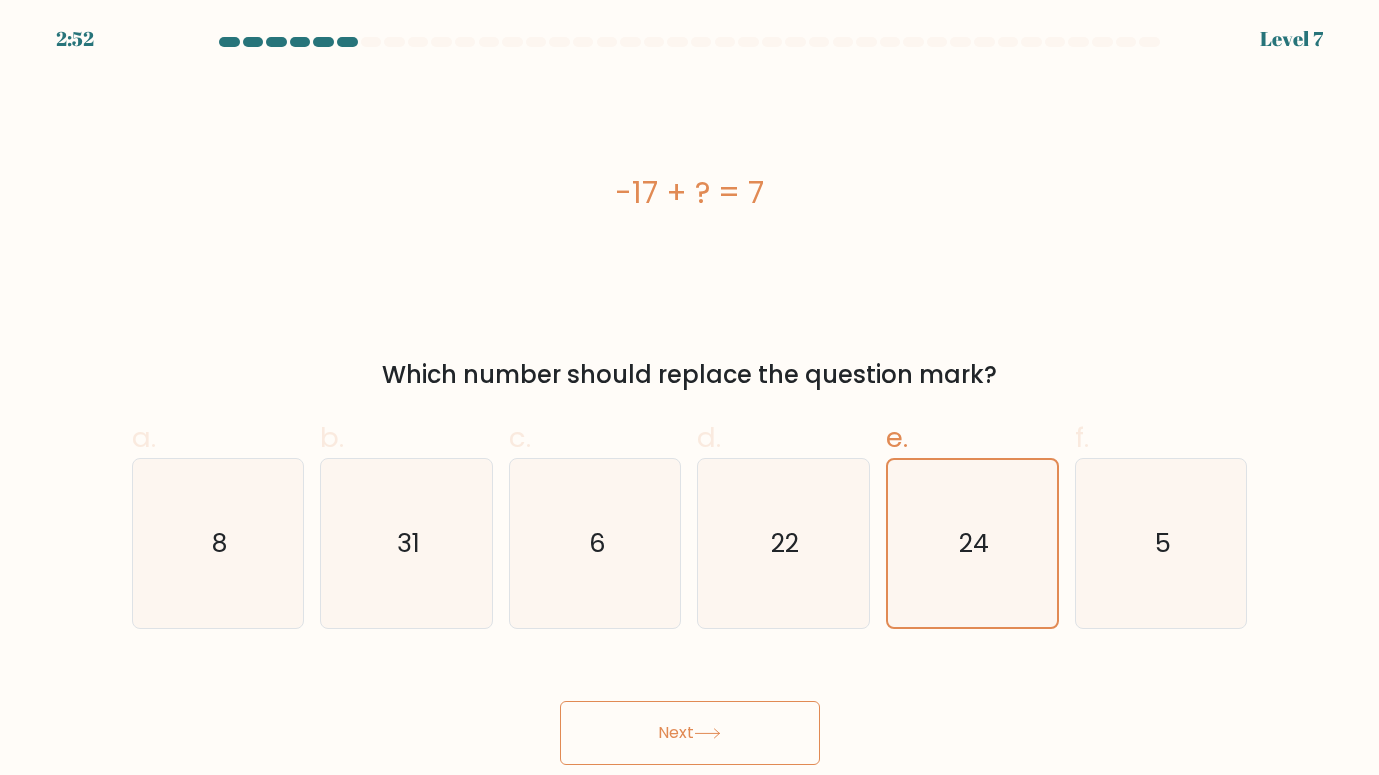 click on "Next" at bounding box center [690, 733] 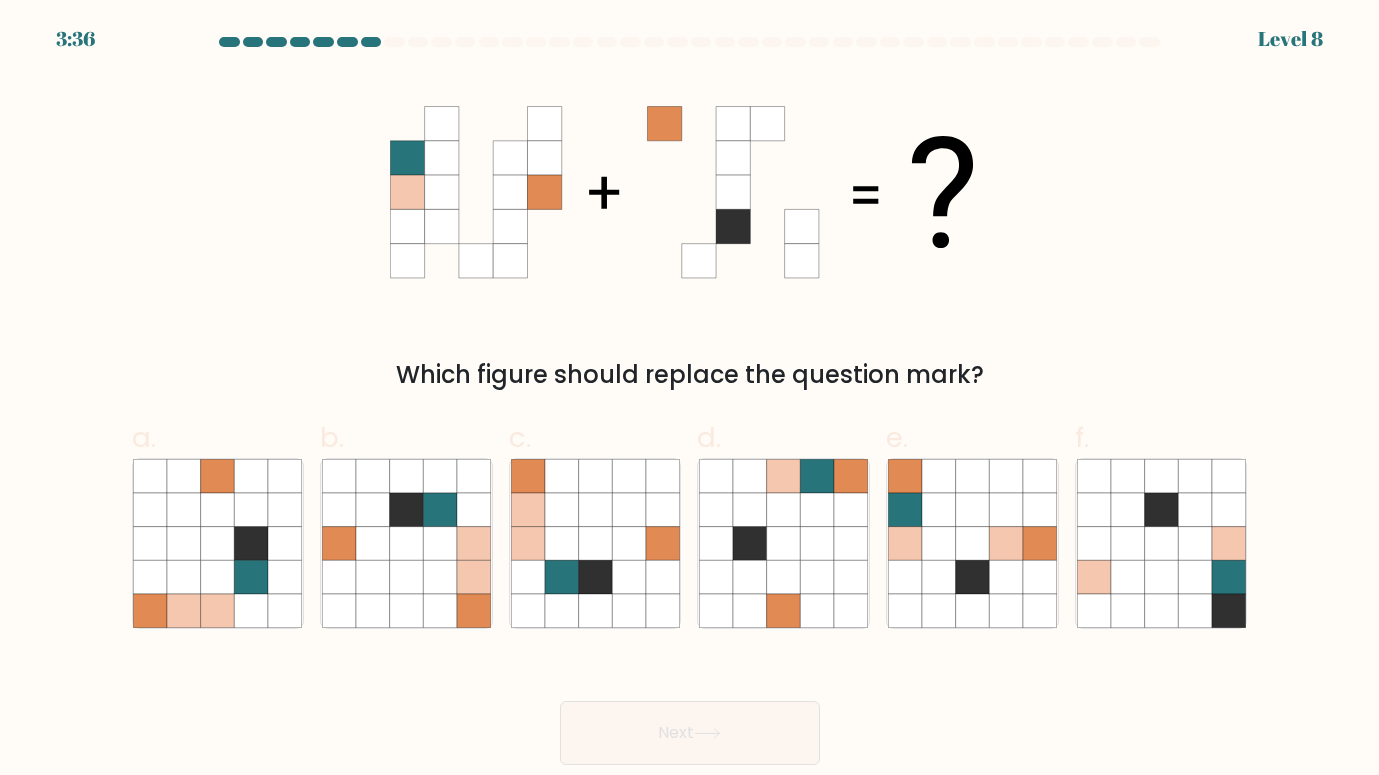 scroll, scrollTop: 0, scrollLeft: 0, axis: both 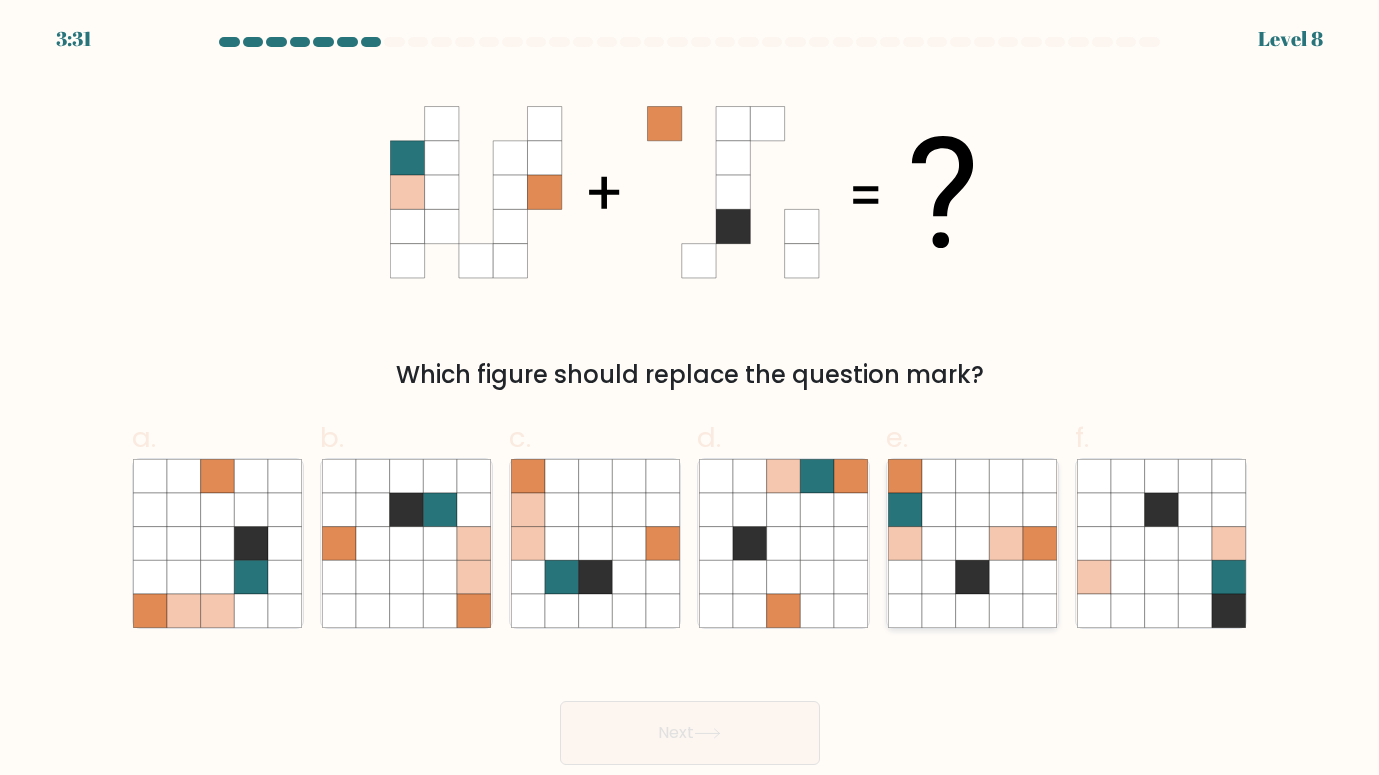 click 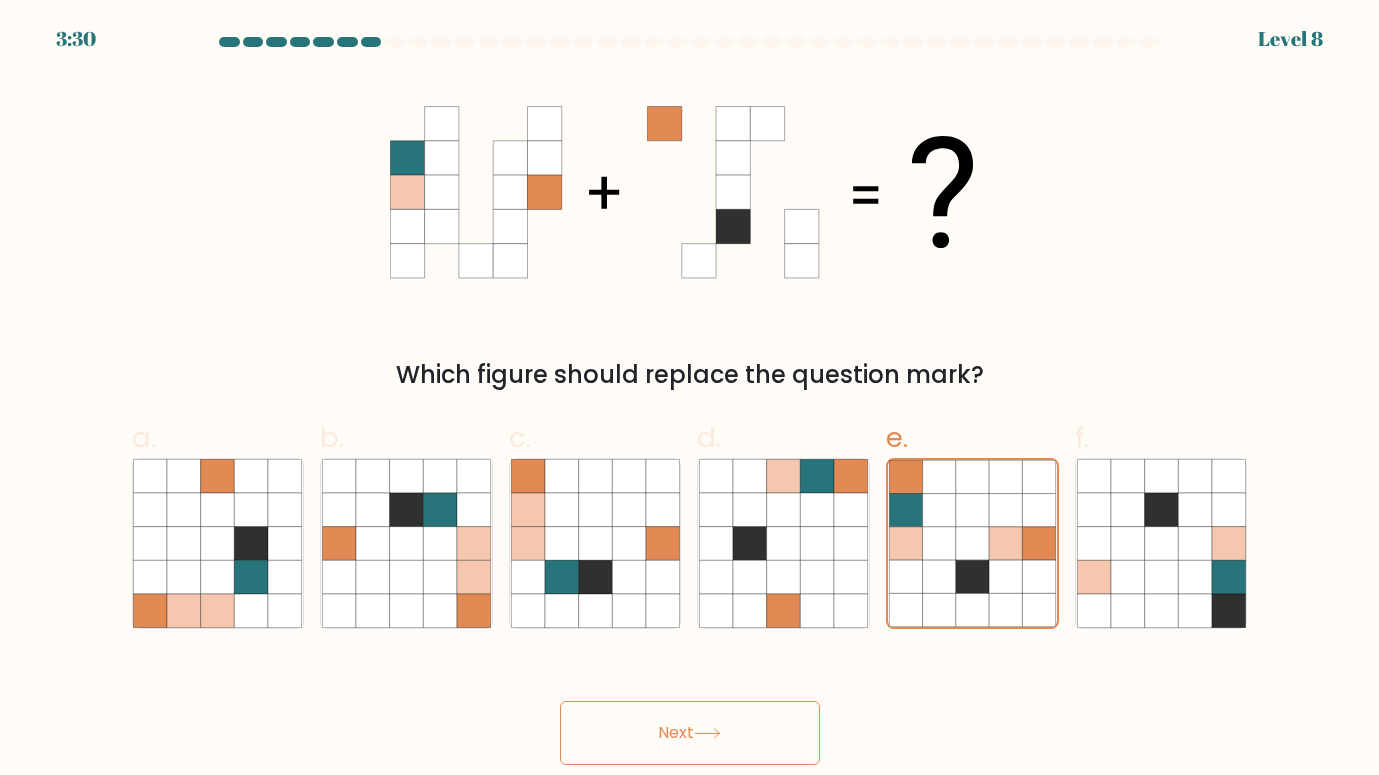 click on "Next" at bounding box center (690, 733) 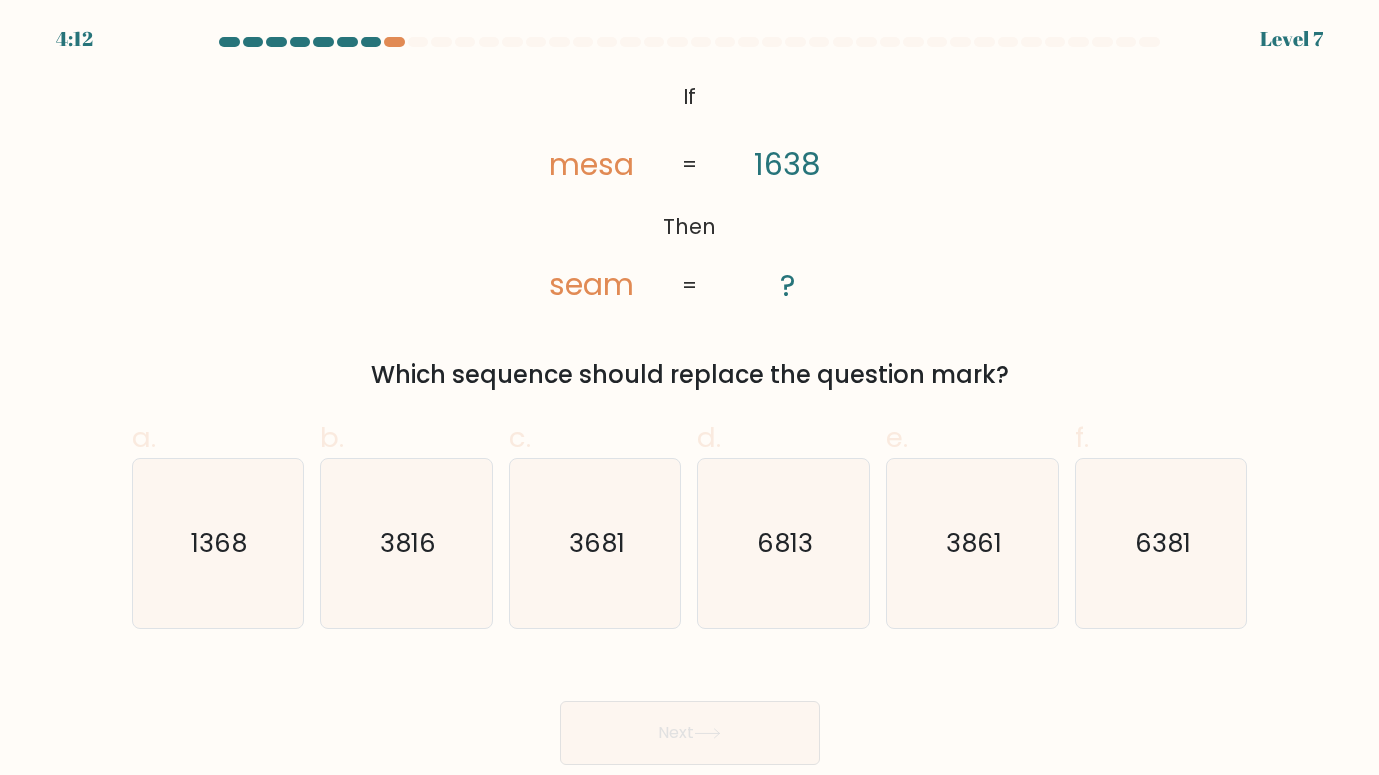 scroll, scrollTop: 0, scrollLeft: 0, axis: both 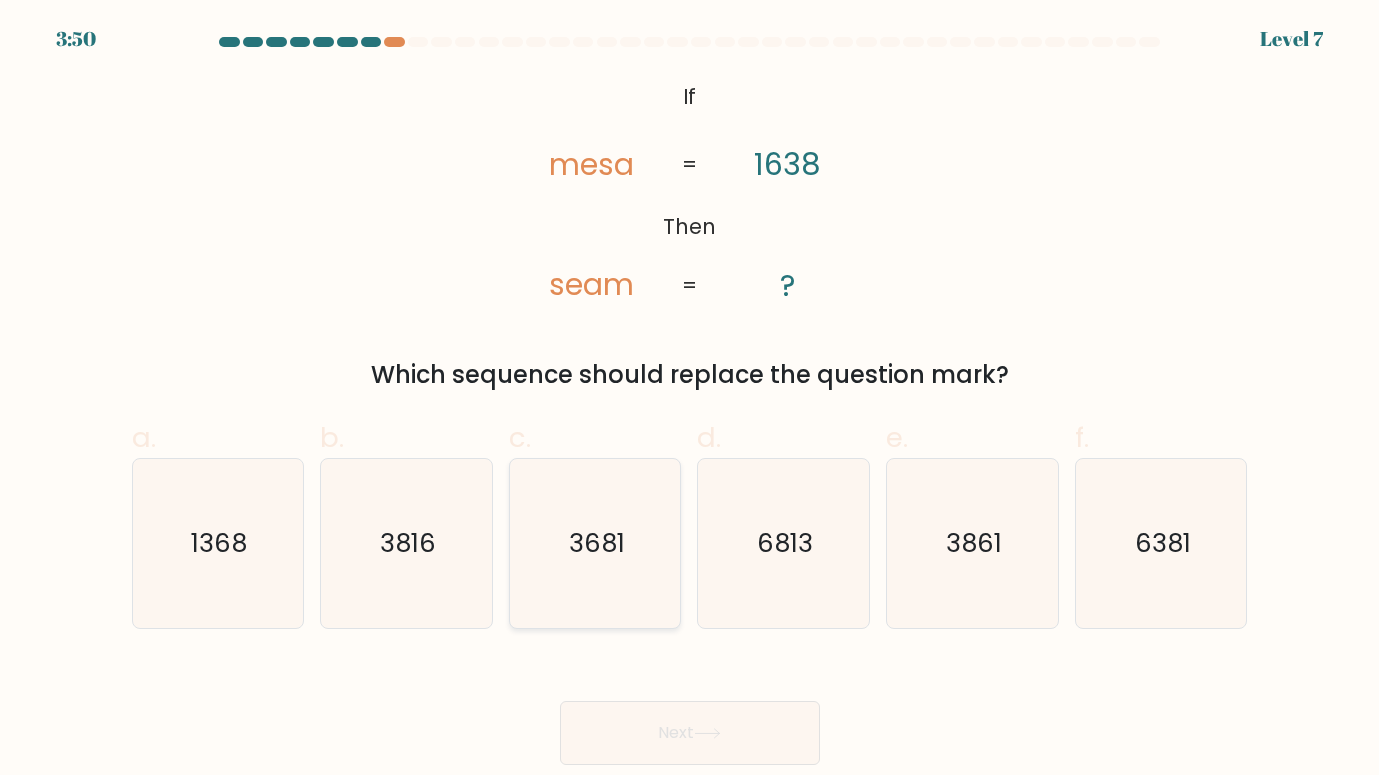 click on "3681" 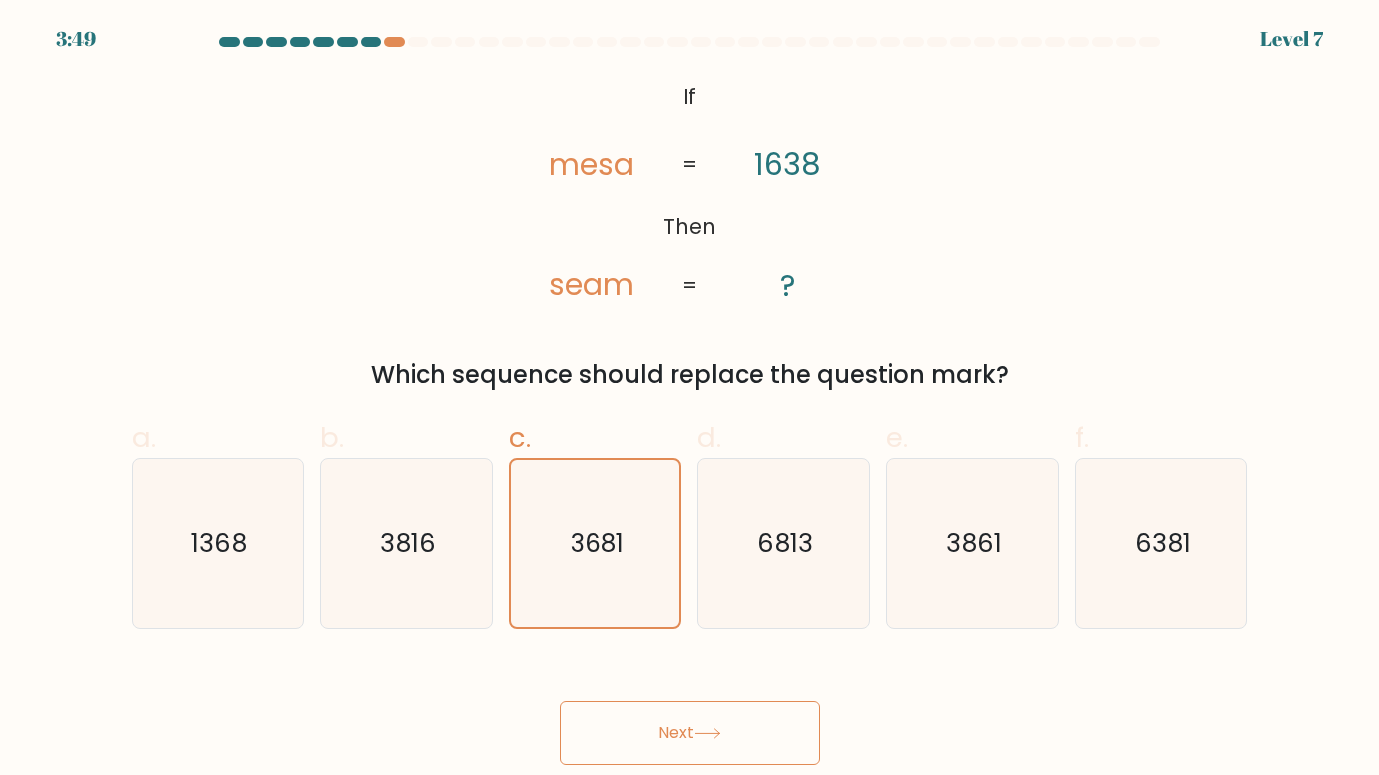 click on "Next" at bounding box center [690, 733] 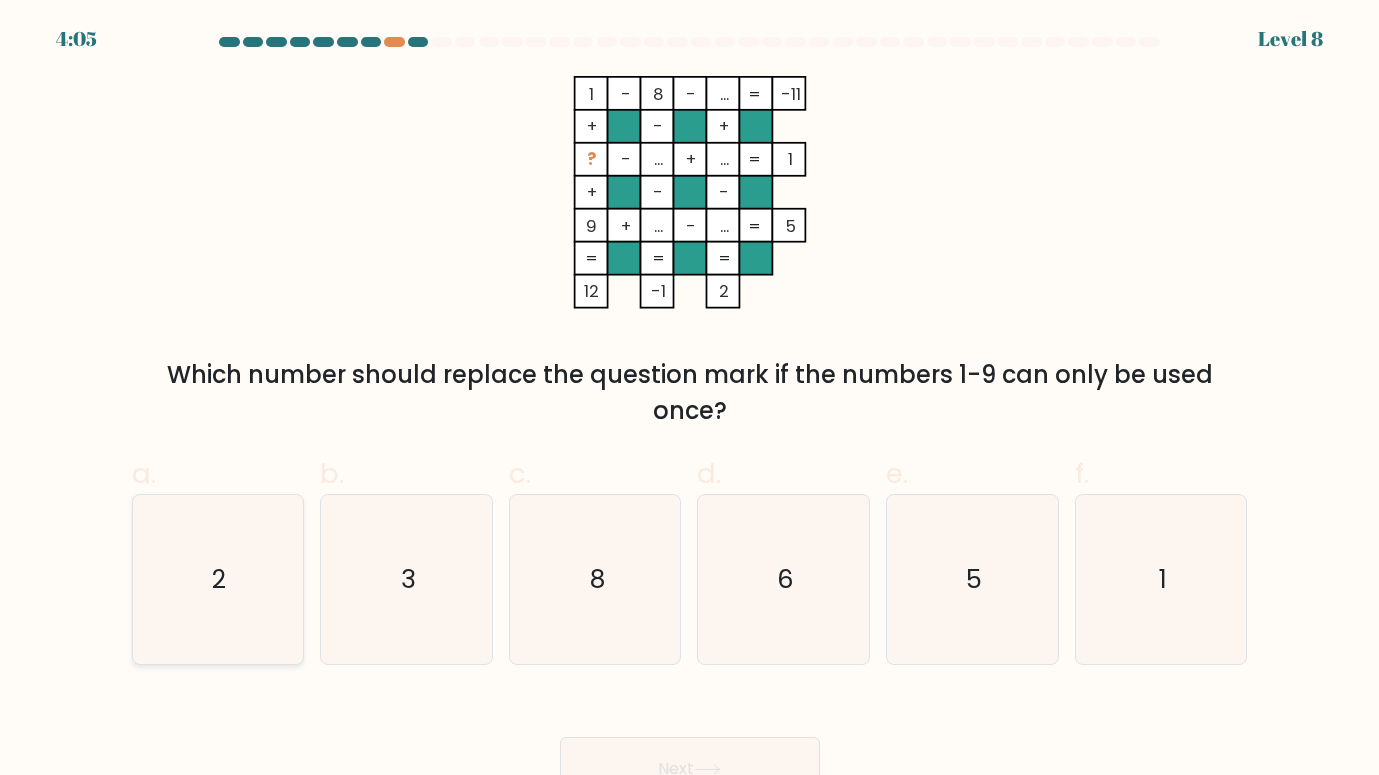 click on "2" 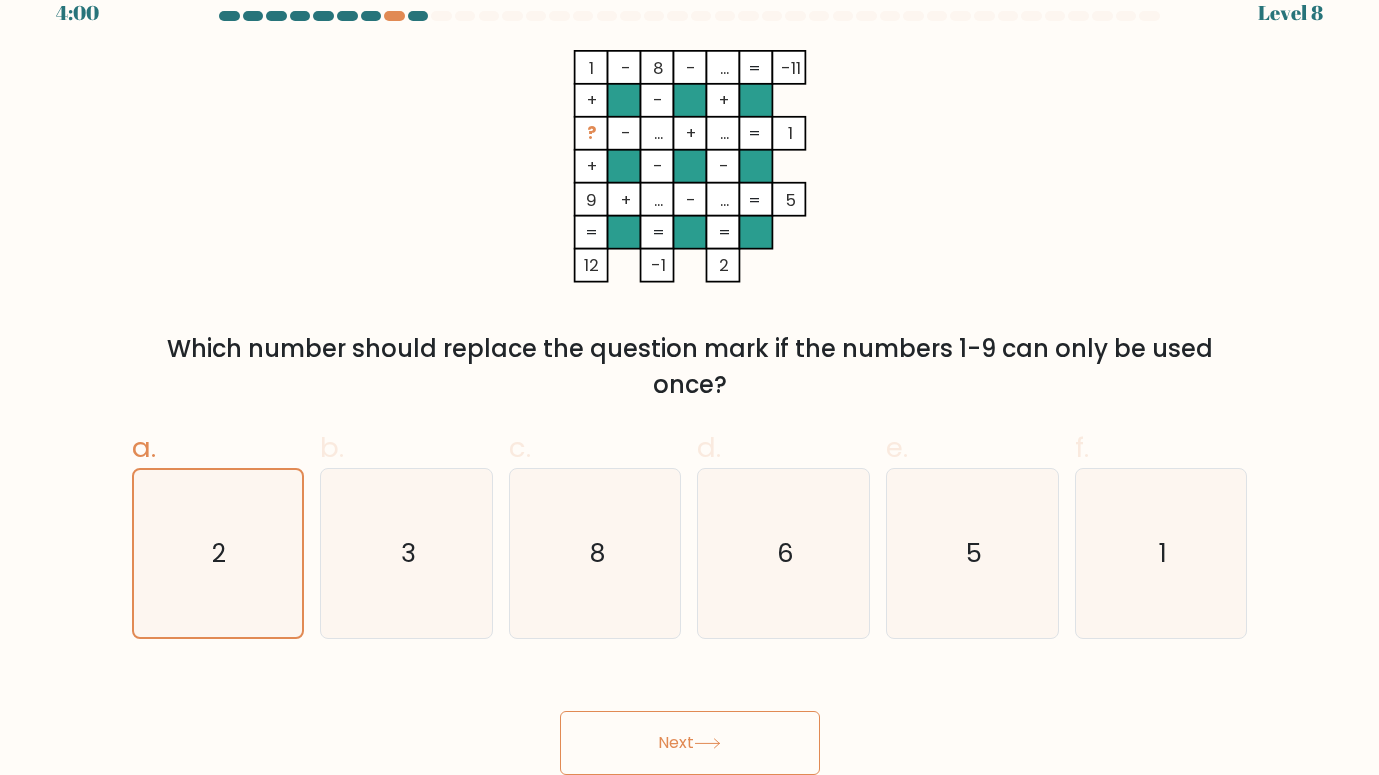 scroll, scrollTop: 25, scrollLeft: 0, axis: vertical 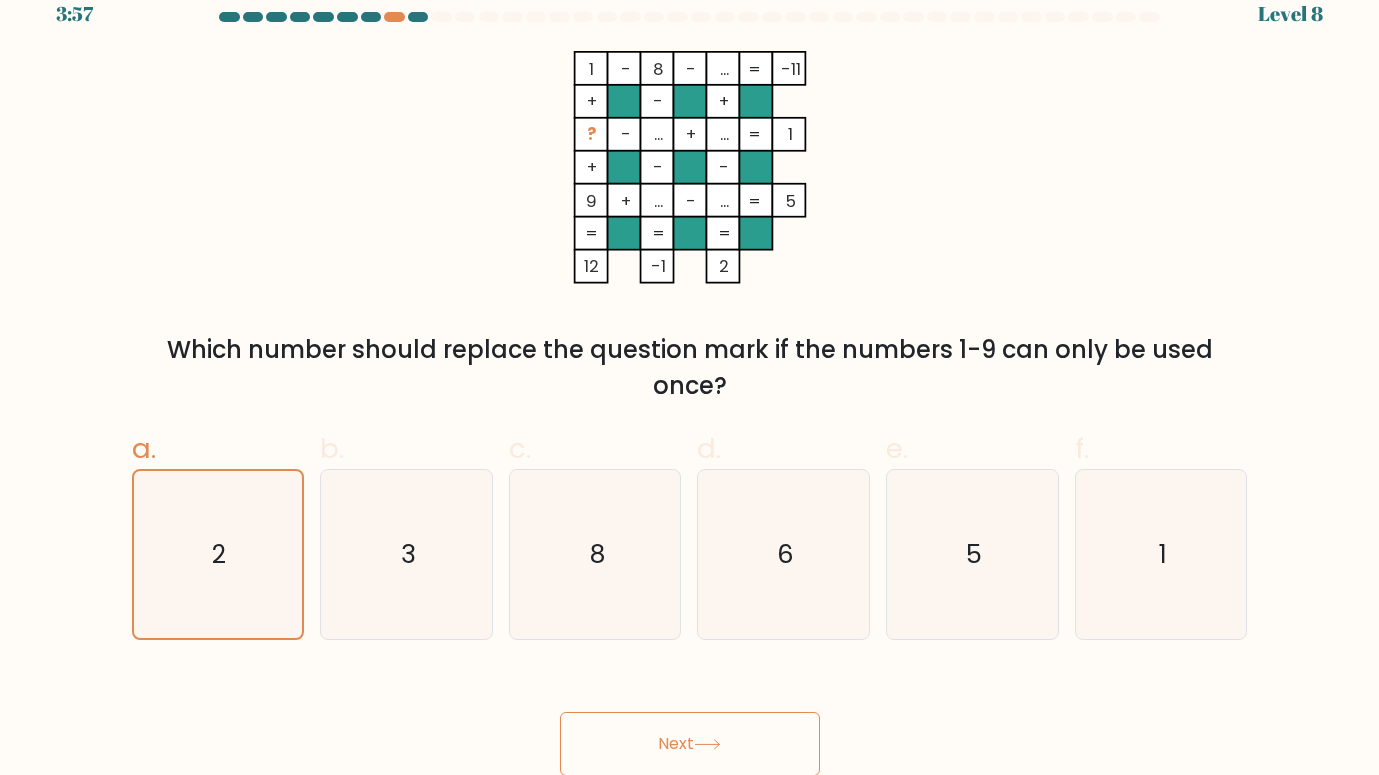 click on "Next" at bounding box center (690, 744) 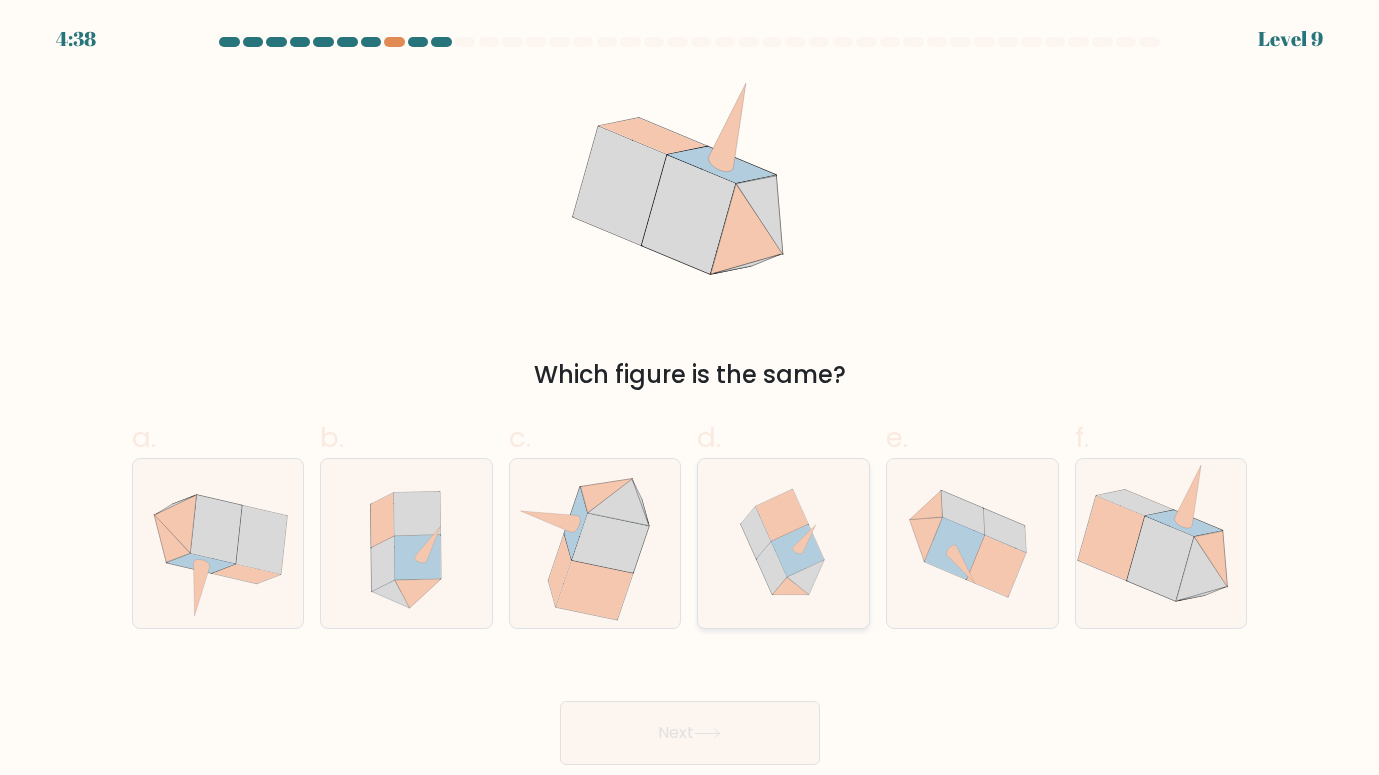 scroll, scrollTop: 0, scrollLeft: 0, axis: both 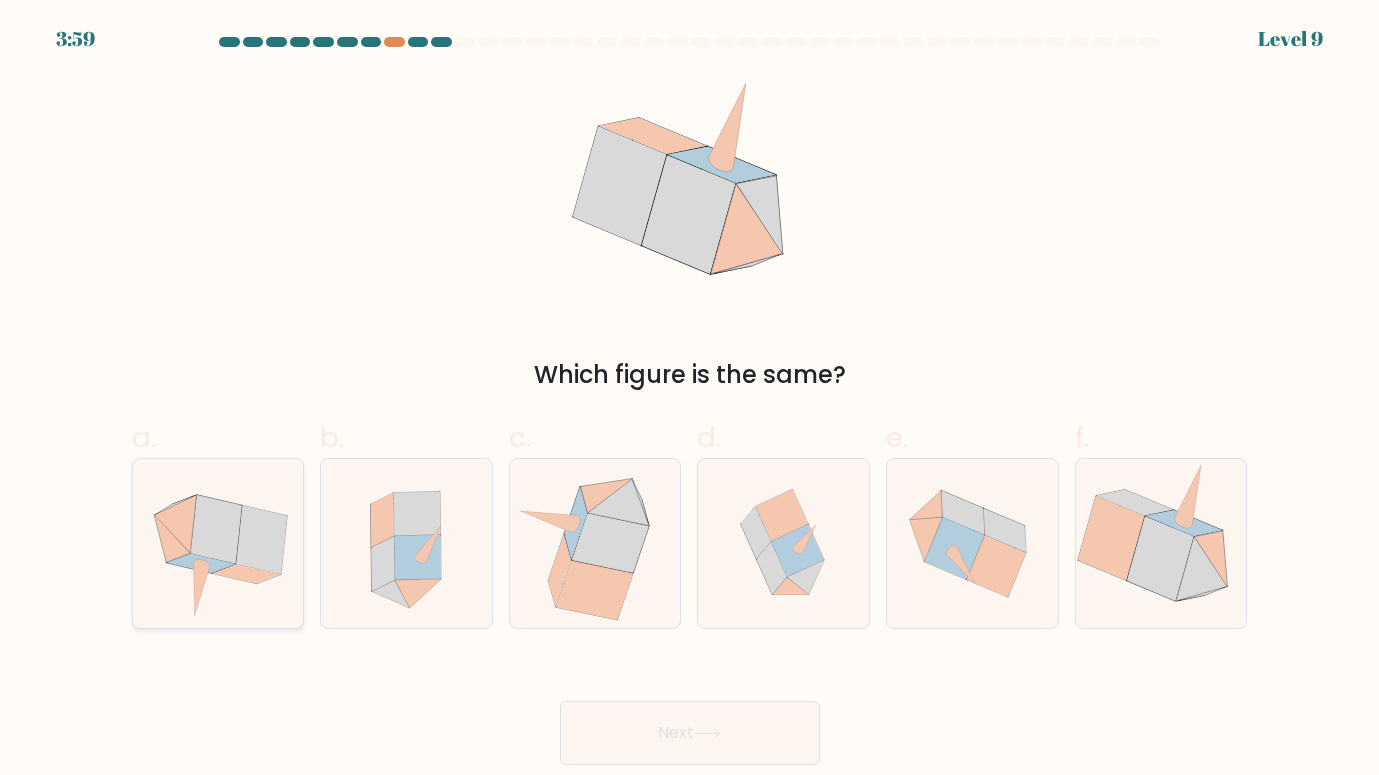 click 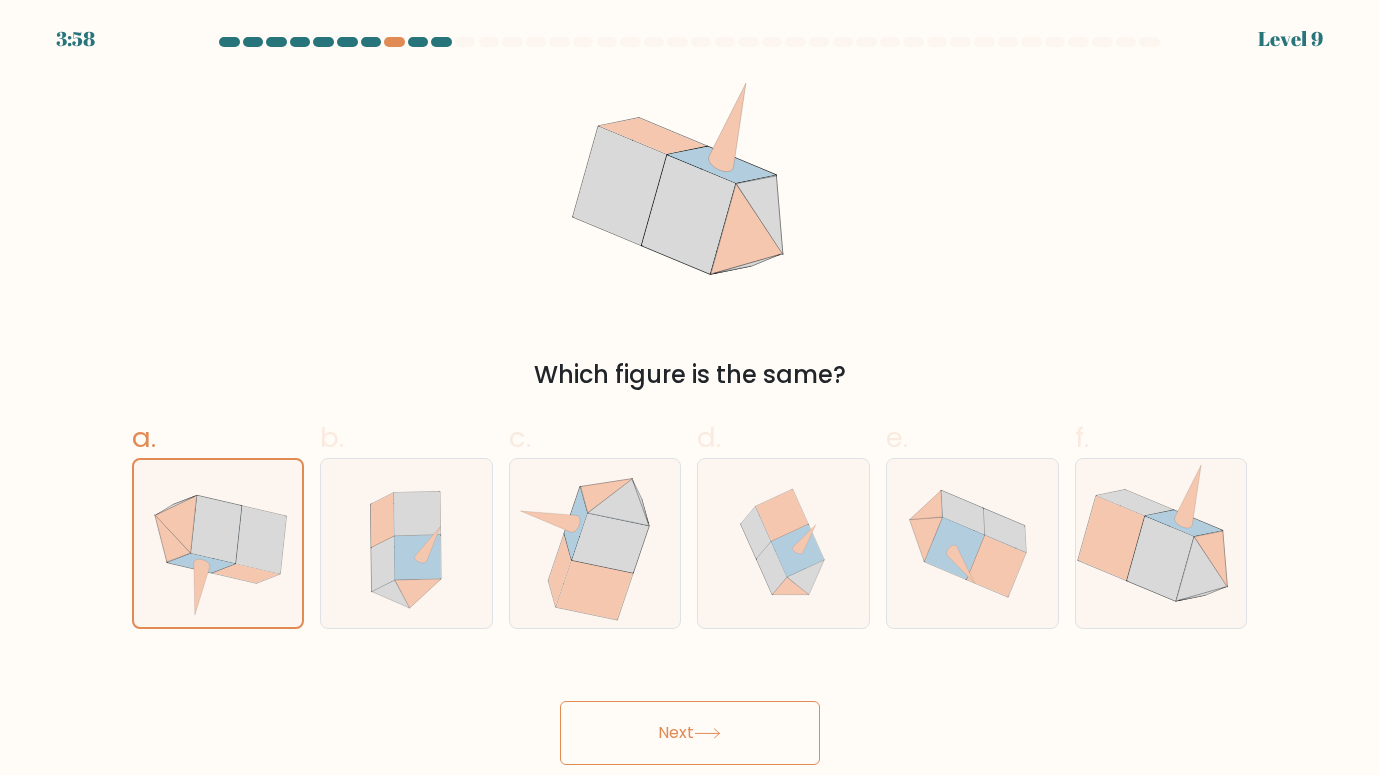 click on "Next" at bounding box center (690, 733) 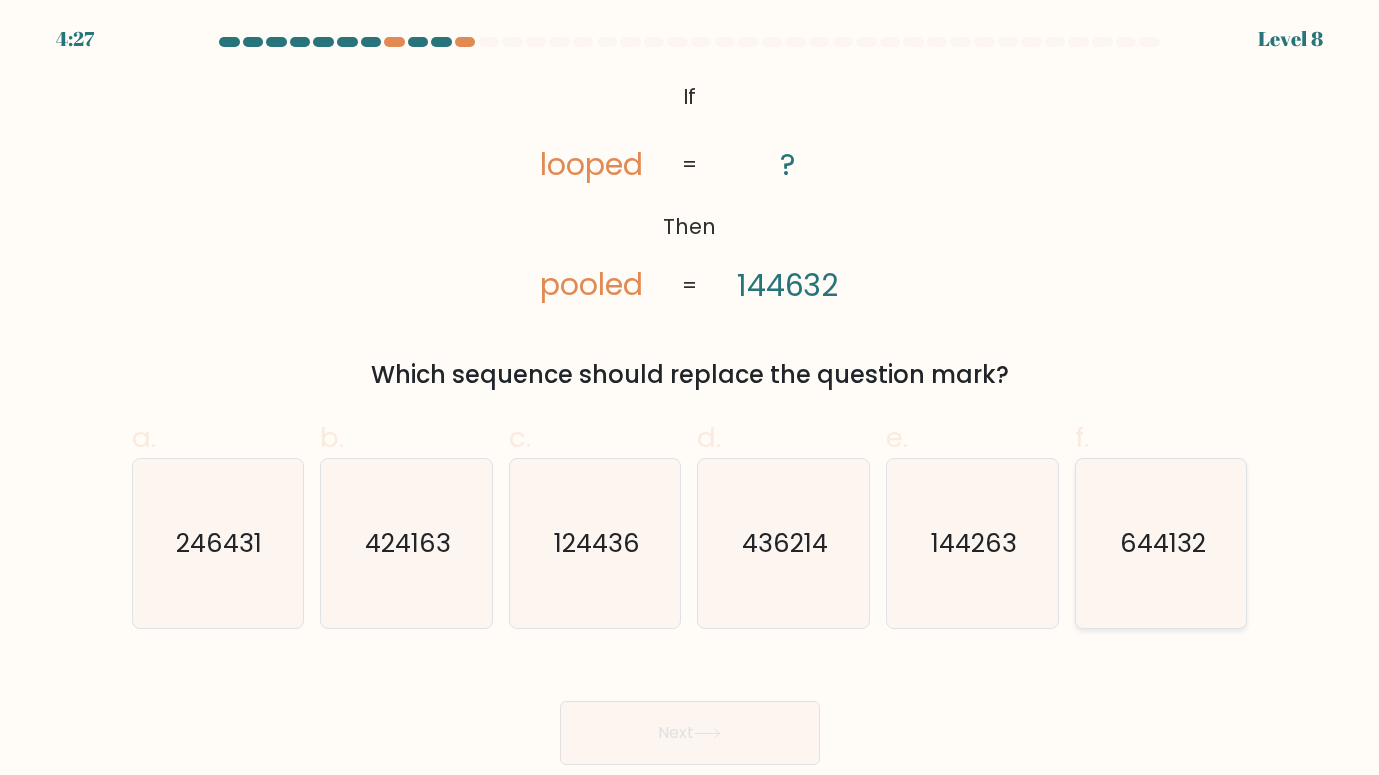 click on "644132" 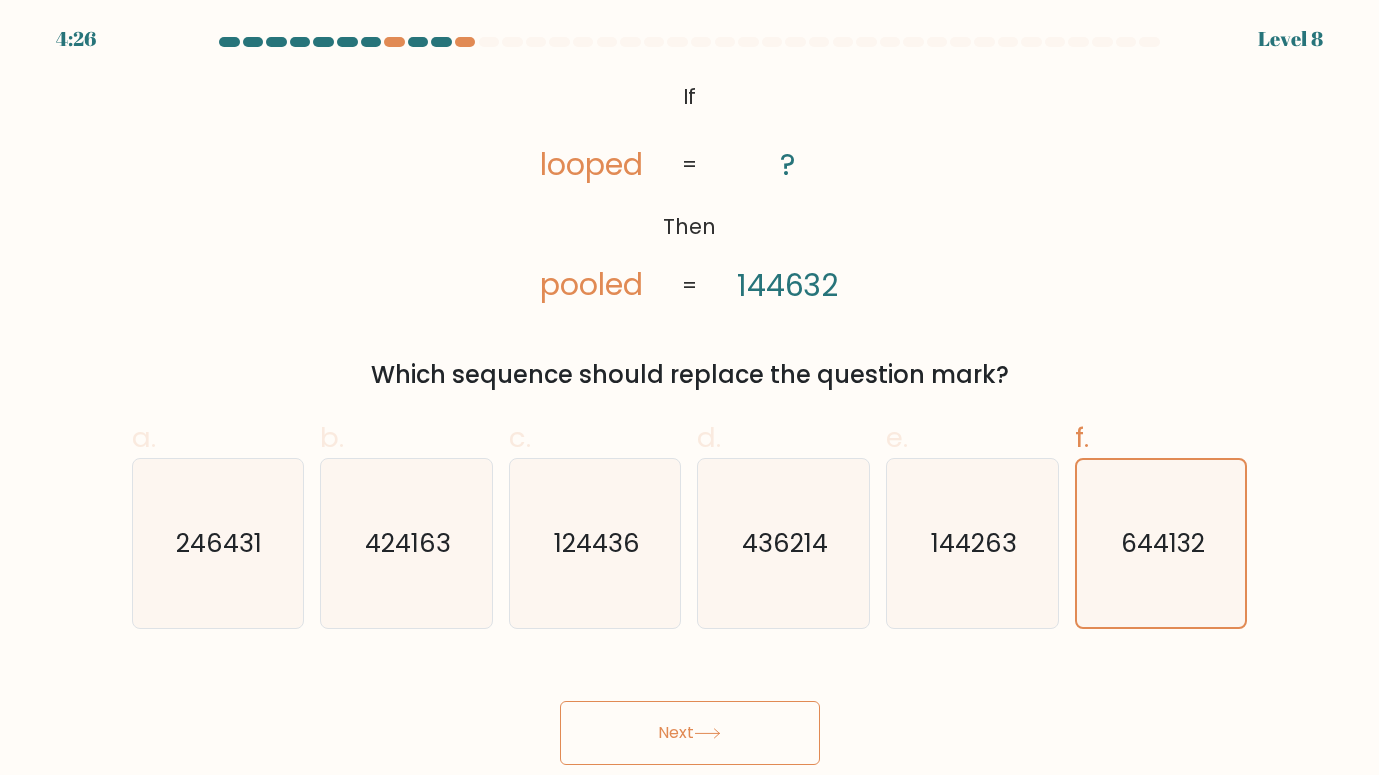 click on "Next" at bounding box center [690, 733] 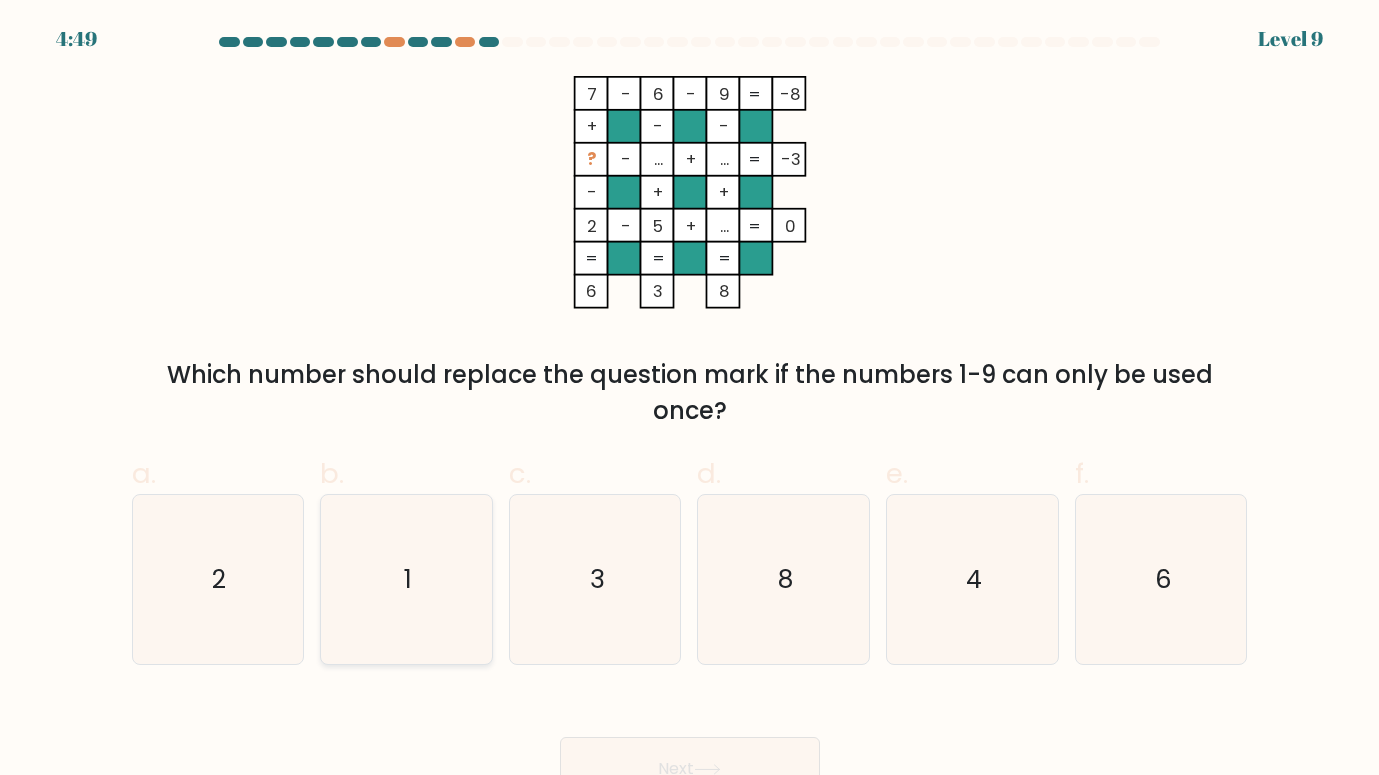 click on "1" 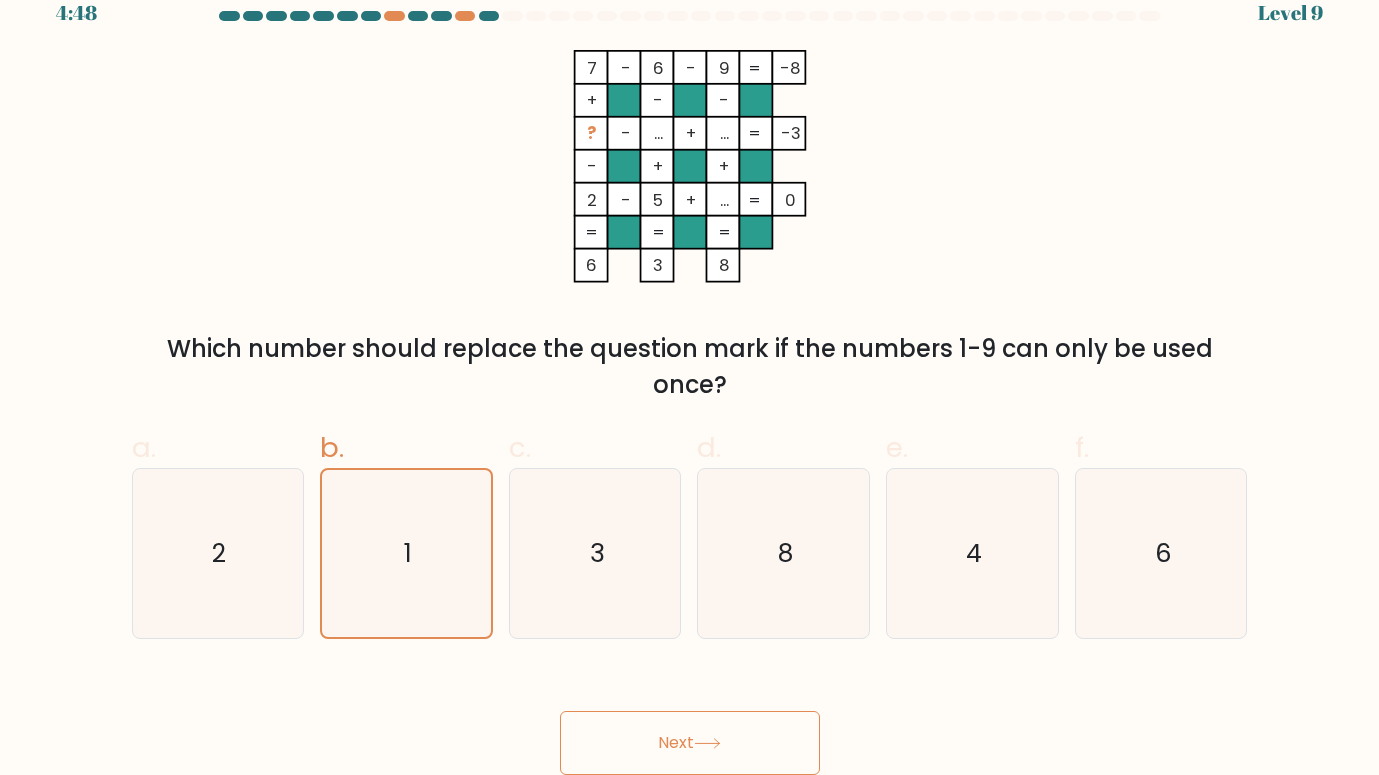 scroll, scrollTop: 25, scrollLeft: 0, axis: vertical 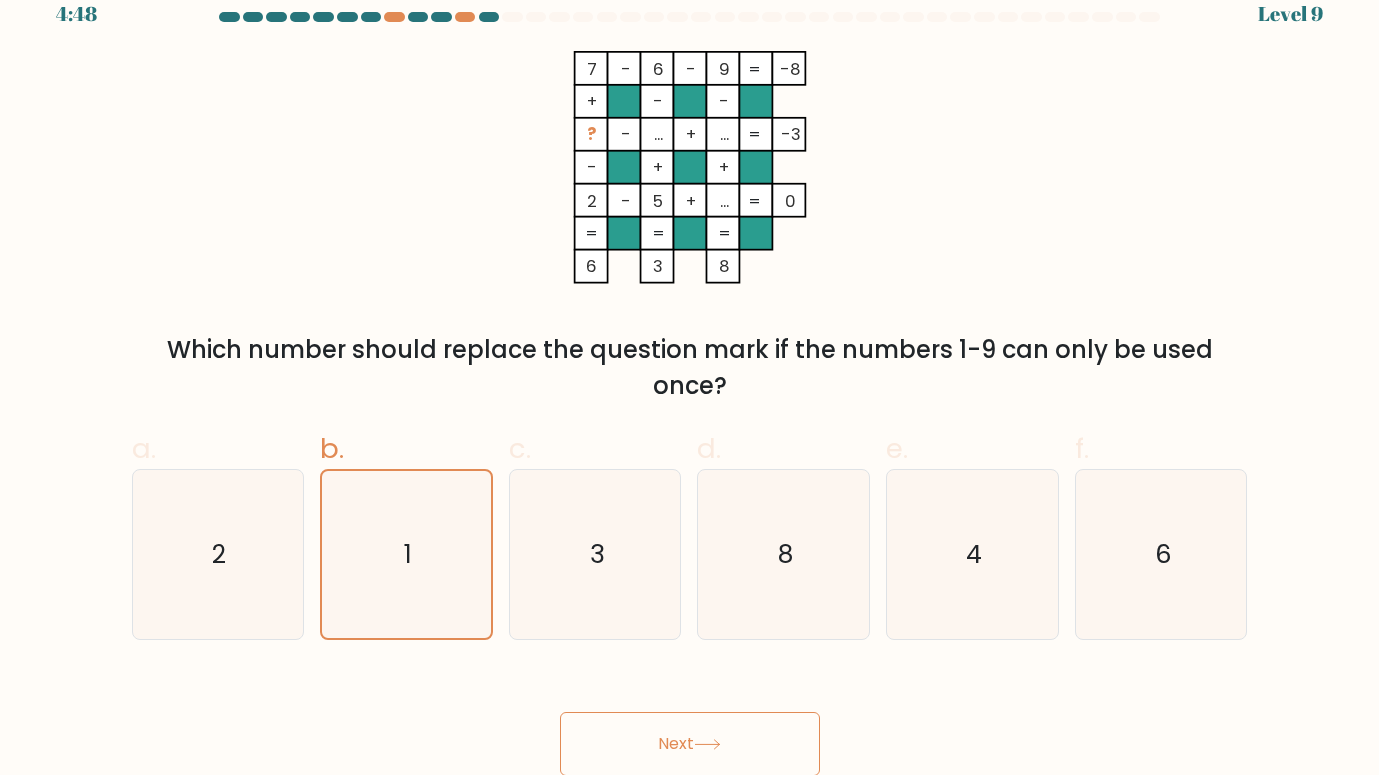 click on "Next" at bounding box center (690, 744) 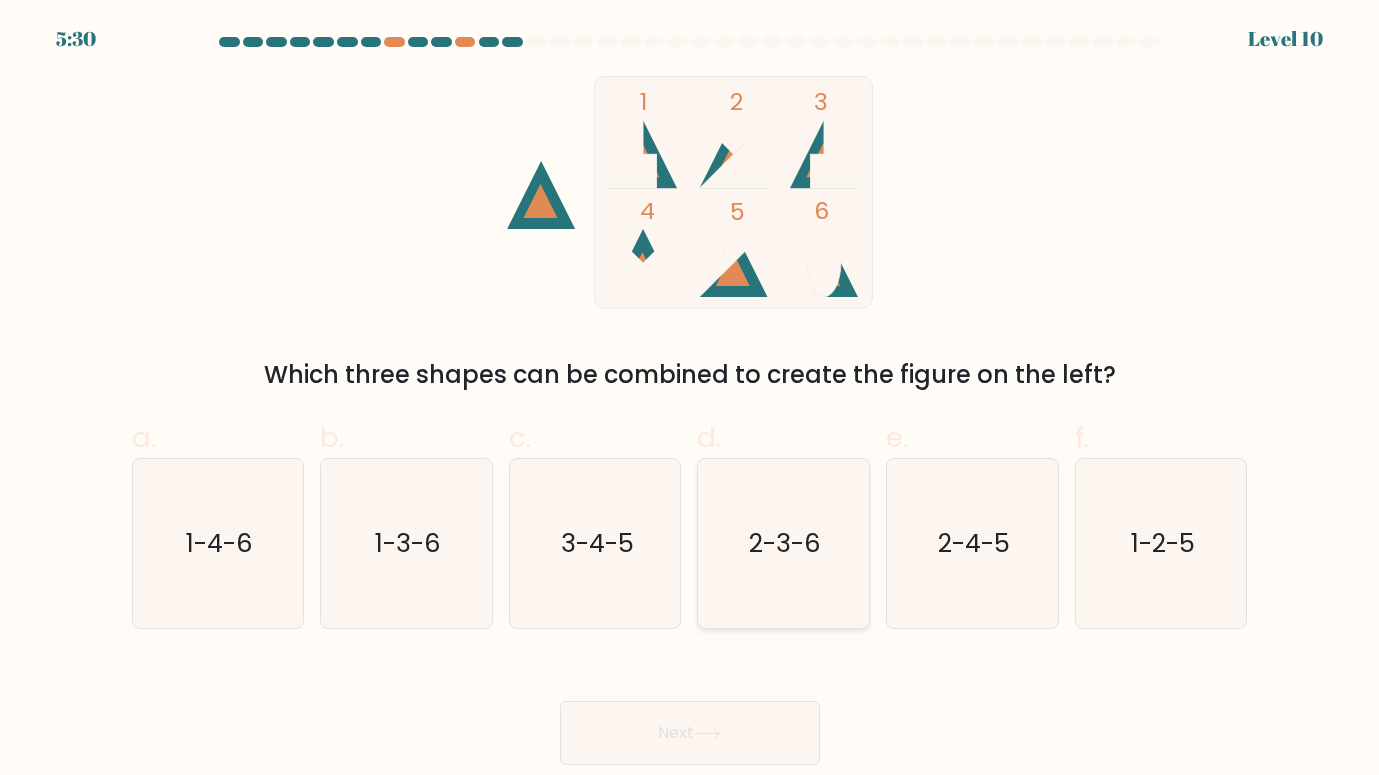 scroll, scrollTop: 0, scrollLeft: 0, axis: both 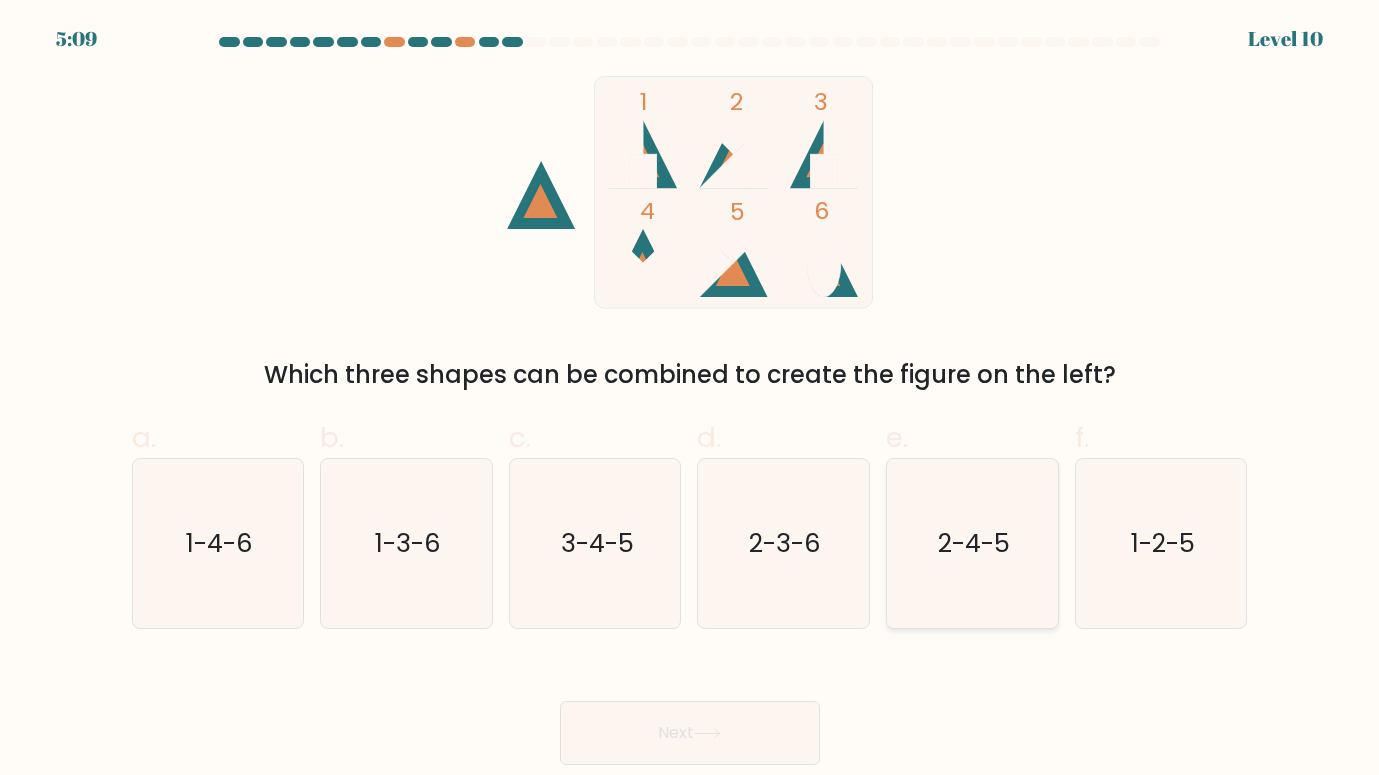 click on "2-4-5" 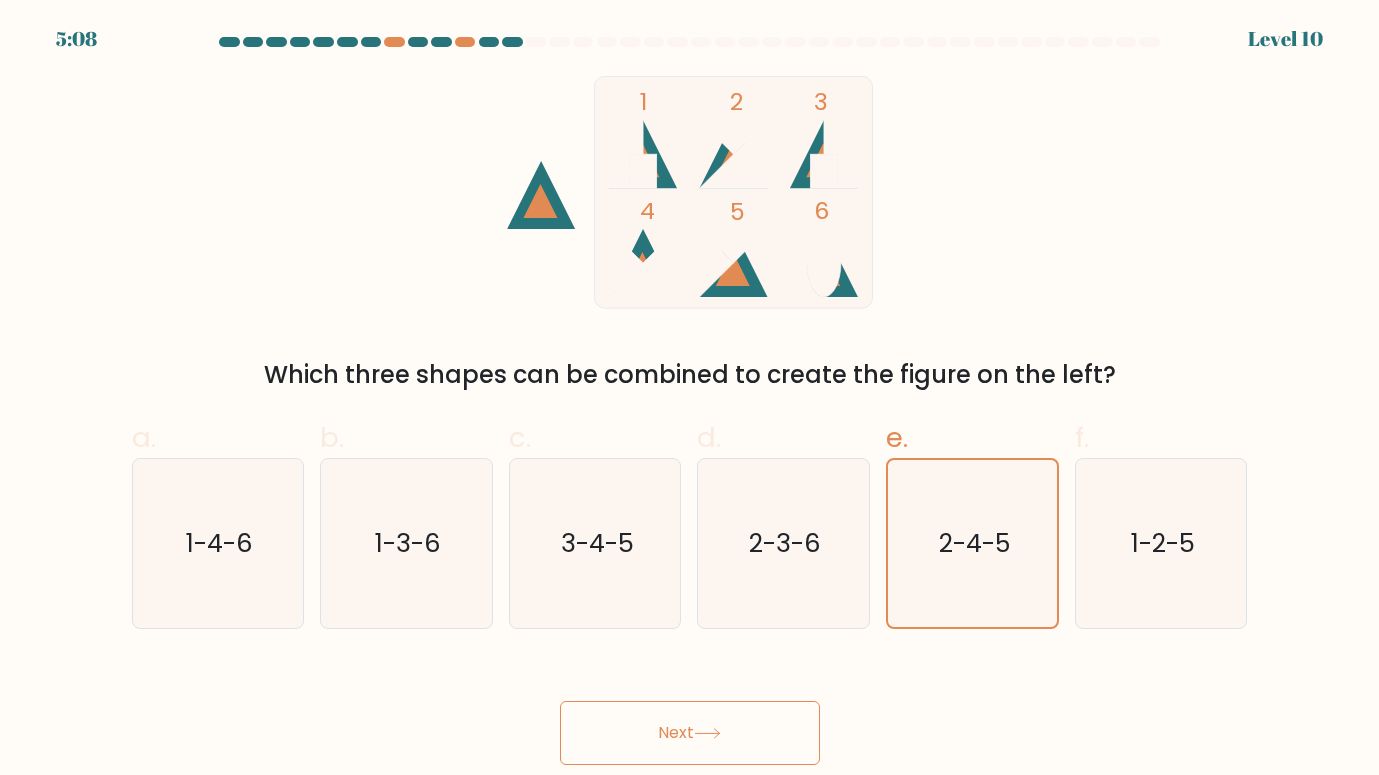 click on "Next" at bounding box center [690, 733] 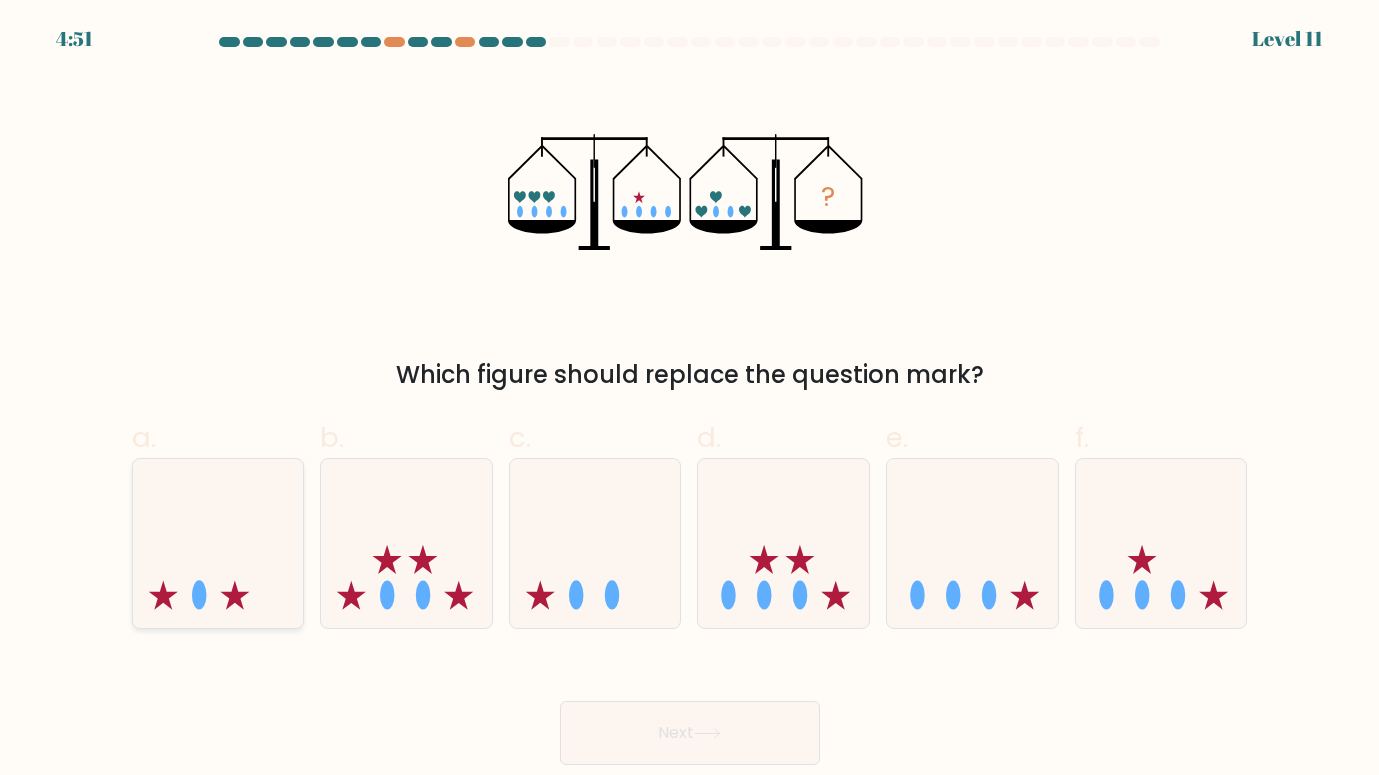 click 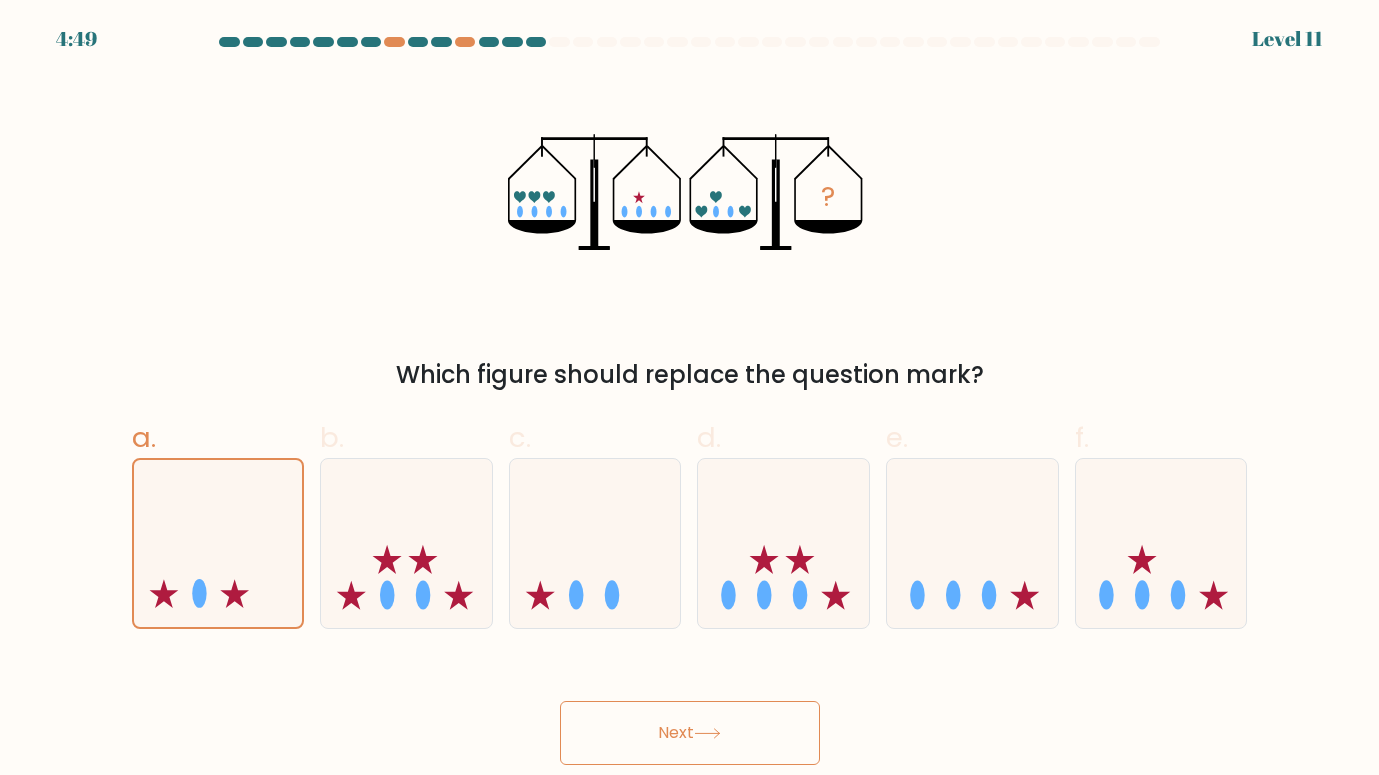 click on "Next" at bounding box center [690, 733] 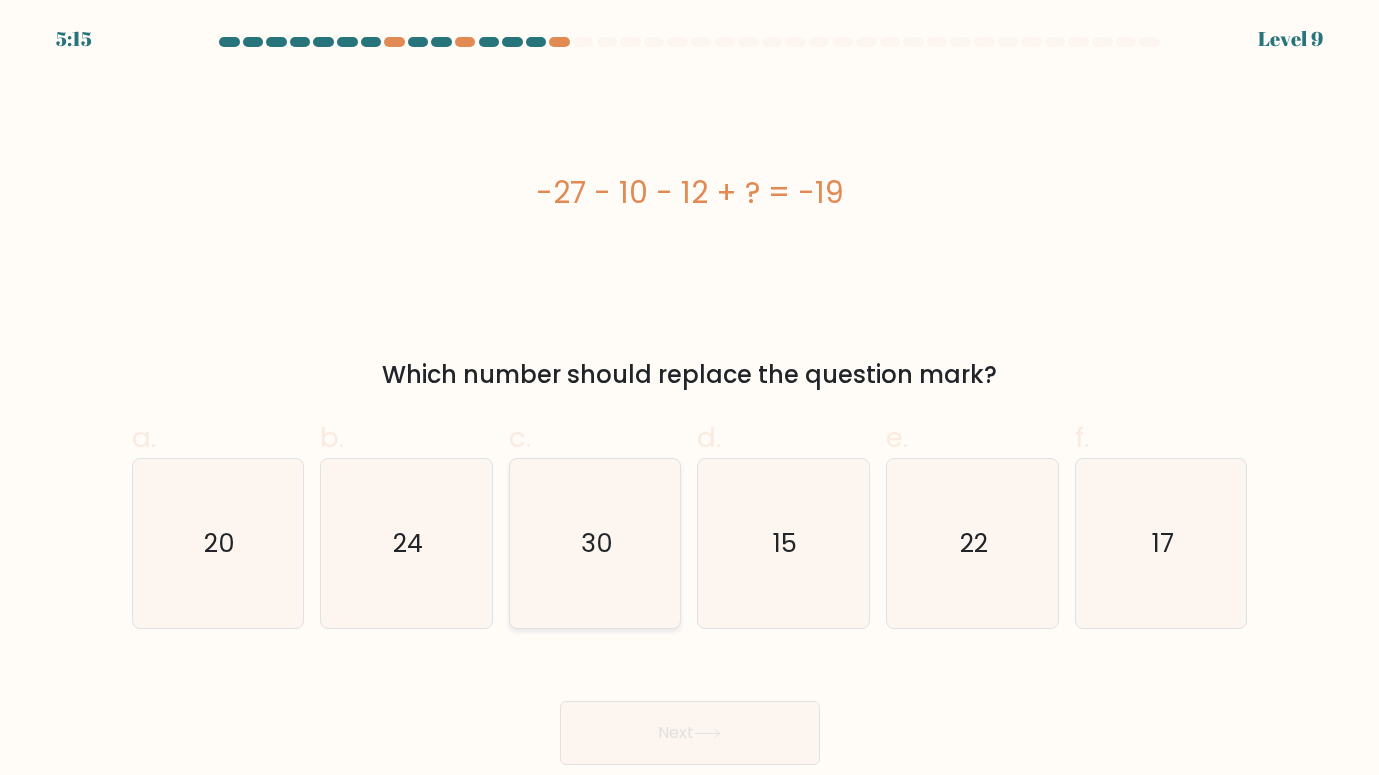 click on "30" 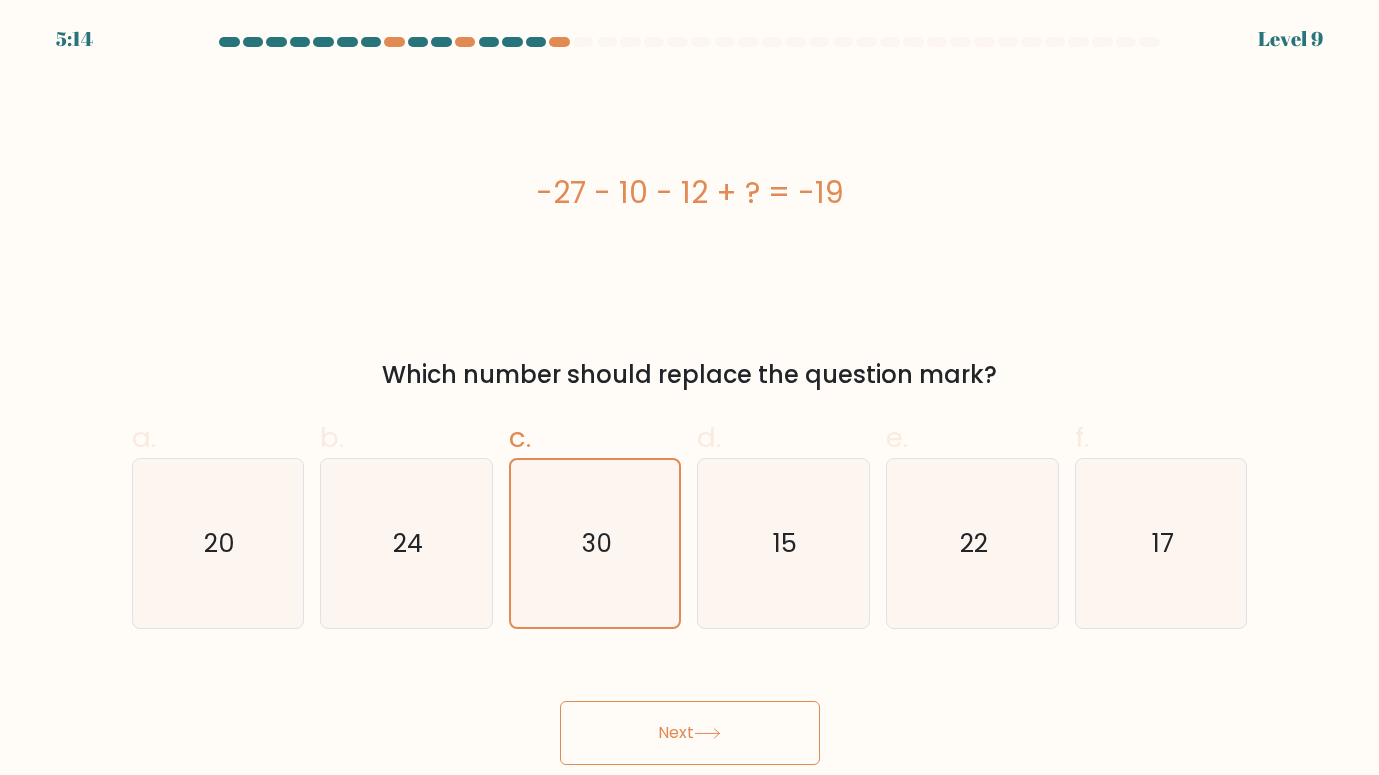 click on "Next" at bounding box center (690, 733) 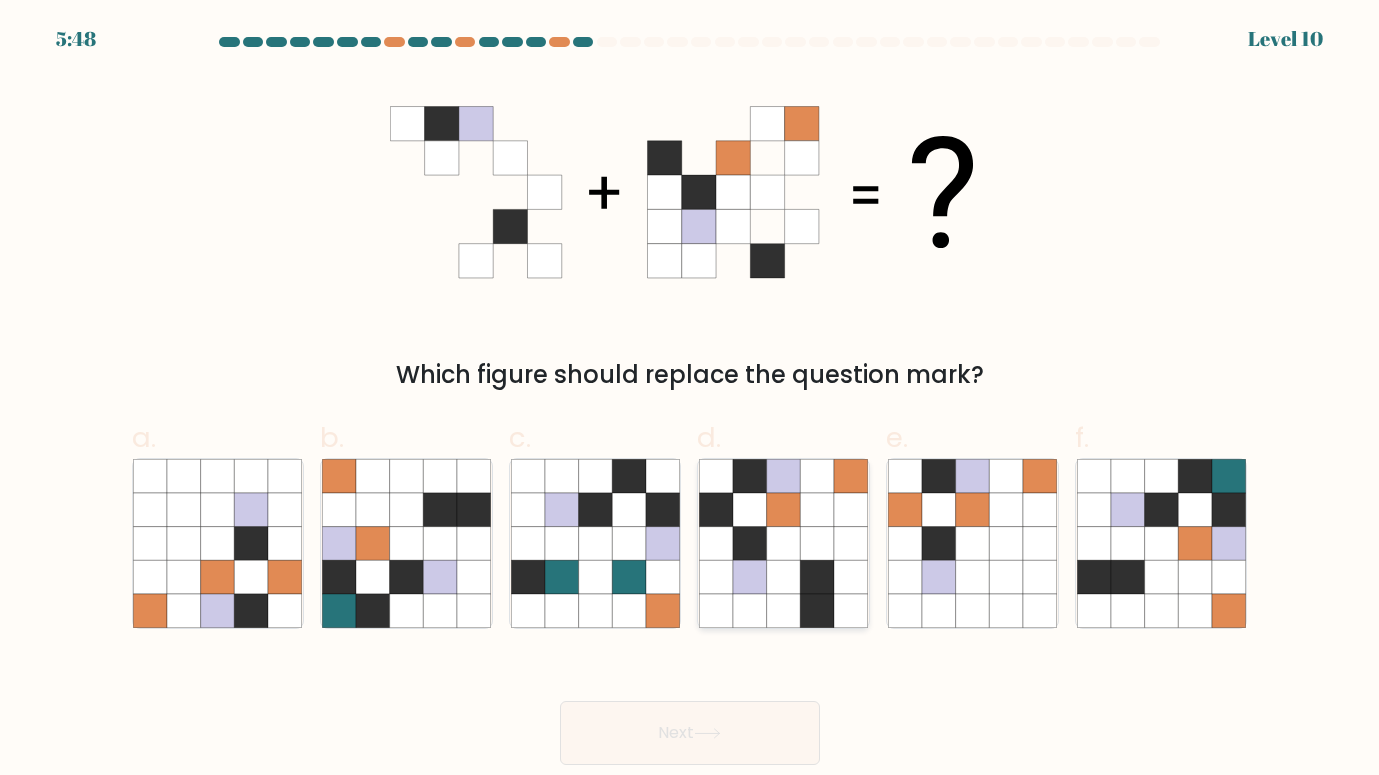 click 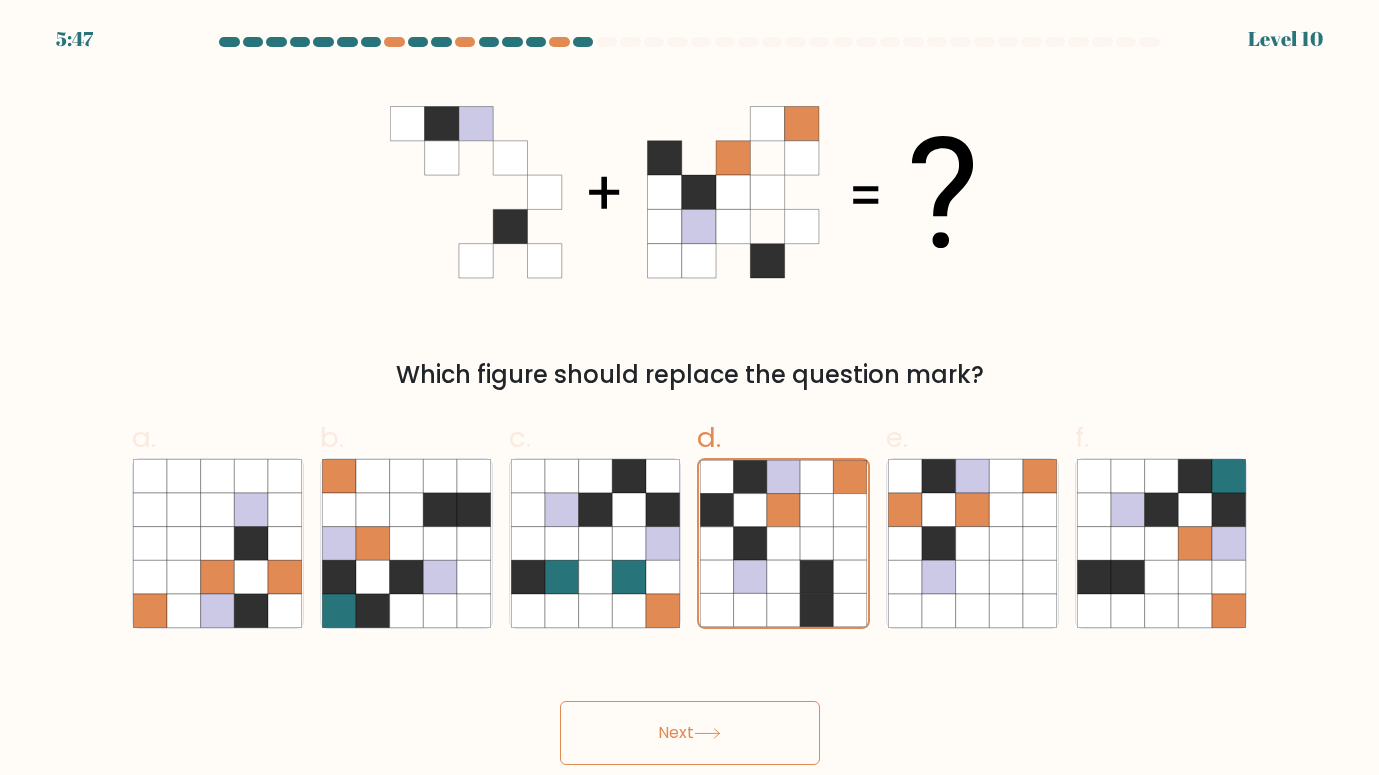 click on "Next" at bounding box center [690, 733] 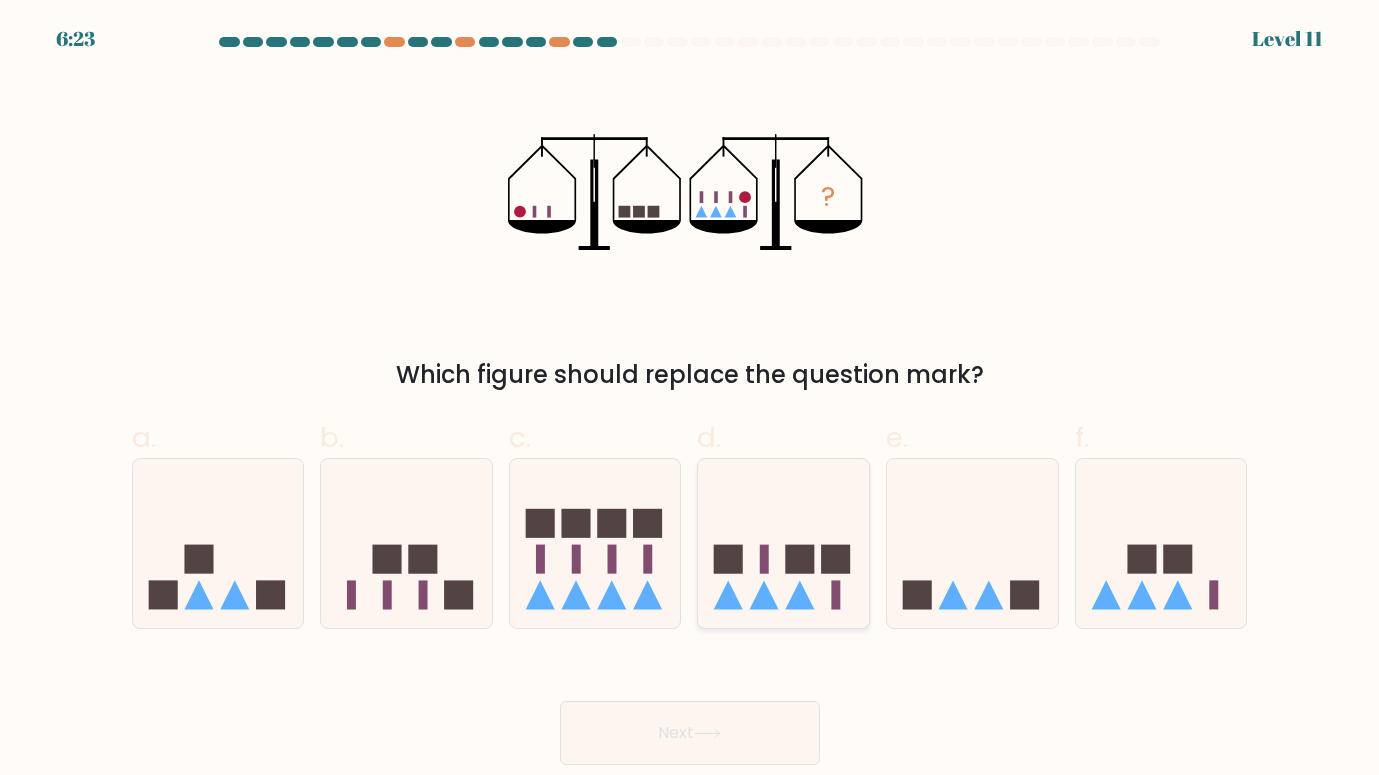 click 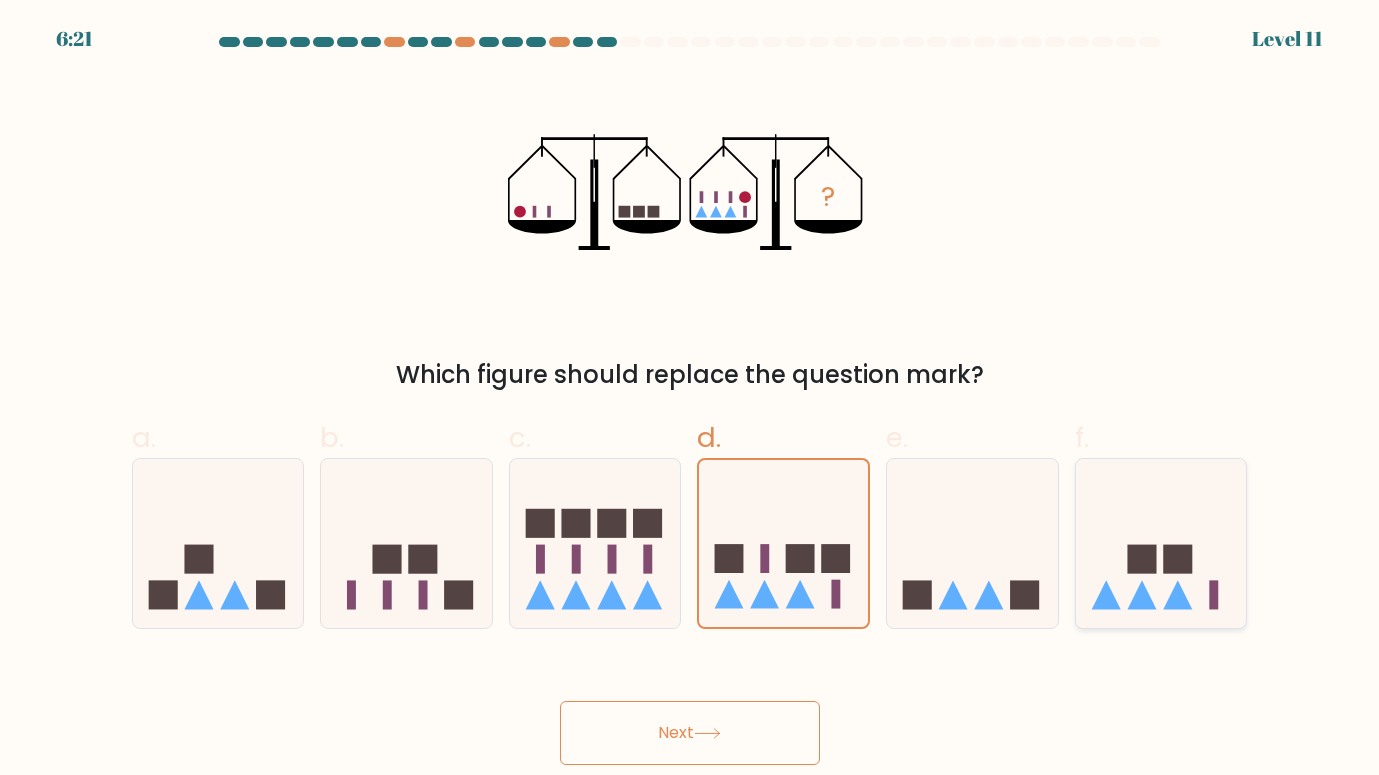 click 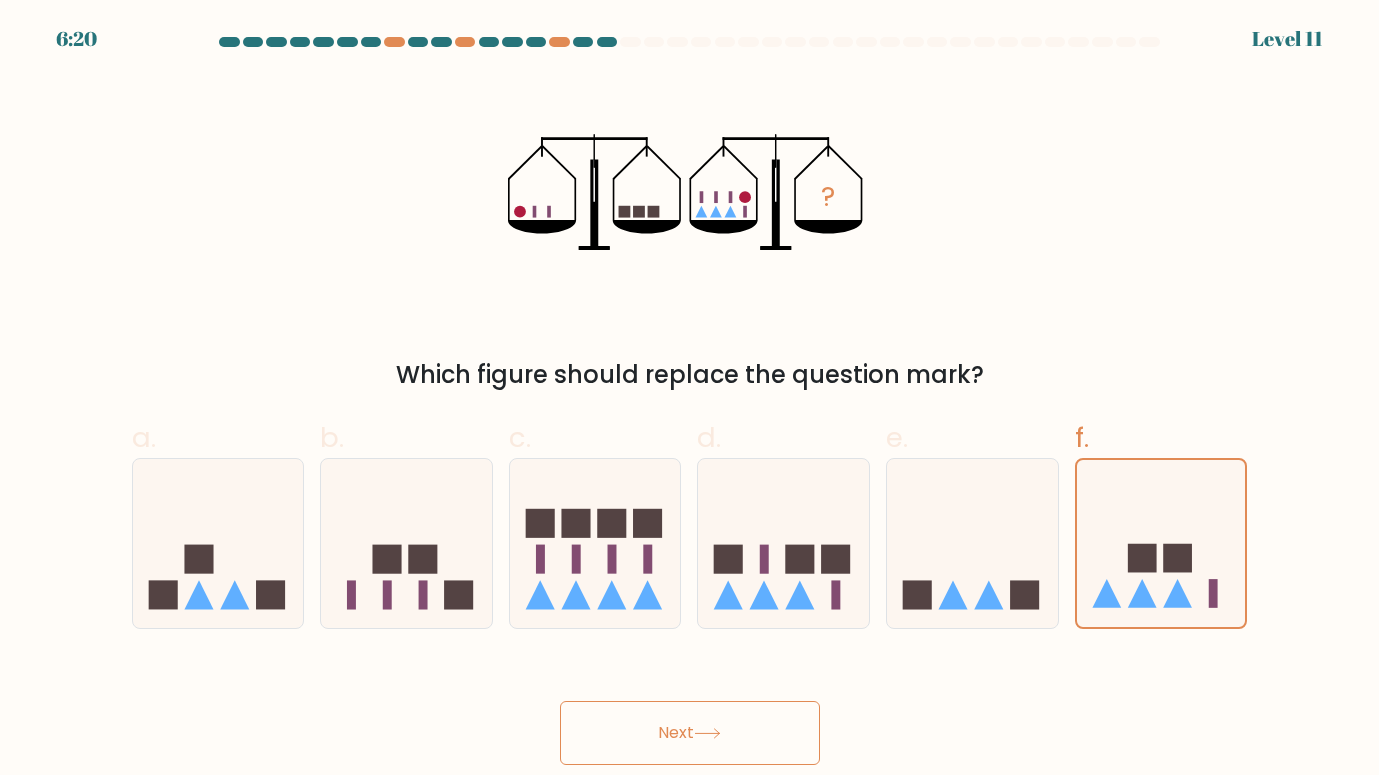 click on "Next" at bounding box center [690, 733] 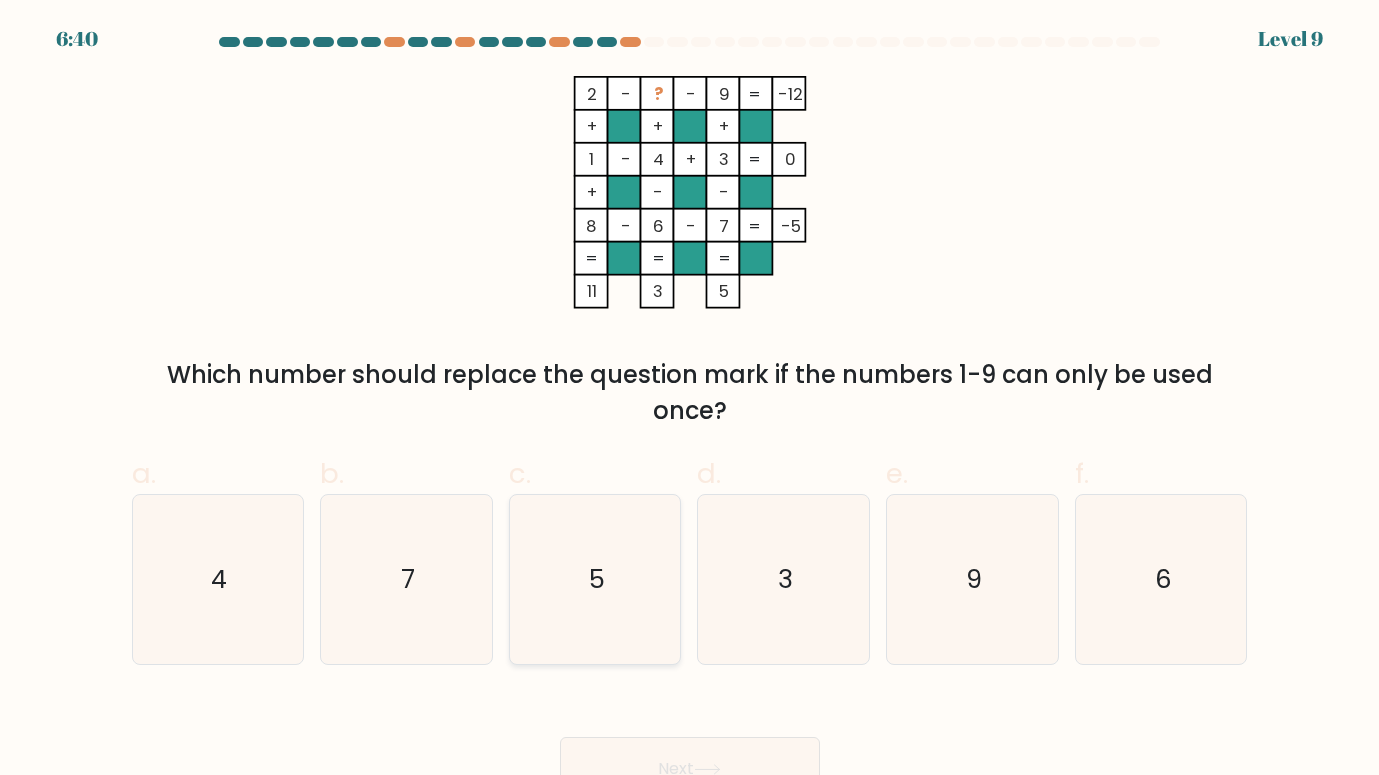 click on "5" 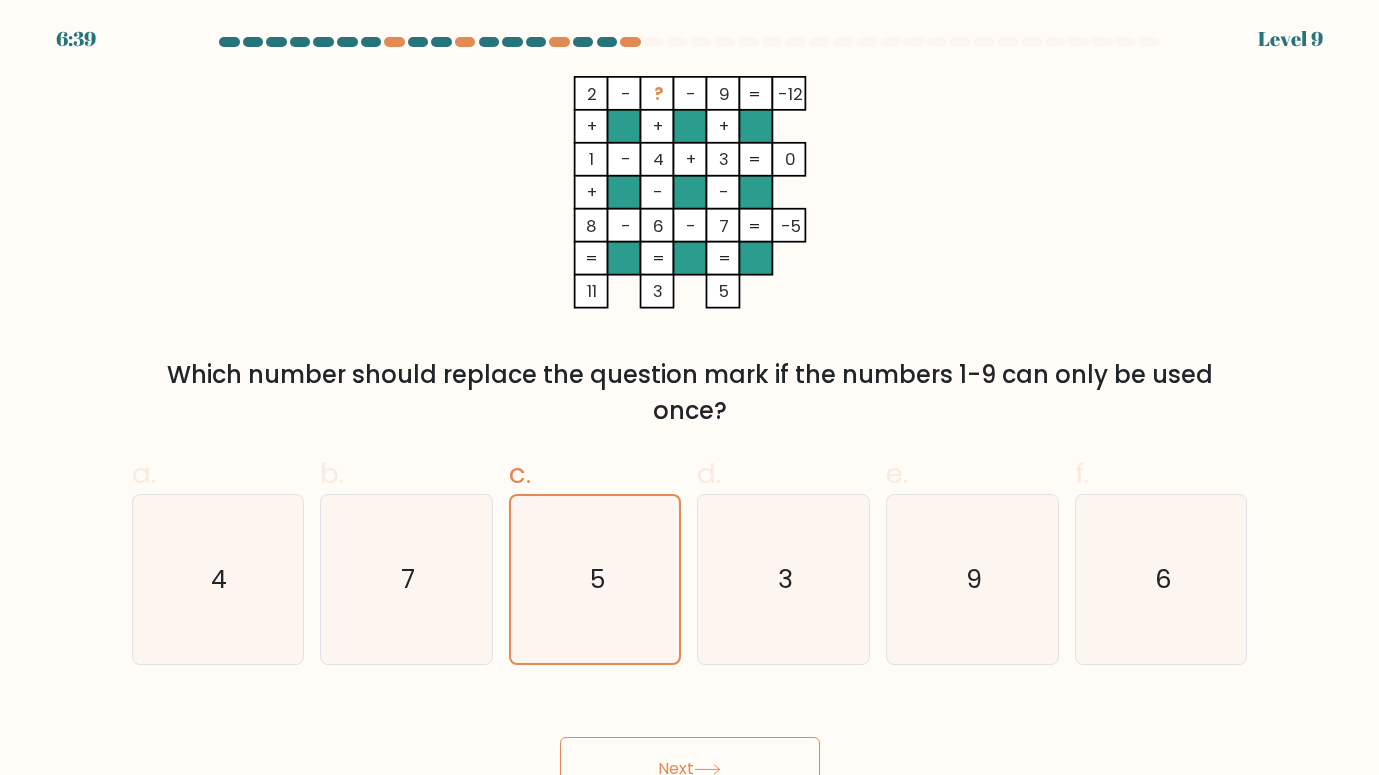 click on "Next" at bounding box center [690, 769] 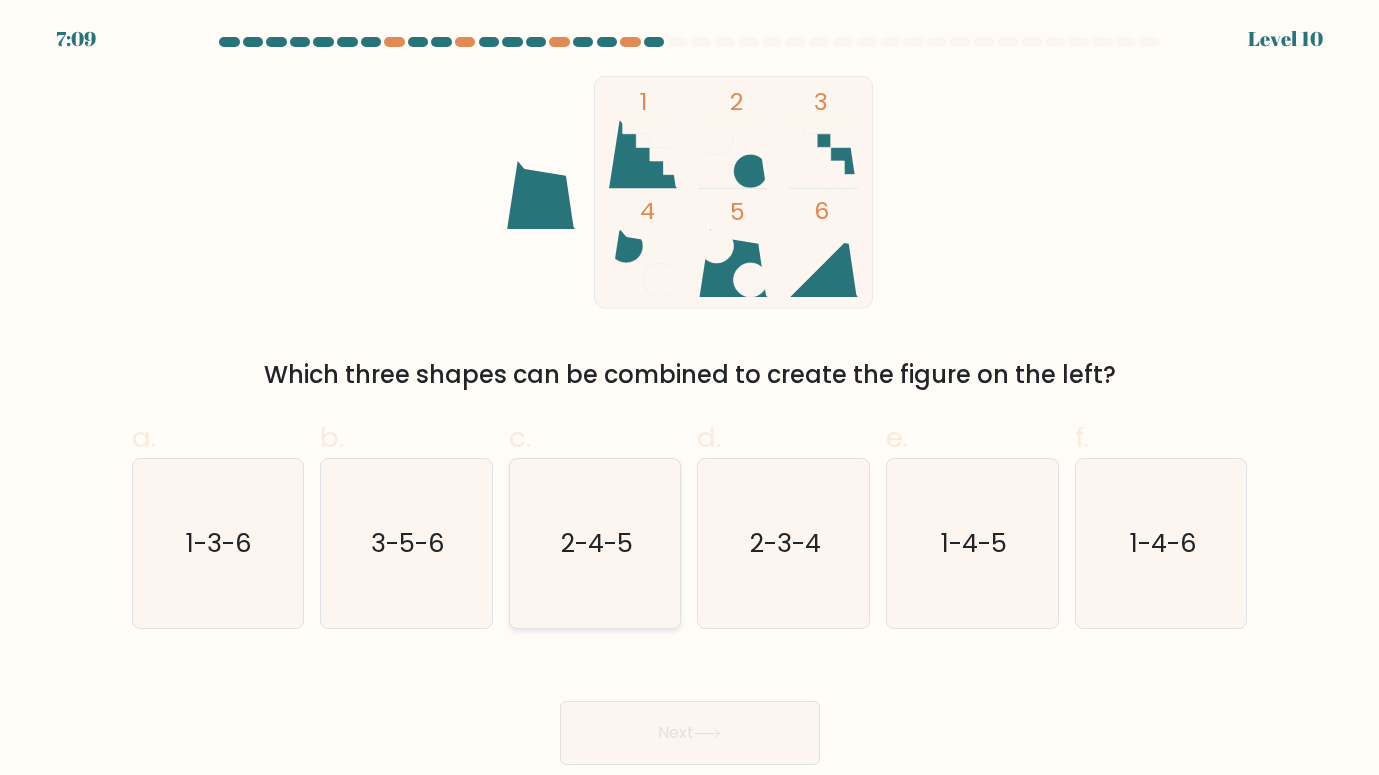 click on "2-4-5" 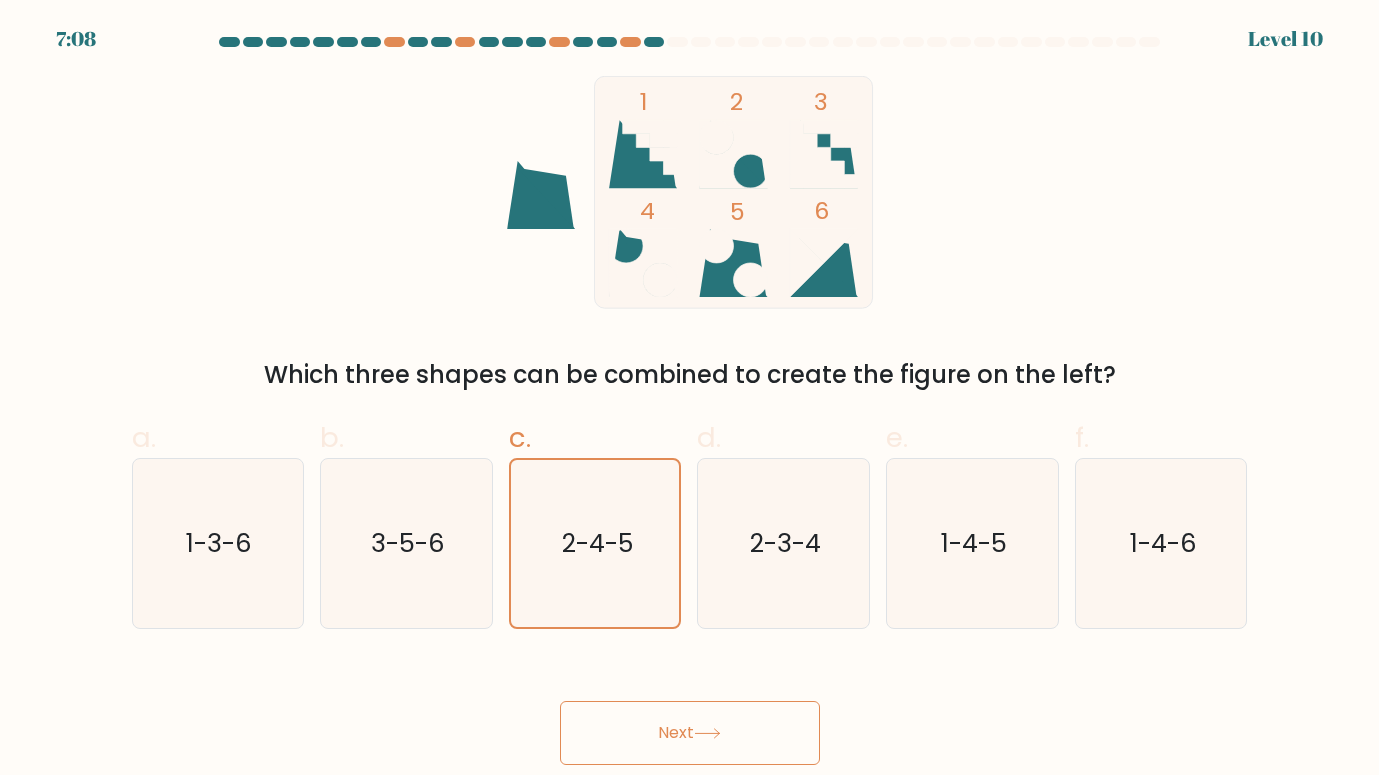 click on "Next" at bounding box center (690, 733) 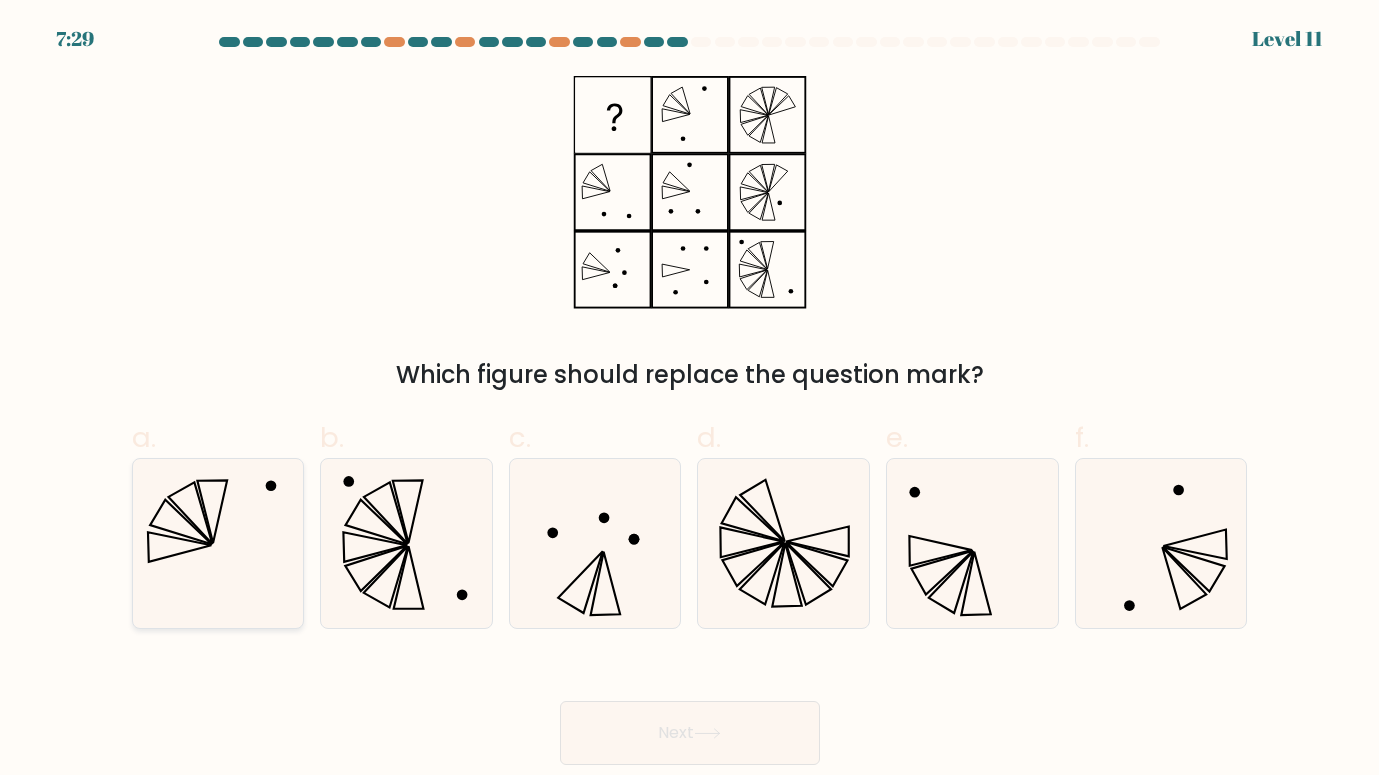 click 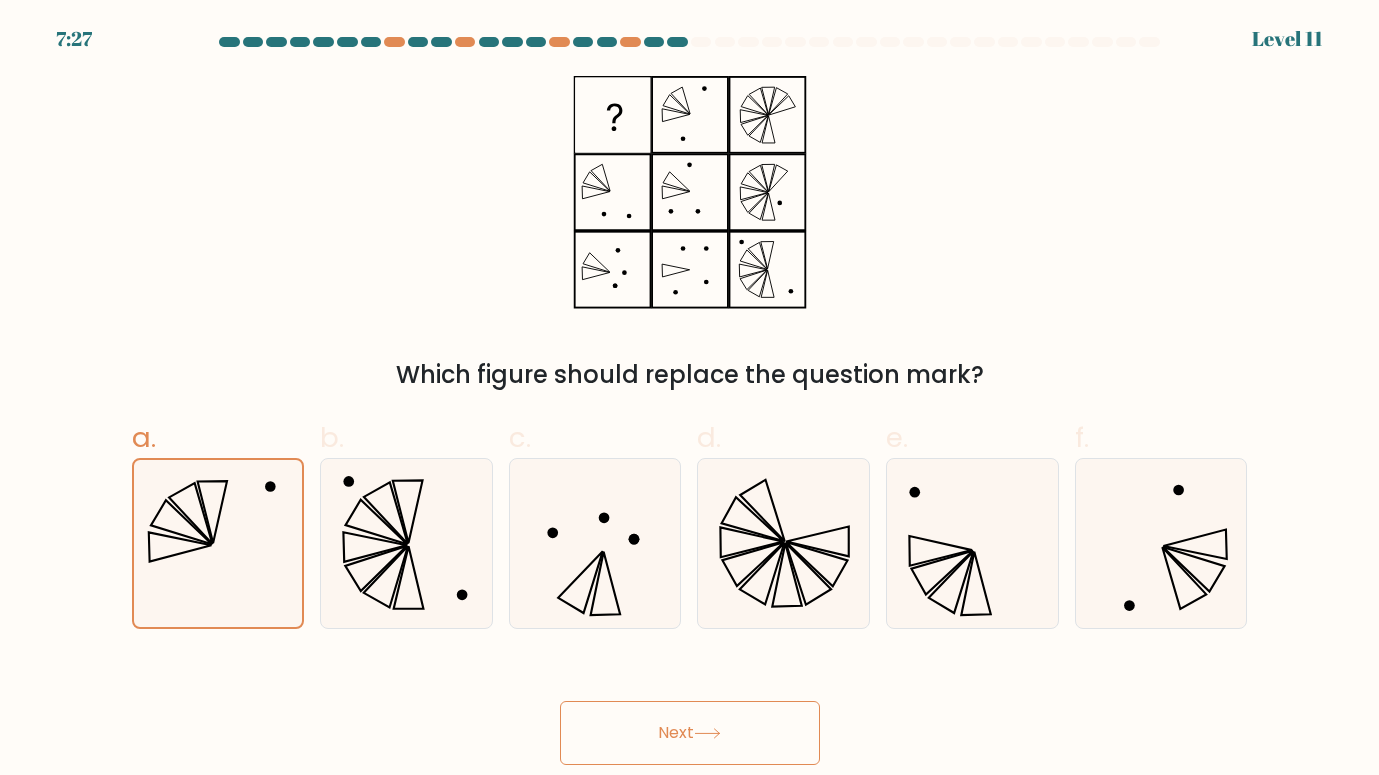 click on "Next" at bounding box center (690, 733) 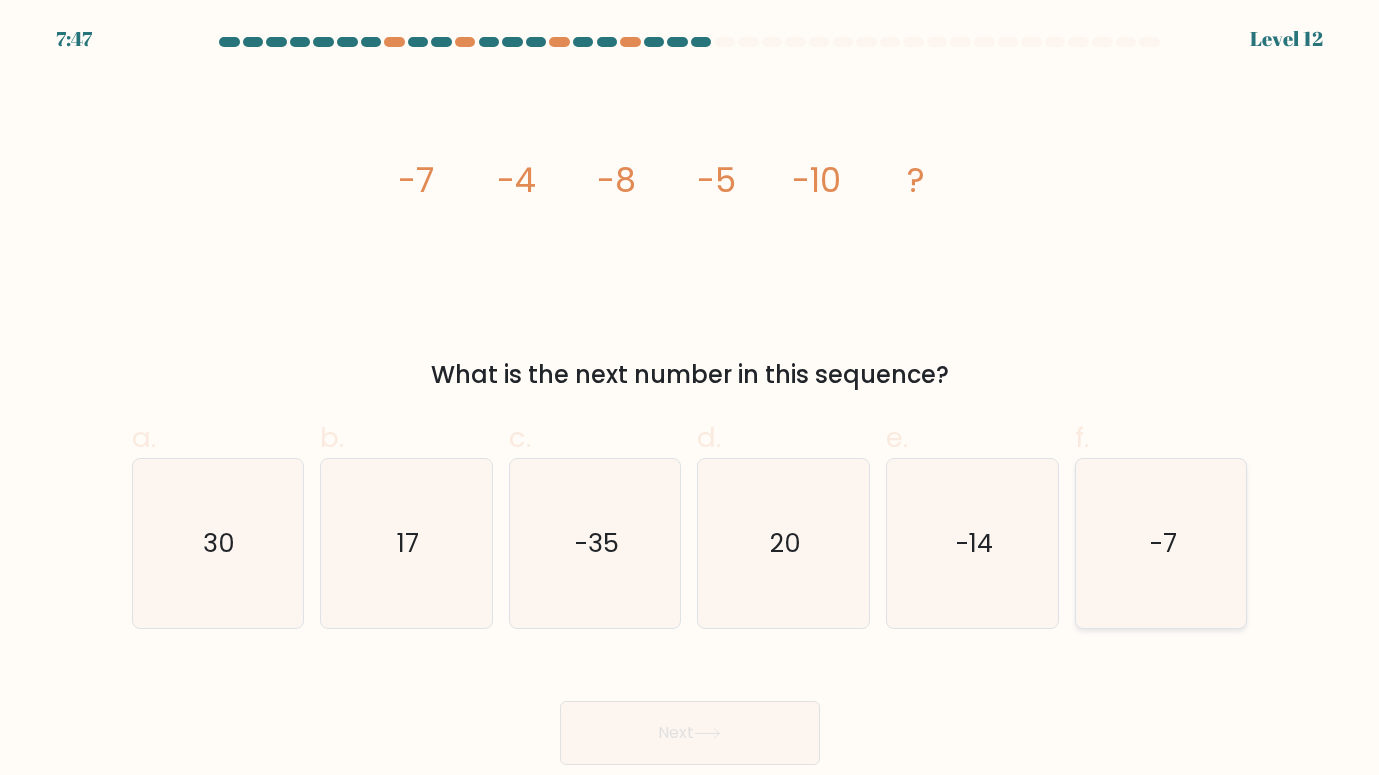click on "-7" 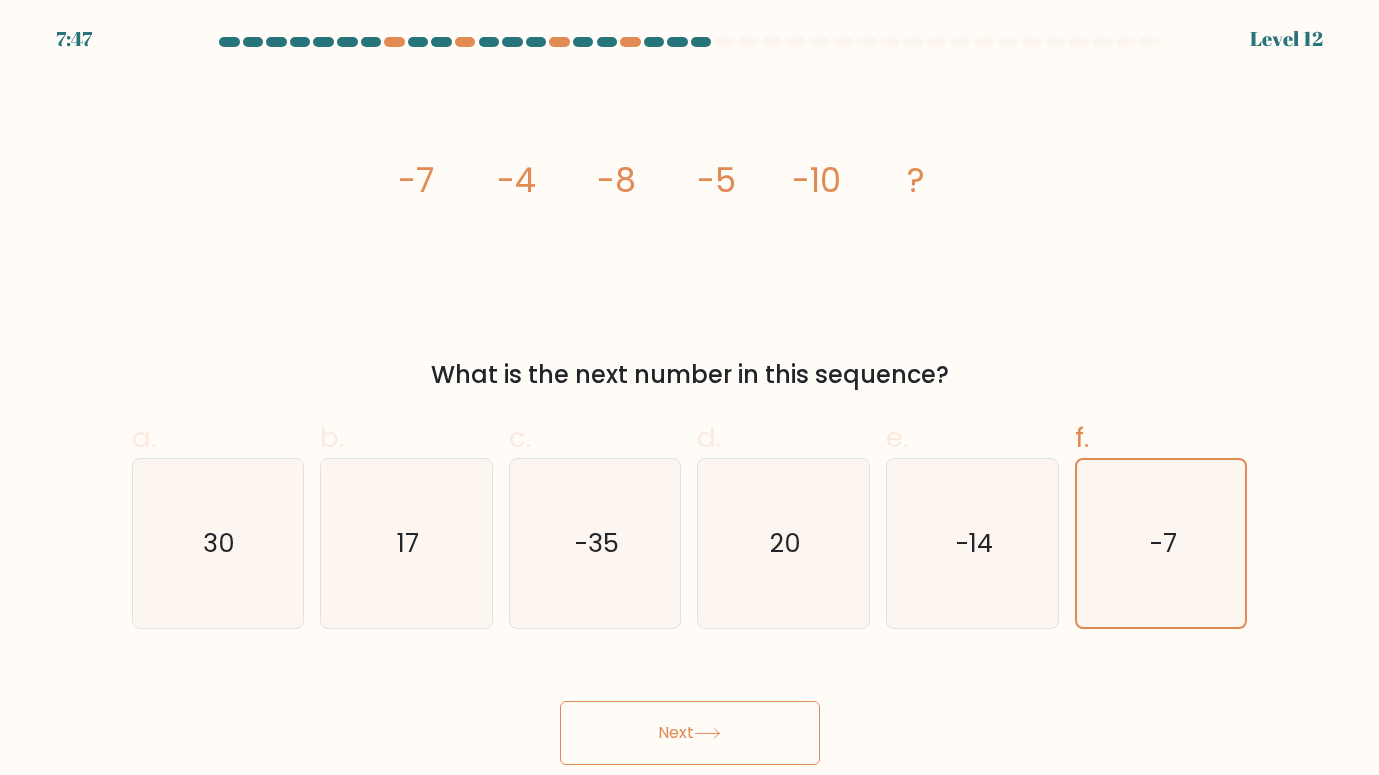 click on "Next" at bounding box center [690, 733] 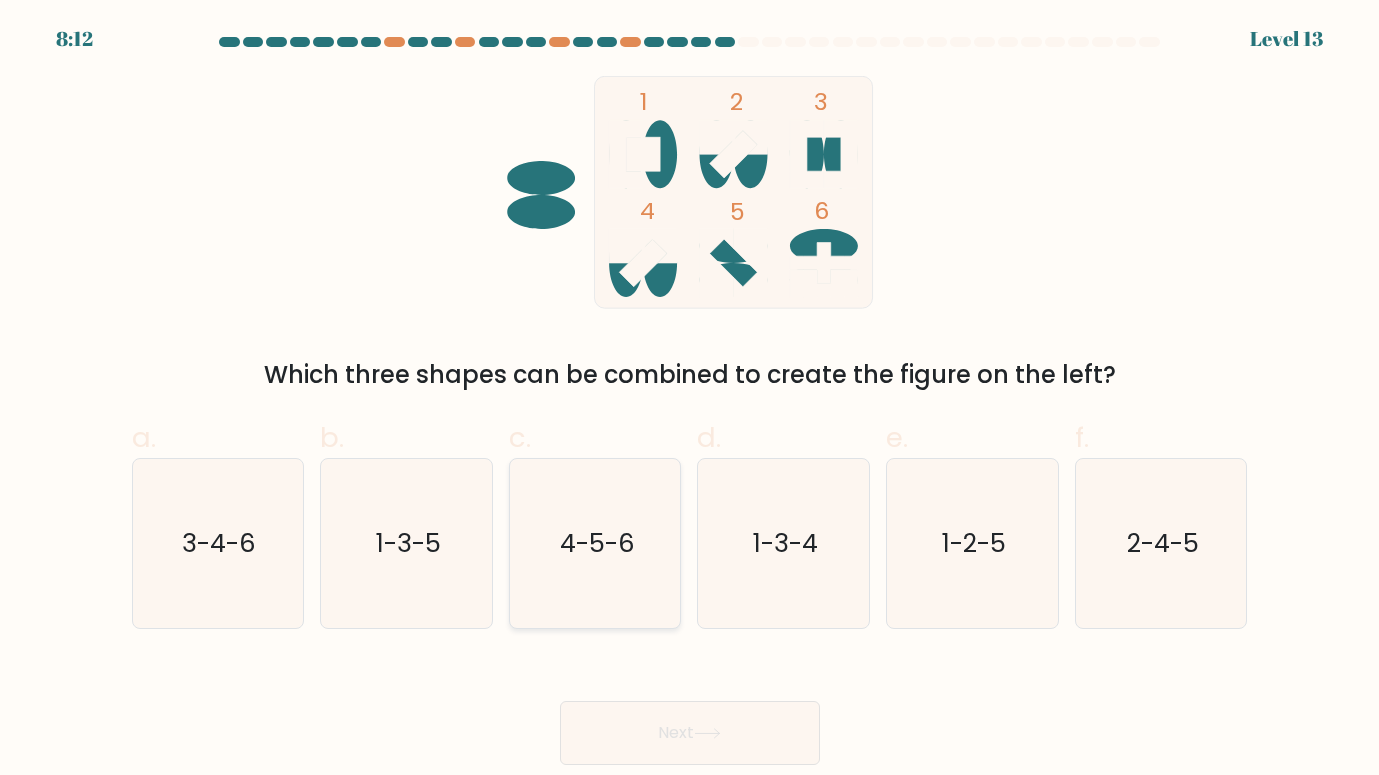 click on "4-5-6" 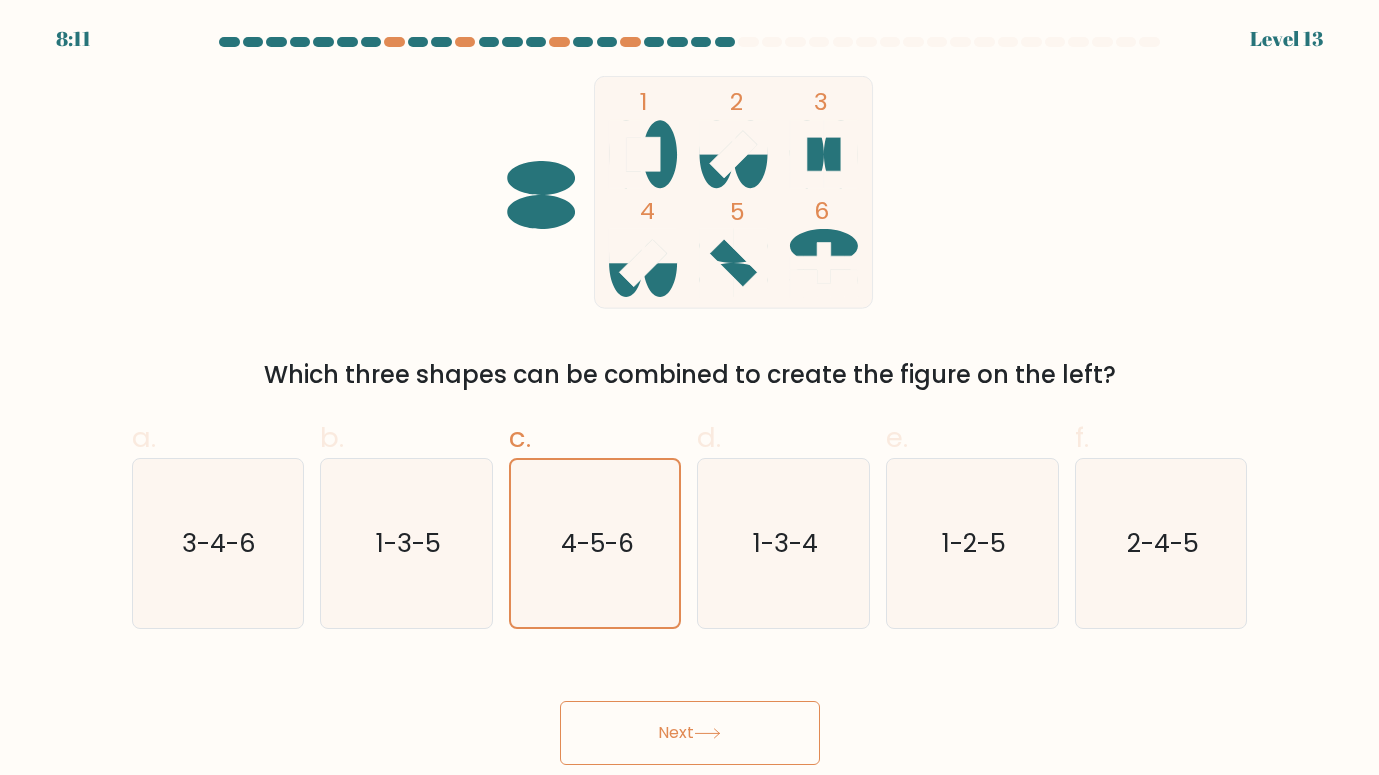 click on "Next" at bounding box center (690, 733) 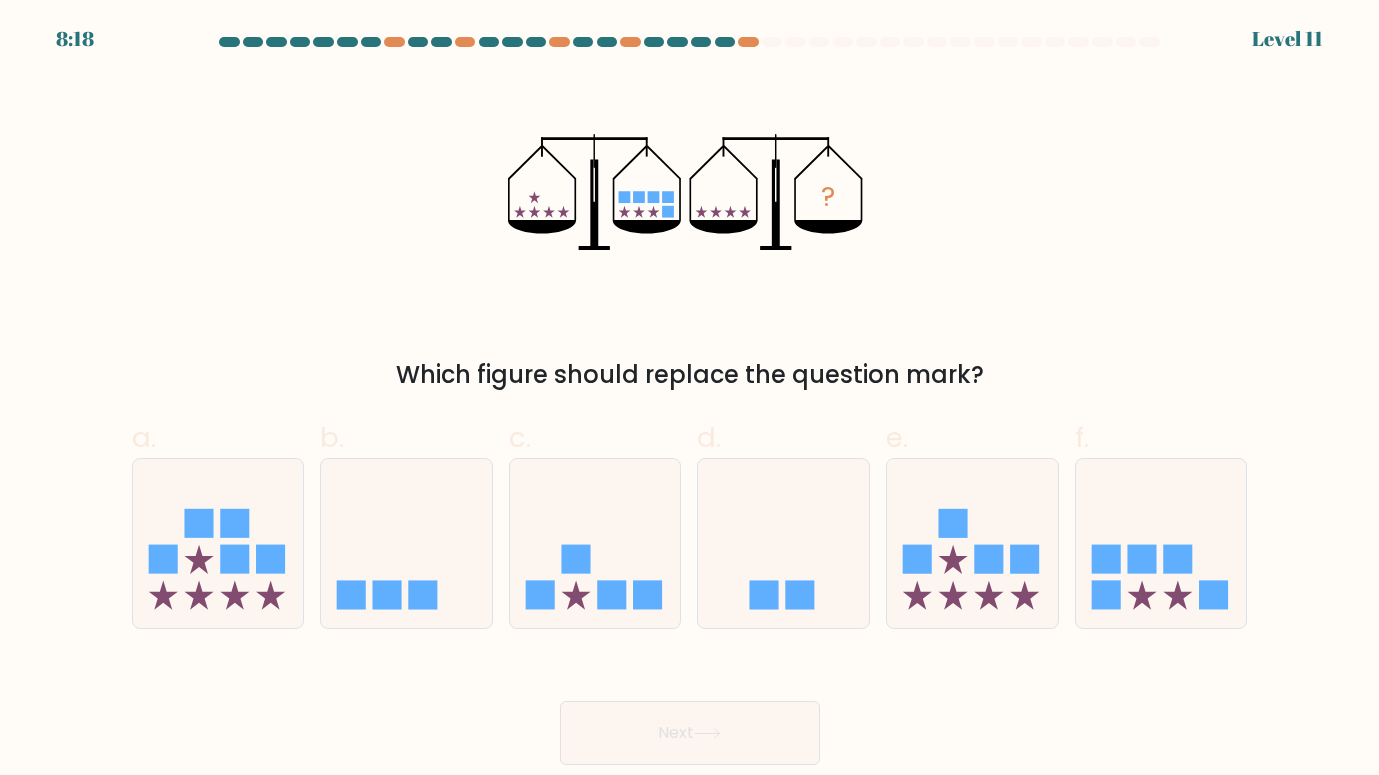 click on "e." at bounding box center [972, 523] 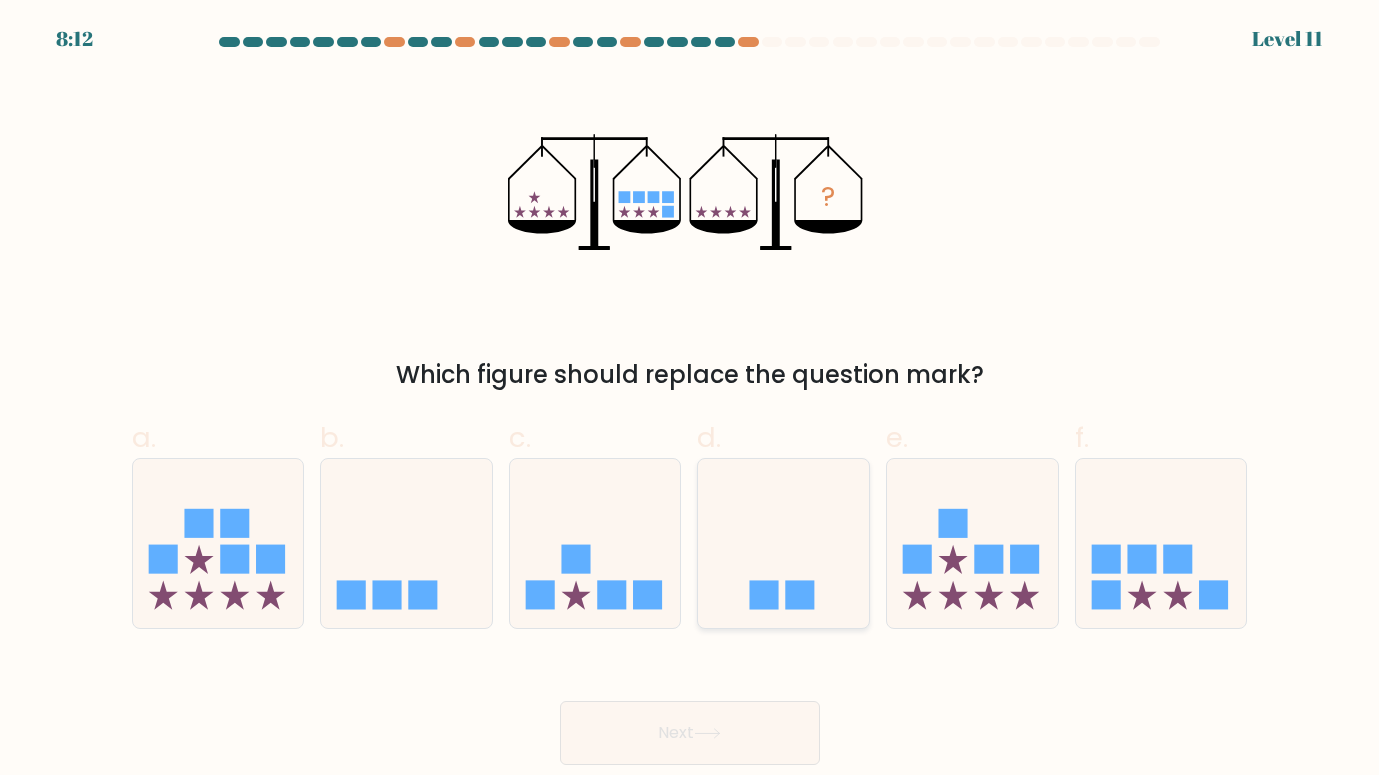 click 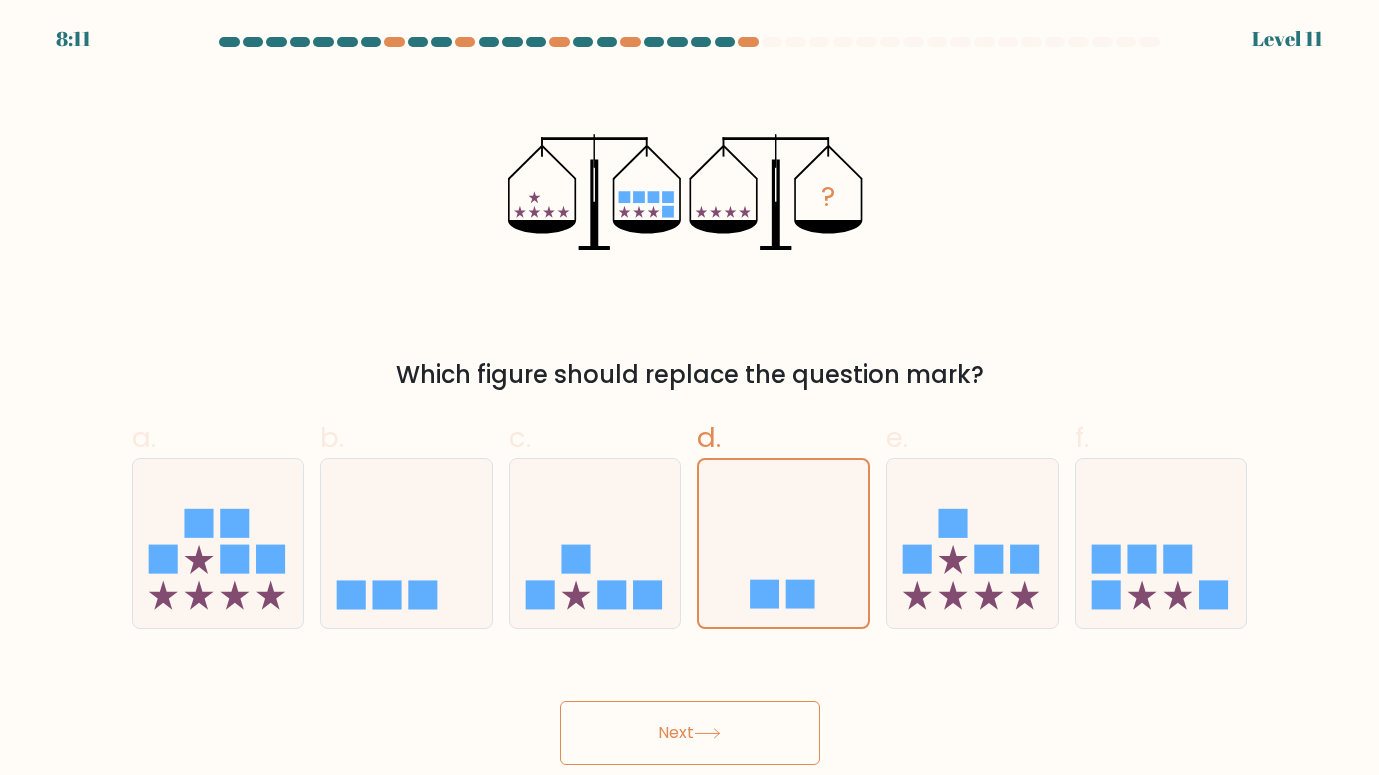 click 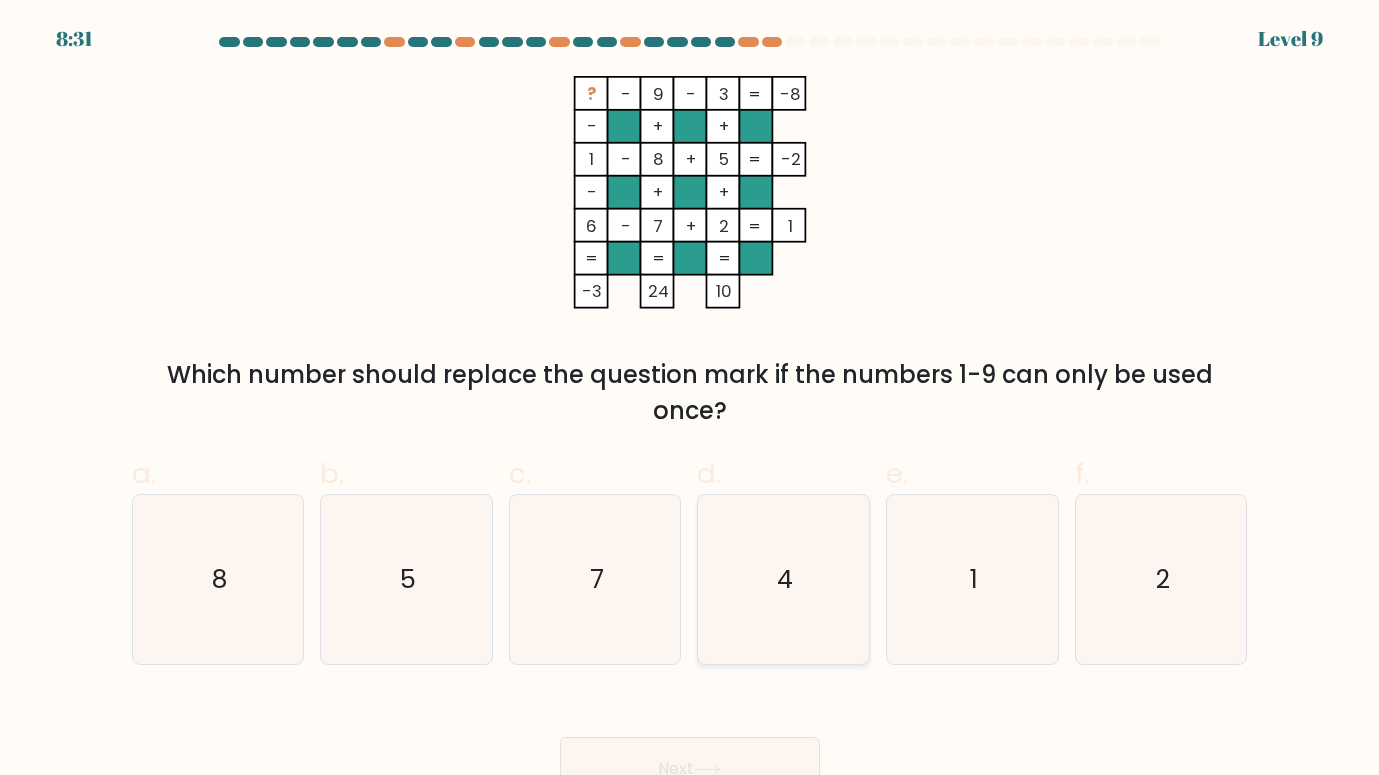 click on "4" 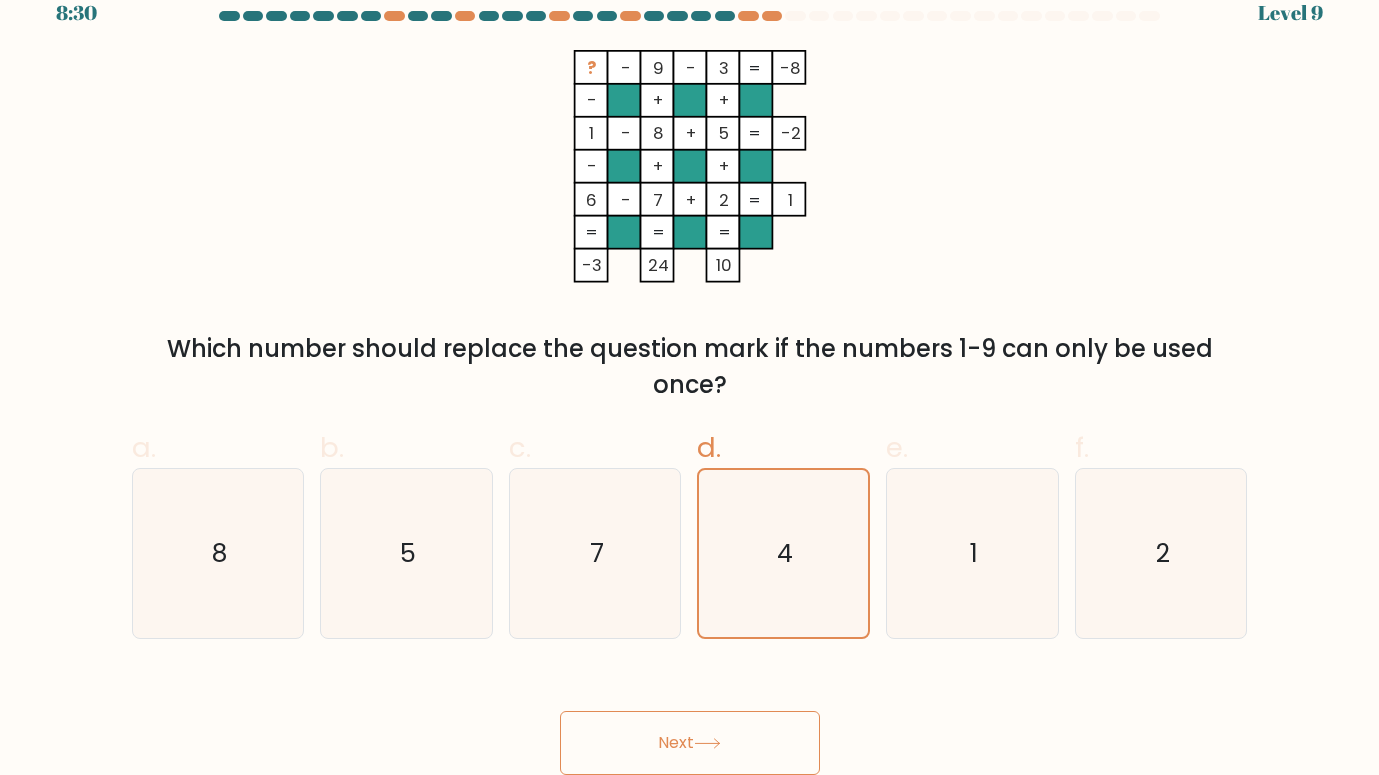 scroll, scrollTop: 25, scrollLeft: 0, axis: vertical 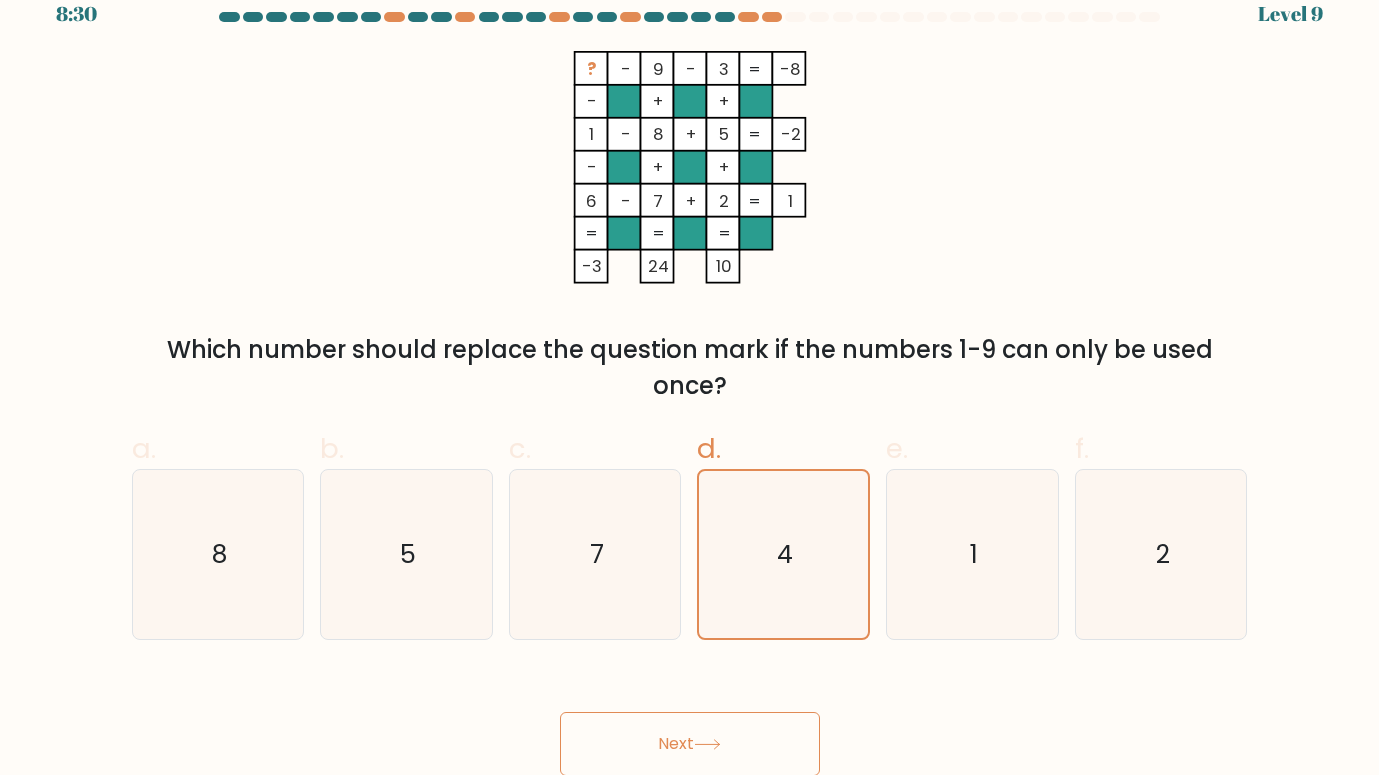 click on "Next" at bounding box center (690, 744) 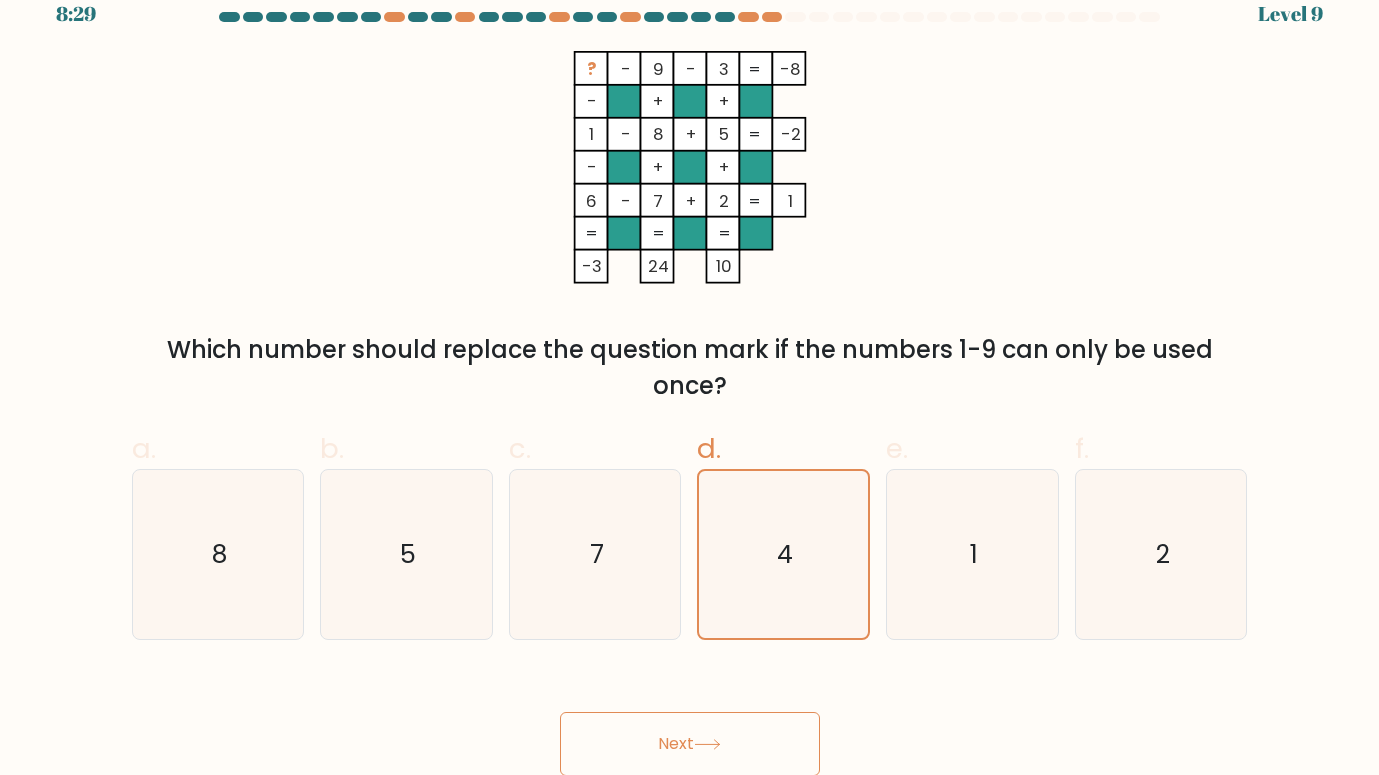 scroll, scrollTop: 0, scrollLeft: 0, axis: both 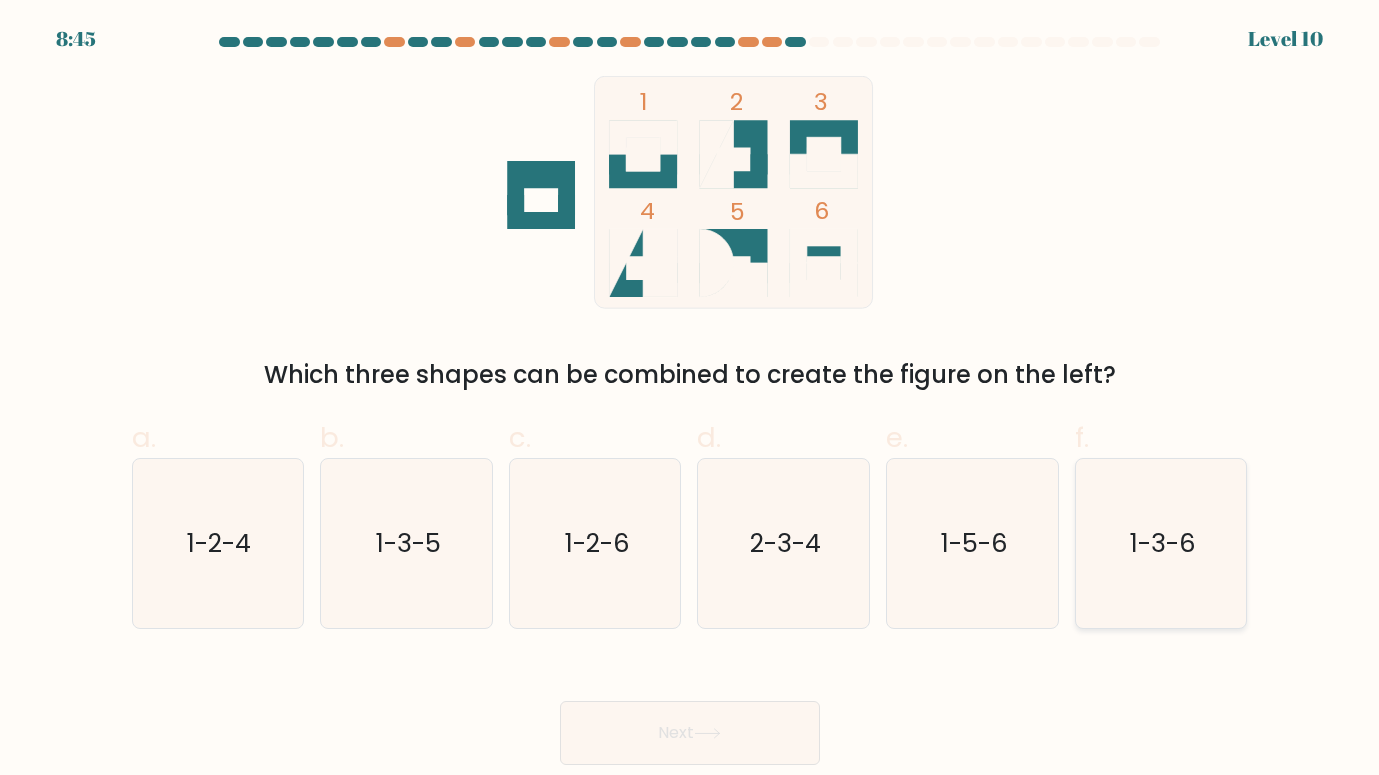 click on "1-3-6" 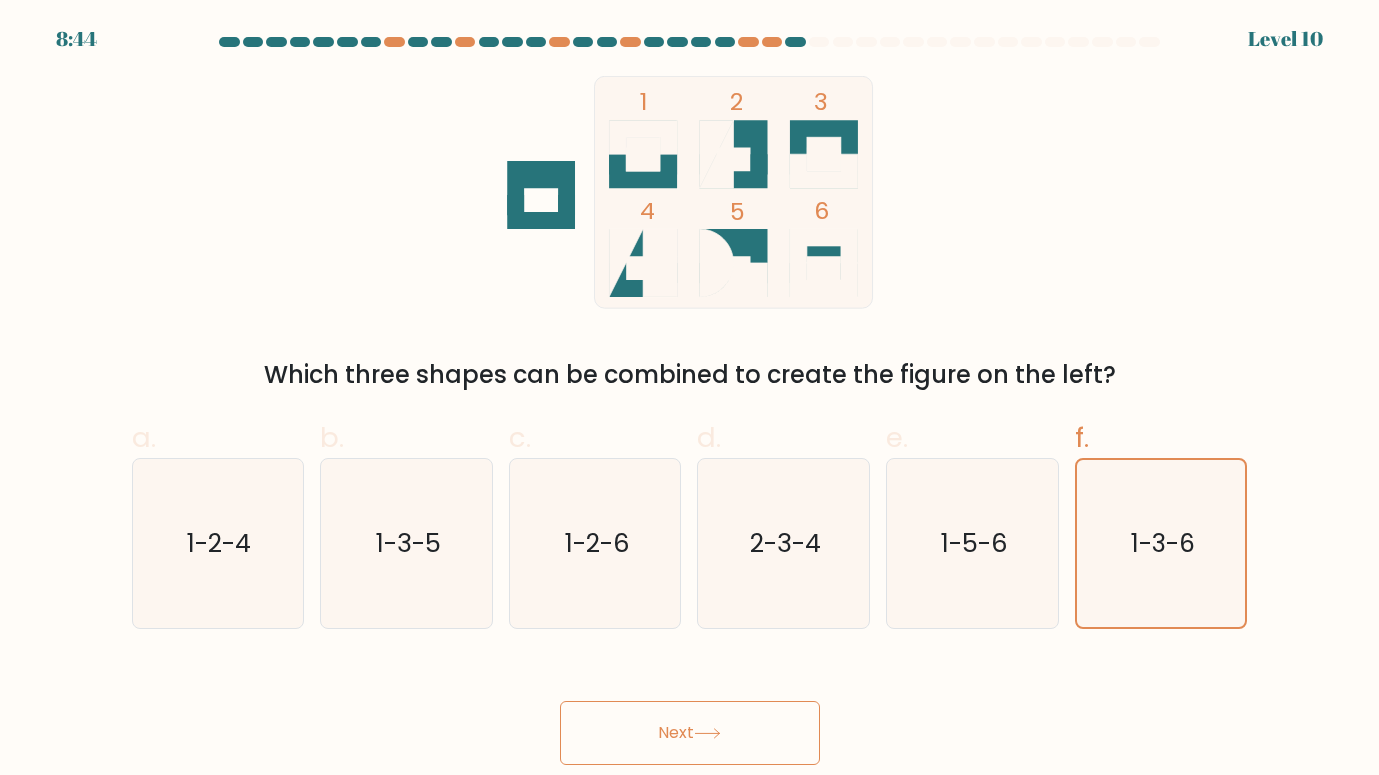 click 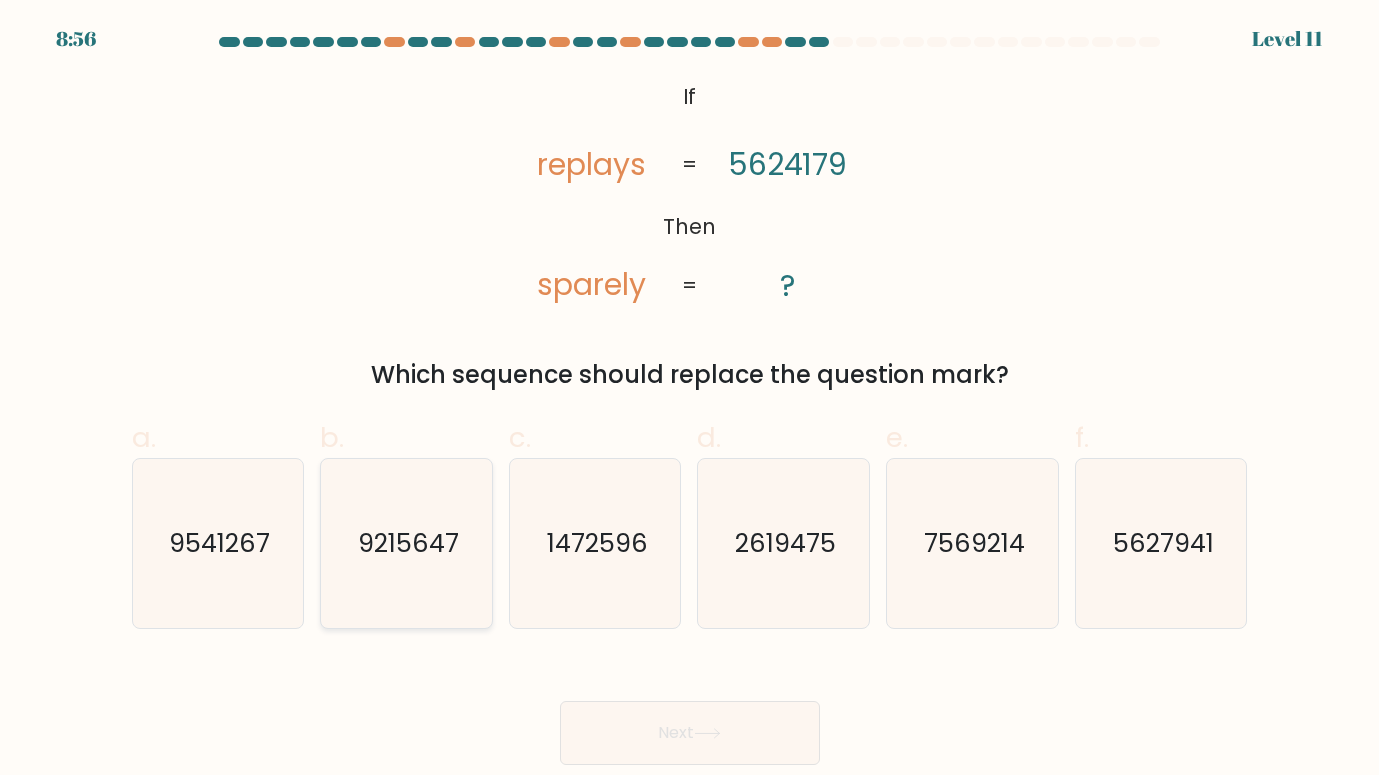 click on "9215647" 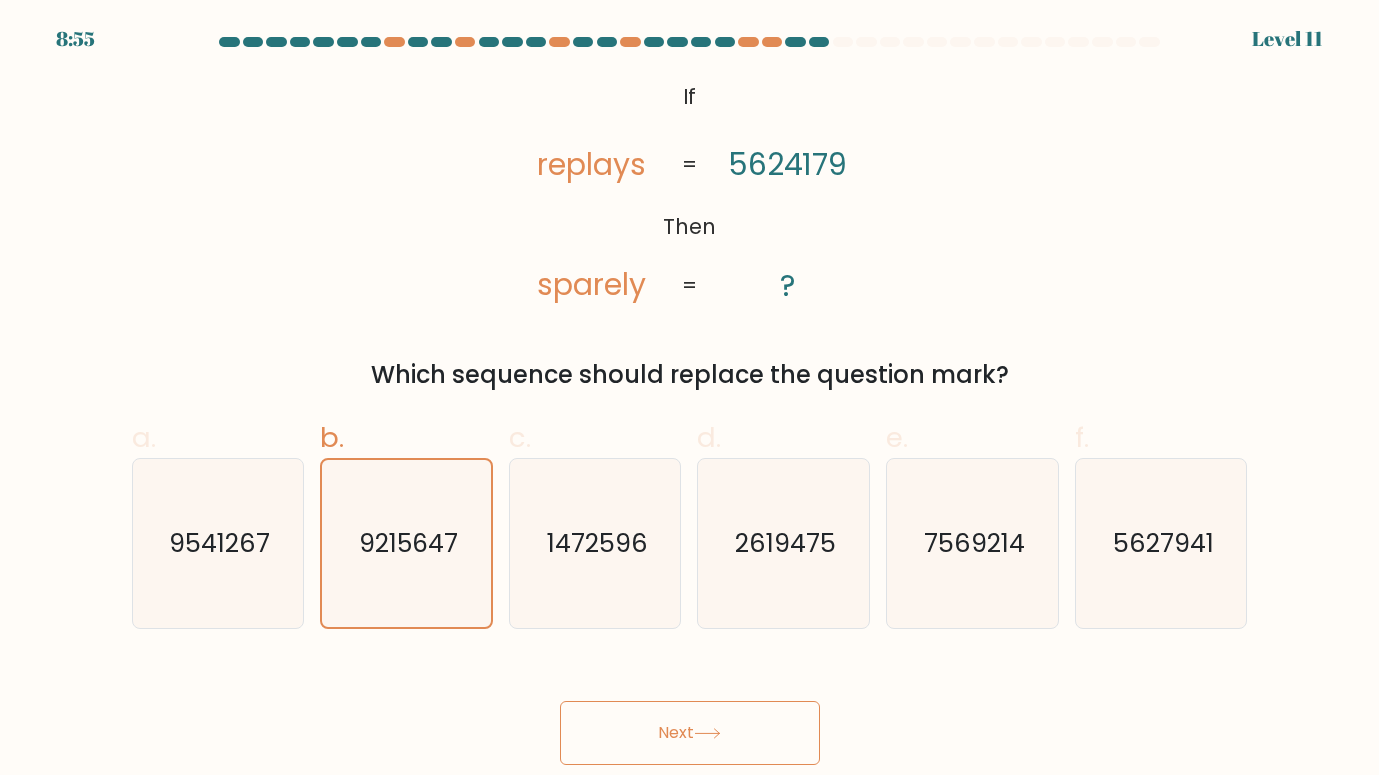 click on "Next" at bounding box center [690, 733] 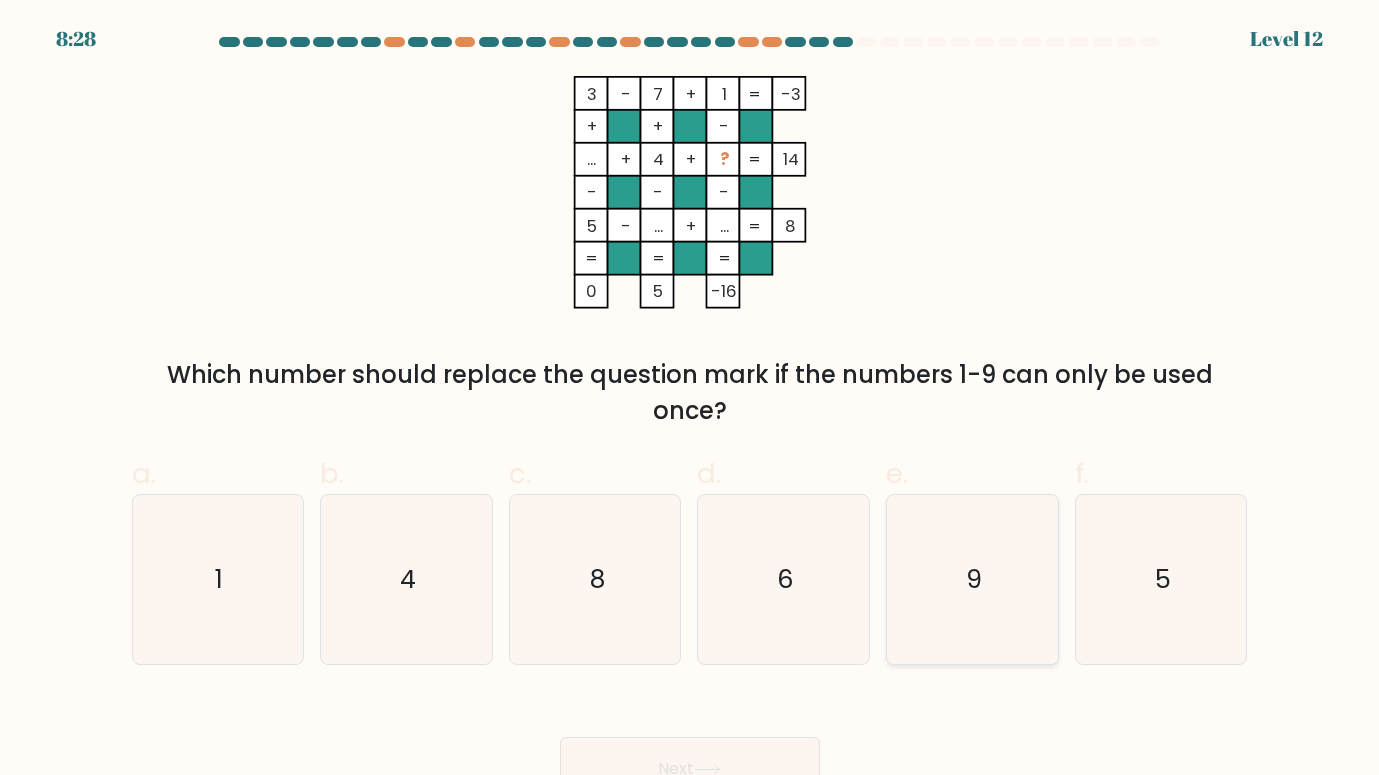 click on "9" 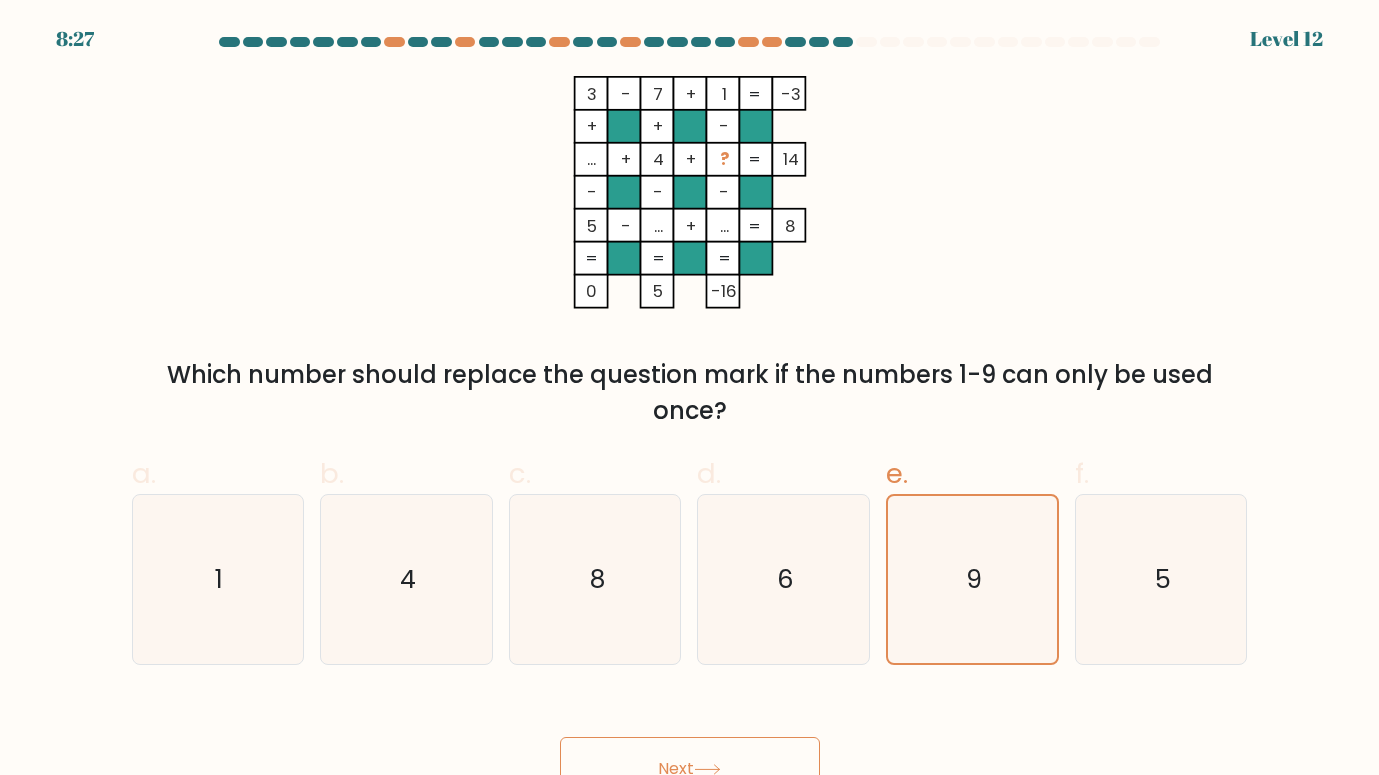 click on "Next" at bounding box center (690, 769) 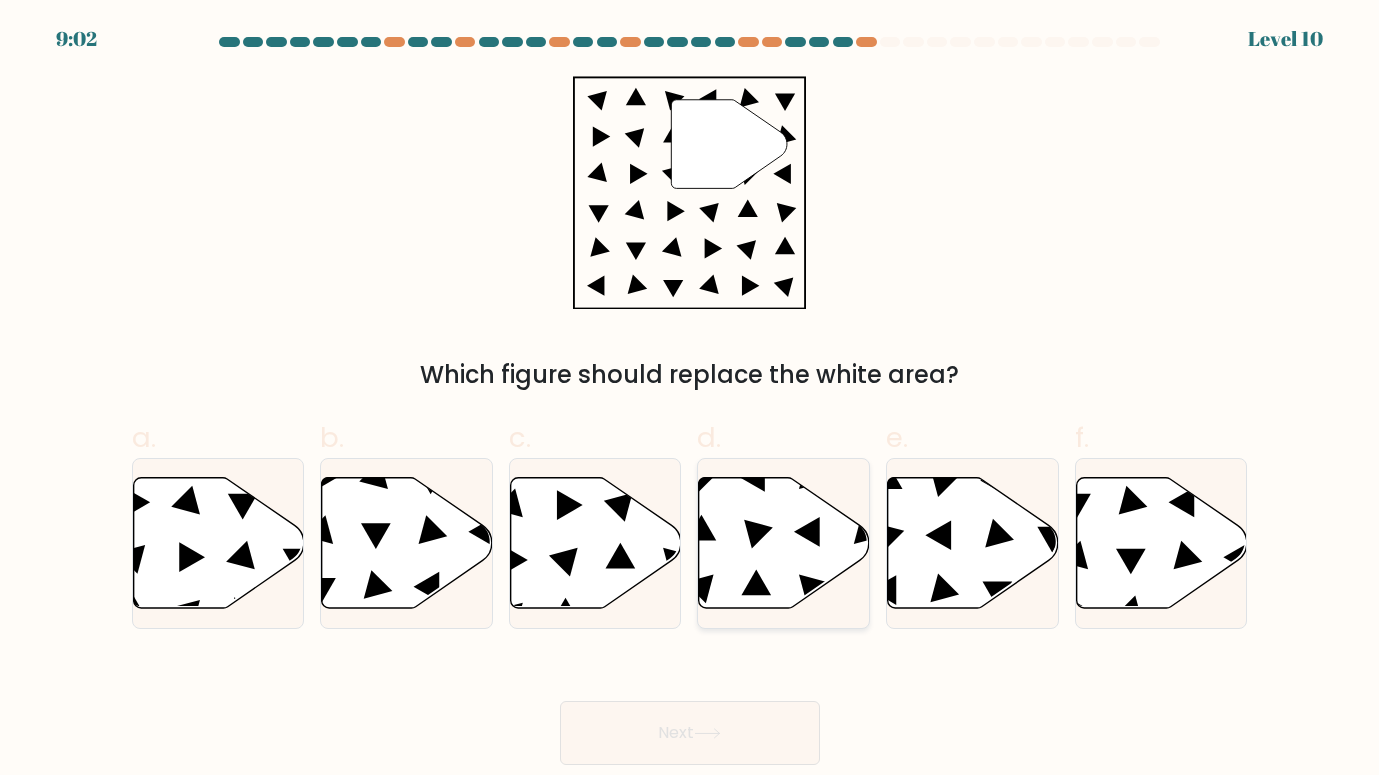 click 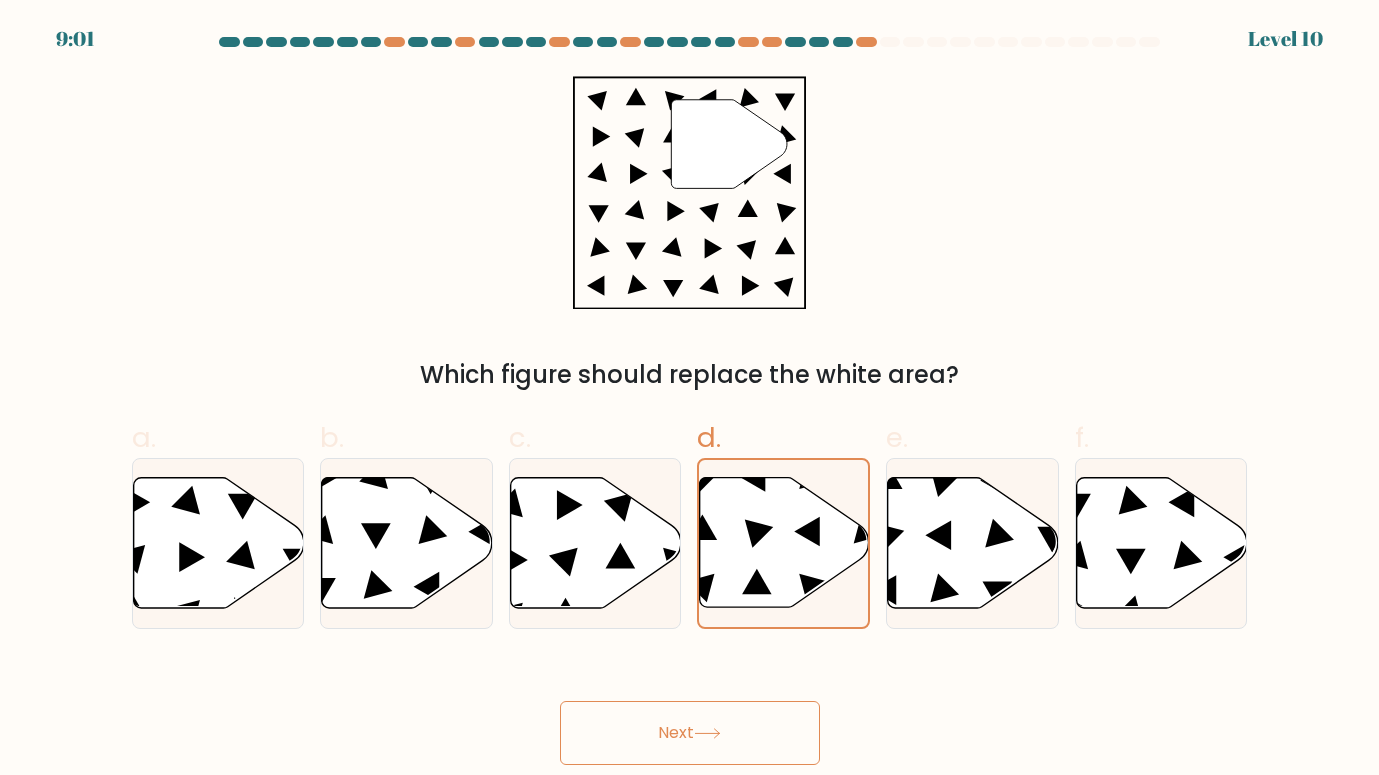 click on "Next" at bounding box center (690, 733) 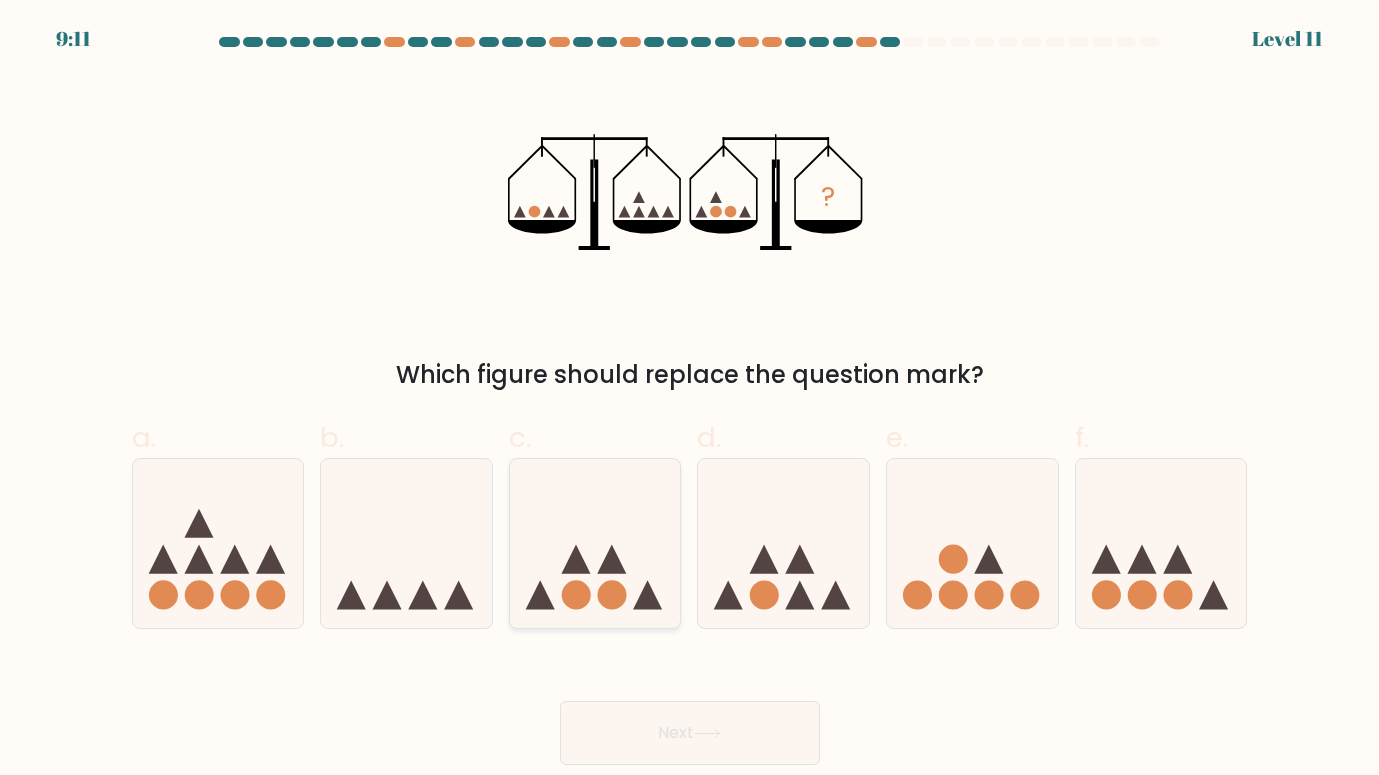 click 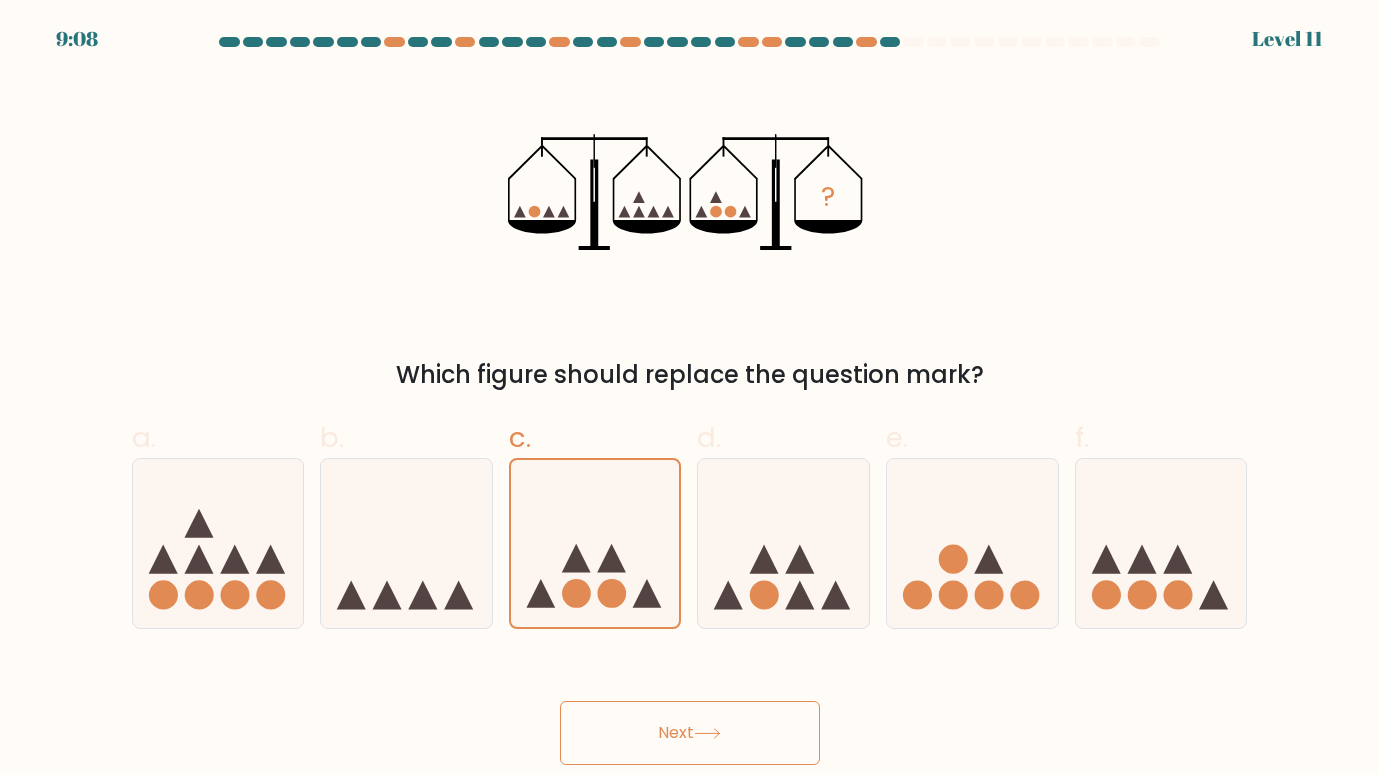 click on "Next" at bounding box center [690, 733] 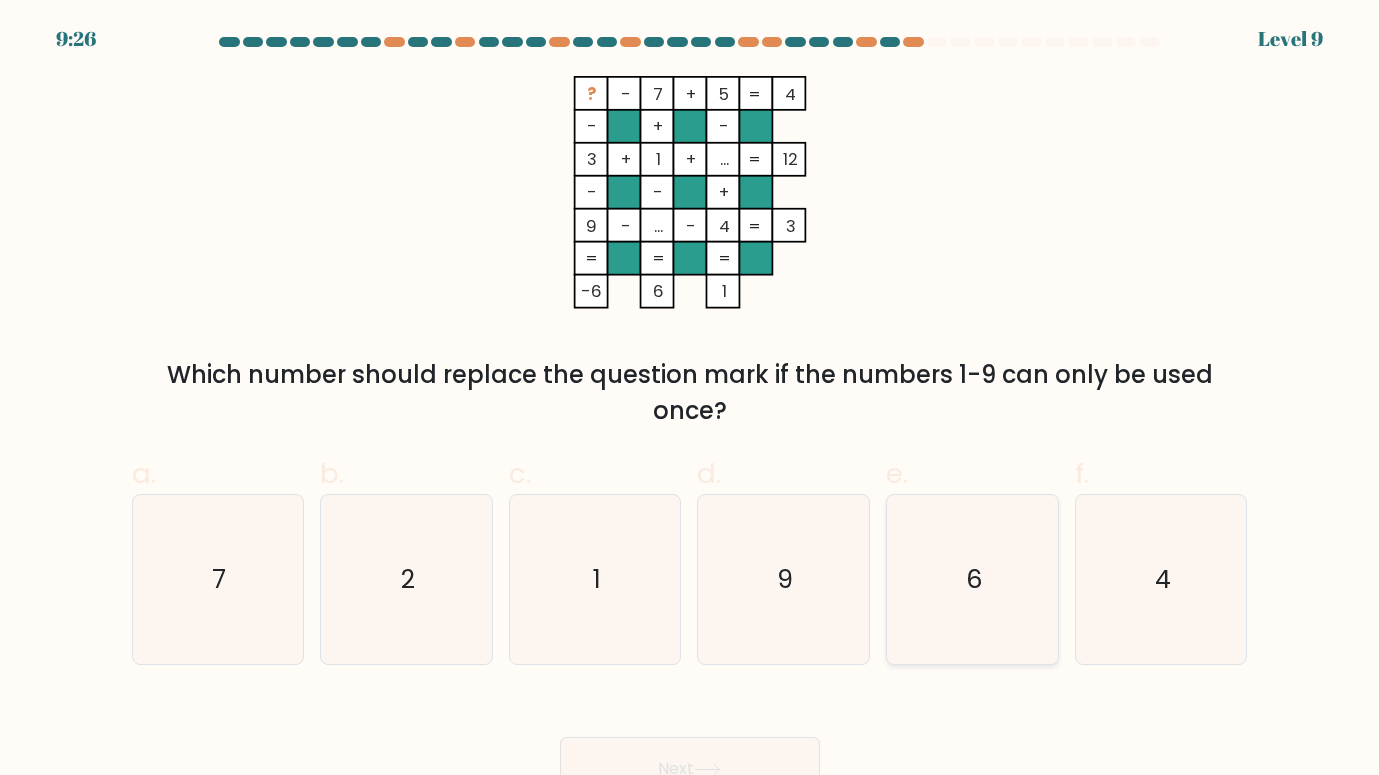 click on "6" 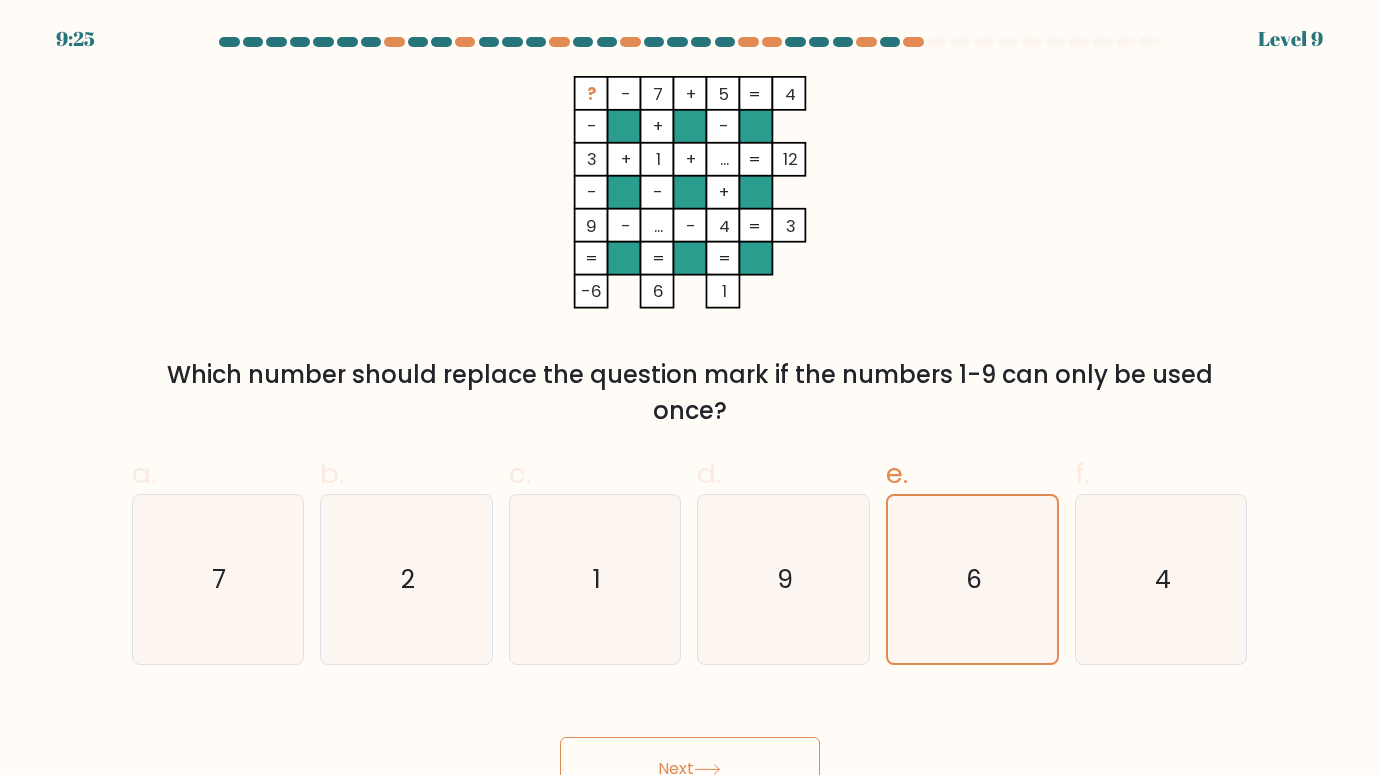 click on "Next" at bounding box center (690, 769) 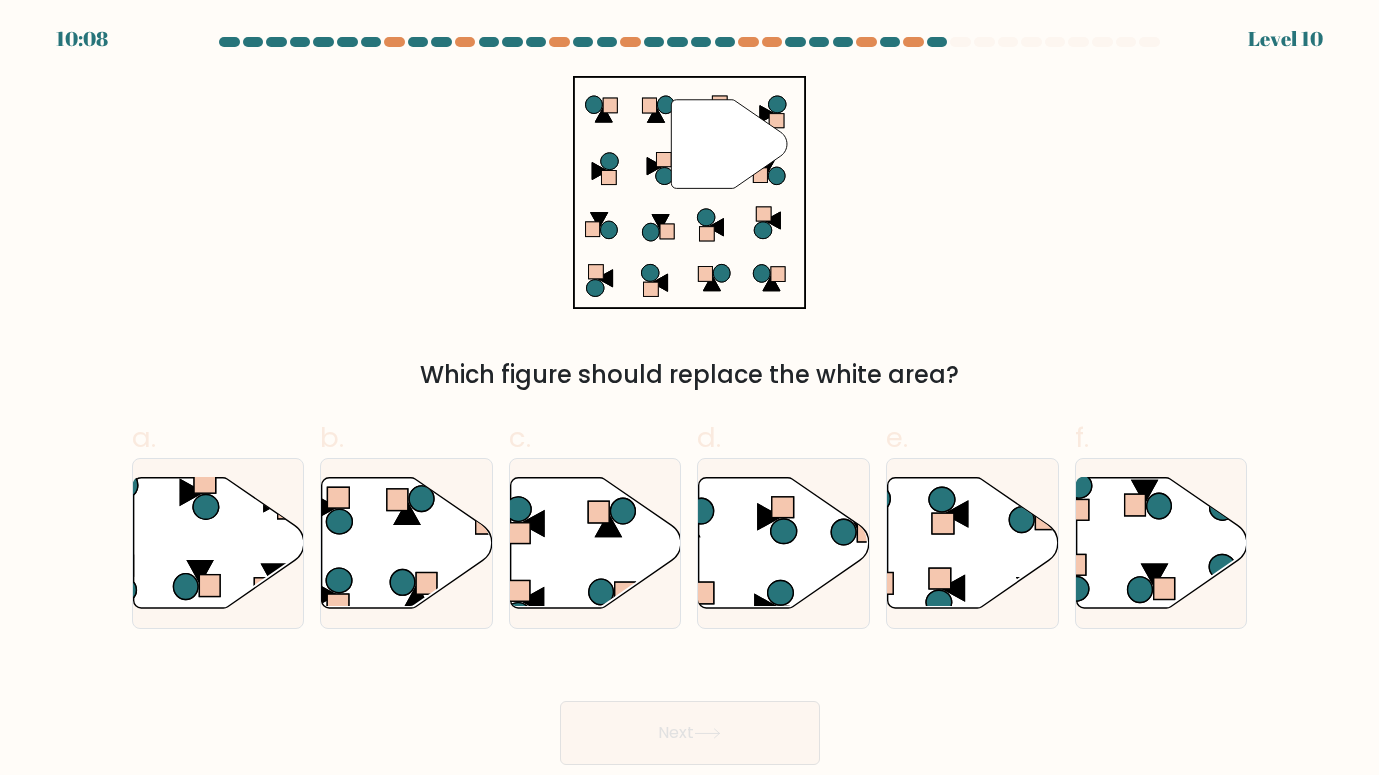 scroll, scrollTop: 0, scrollLeft: 0, axis: both 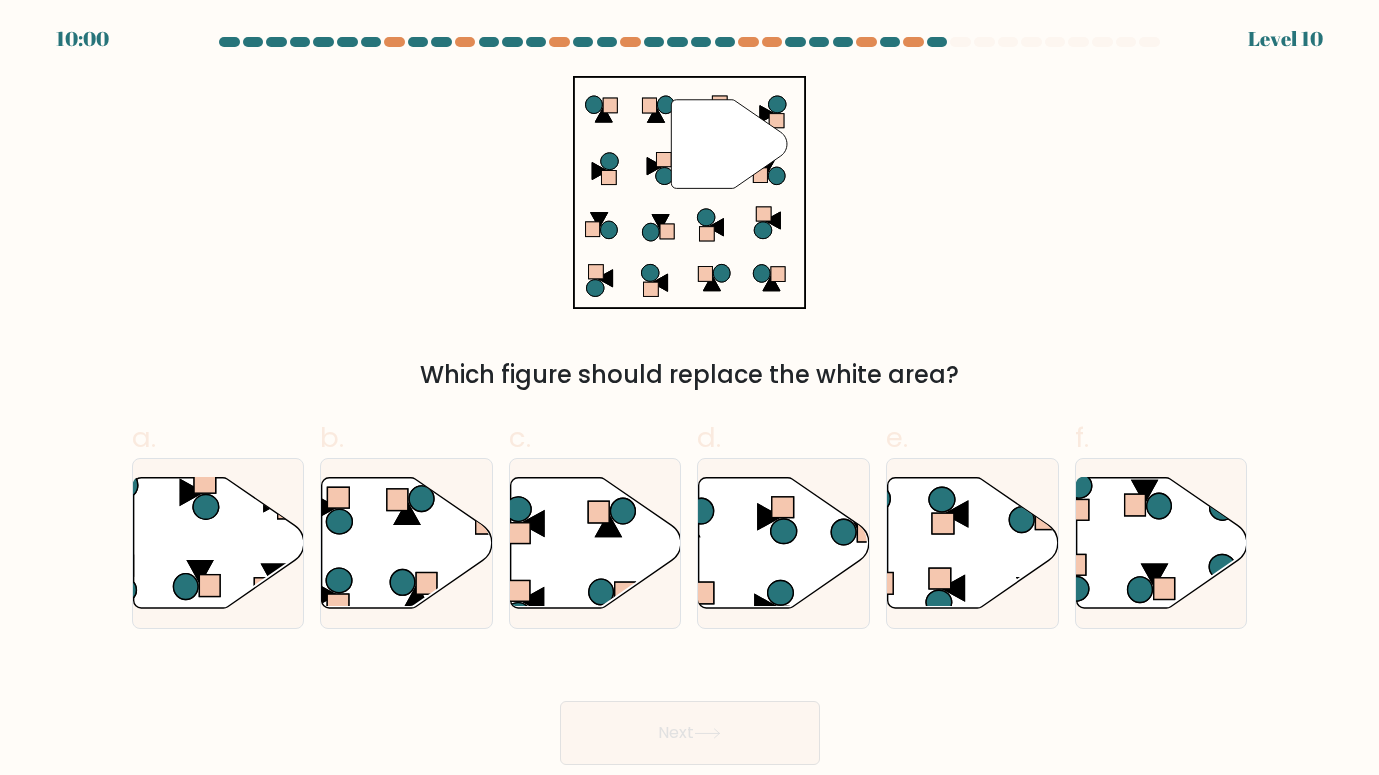 click on "a." at bounding box center (218, 523) 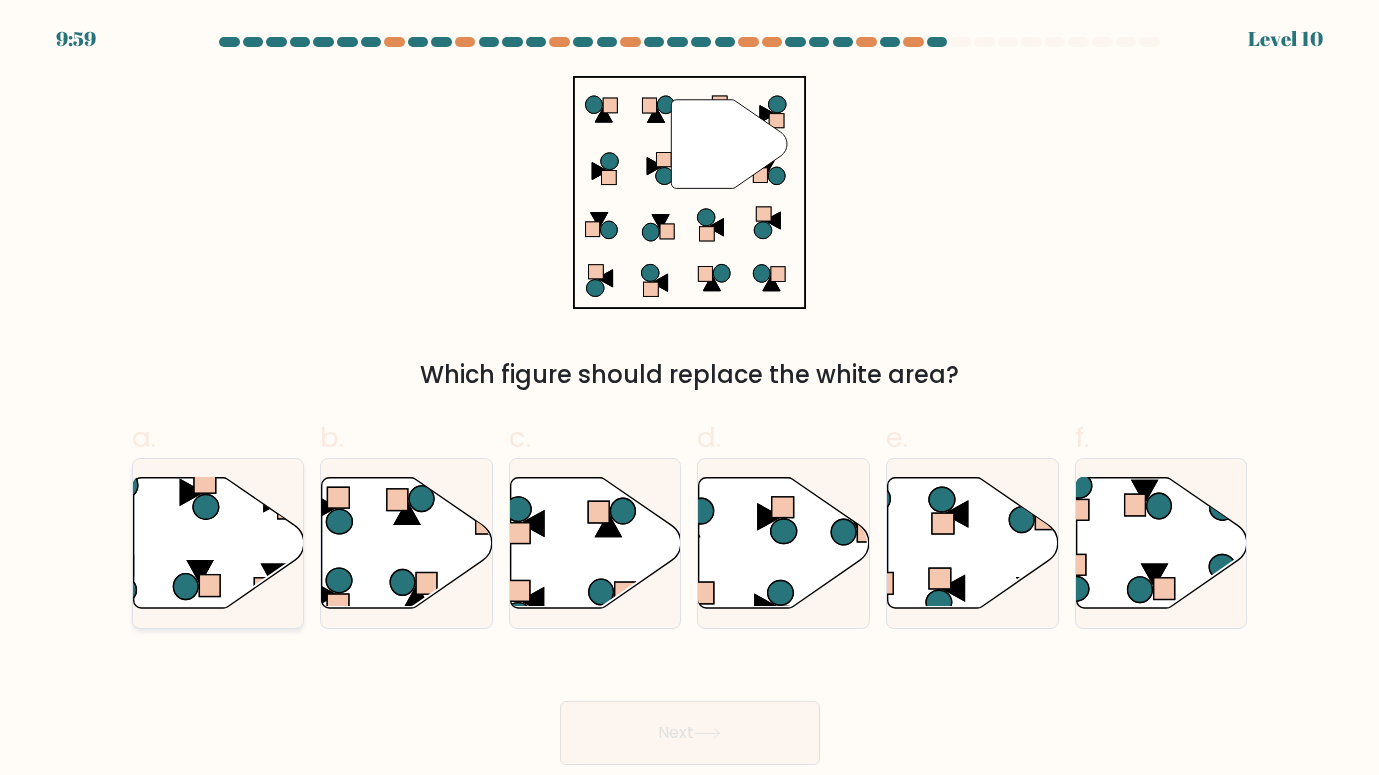 click 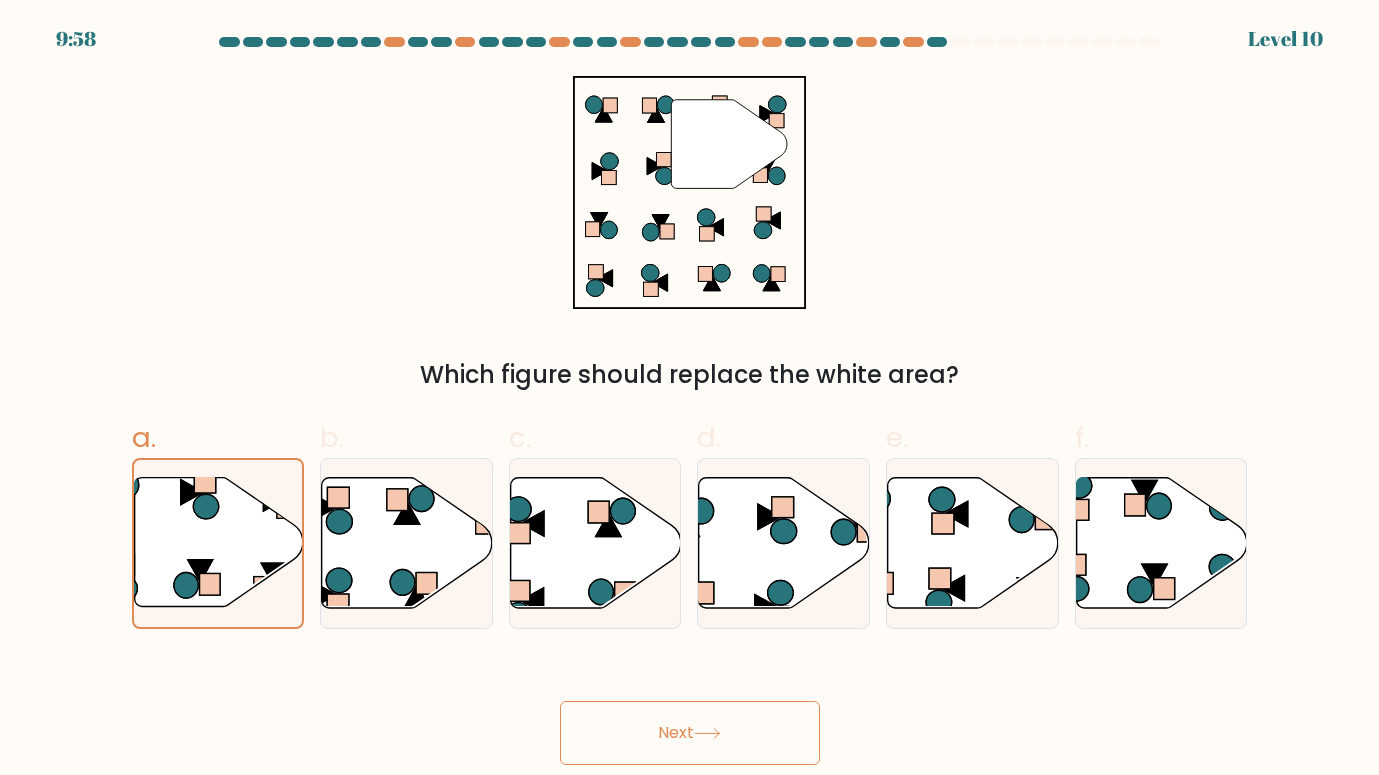click on "Next" at bounding box center [690, 733] 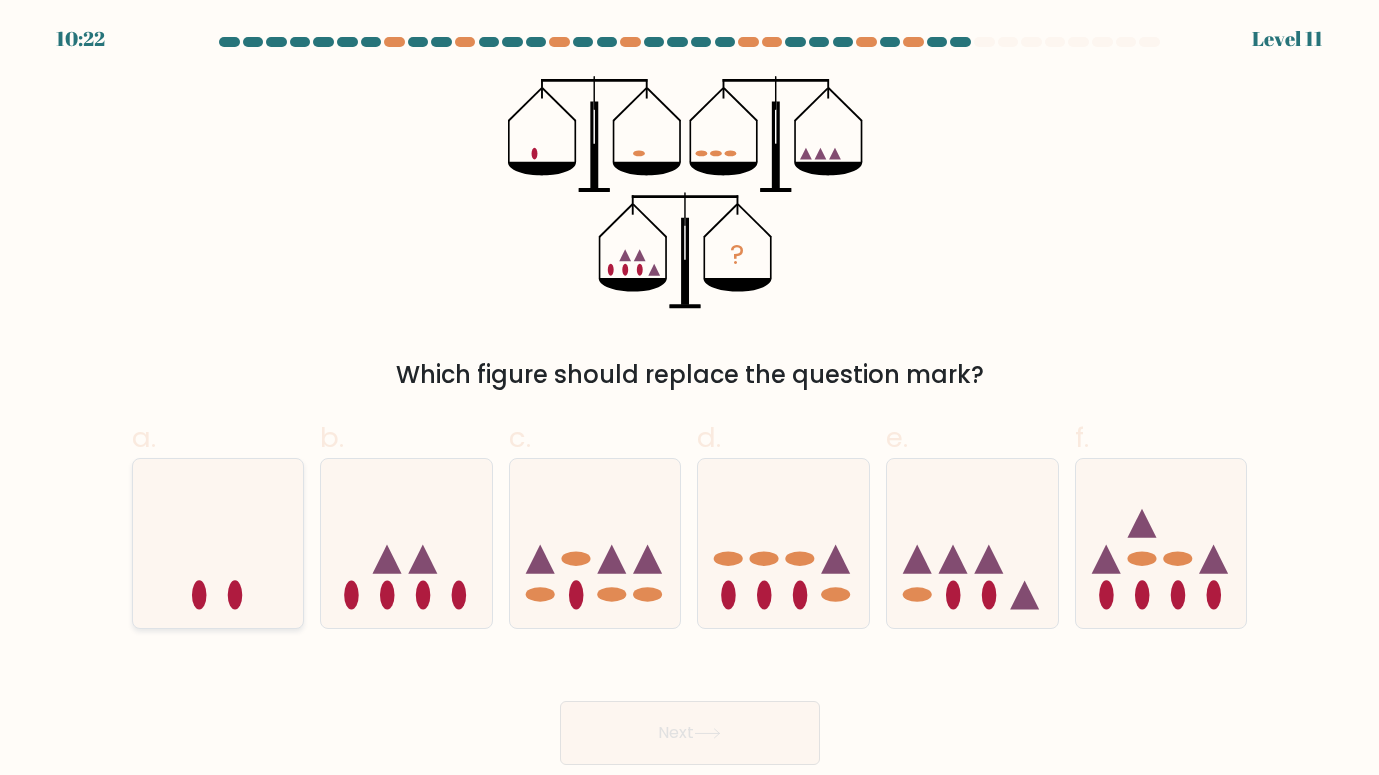 click 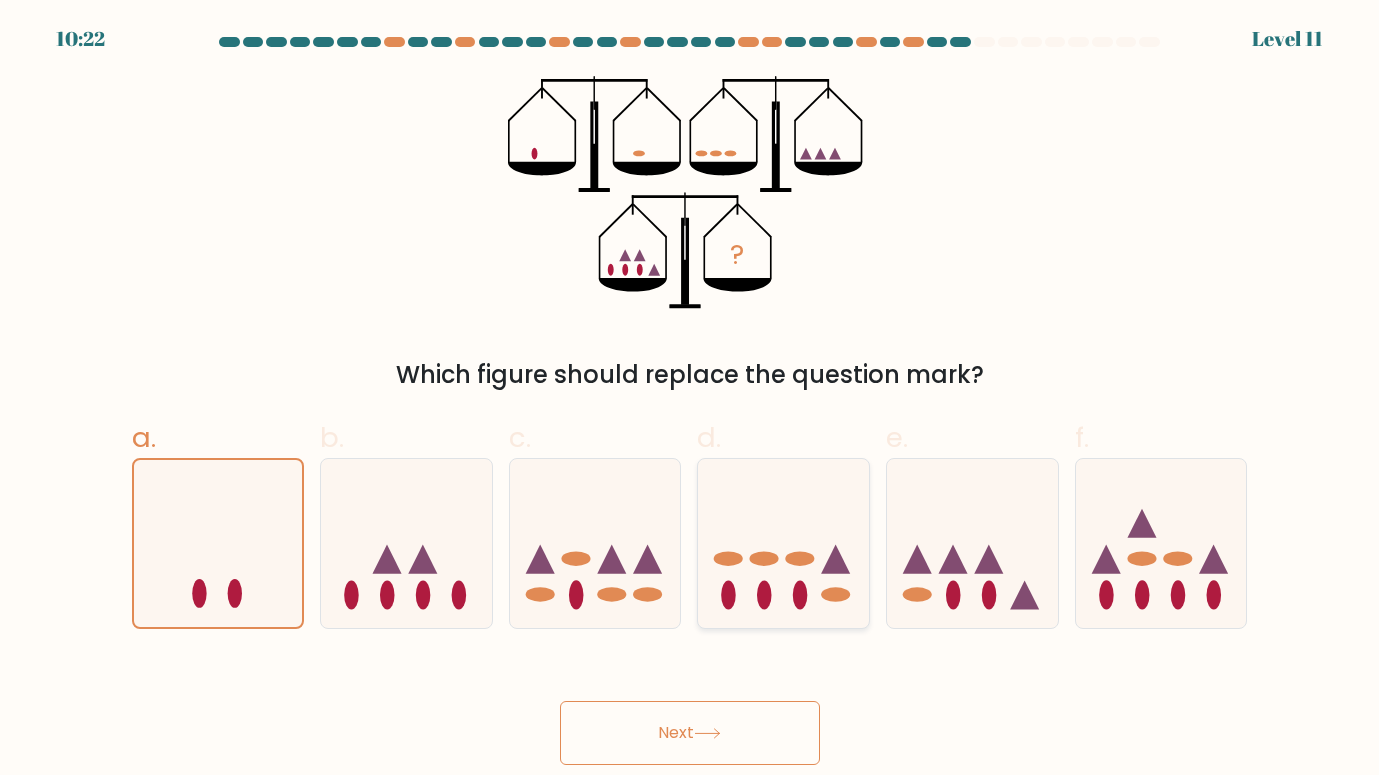 scroll, scrollTop: 0, scrollLeft: 0, axis: both 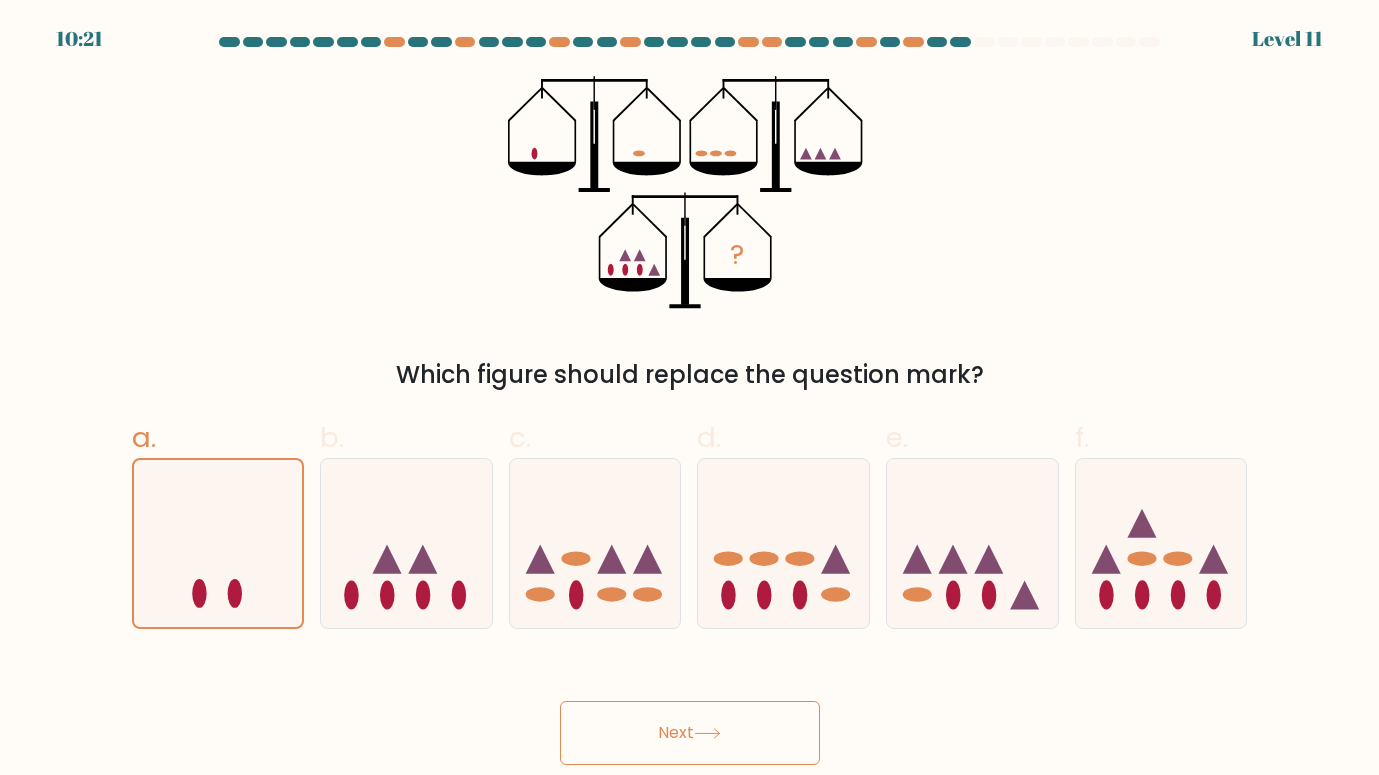 click on "Next" at bounding box center [690, 733] 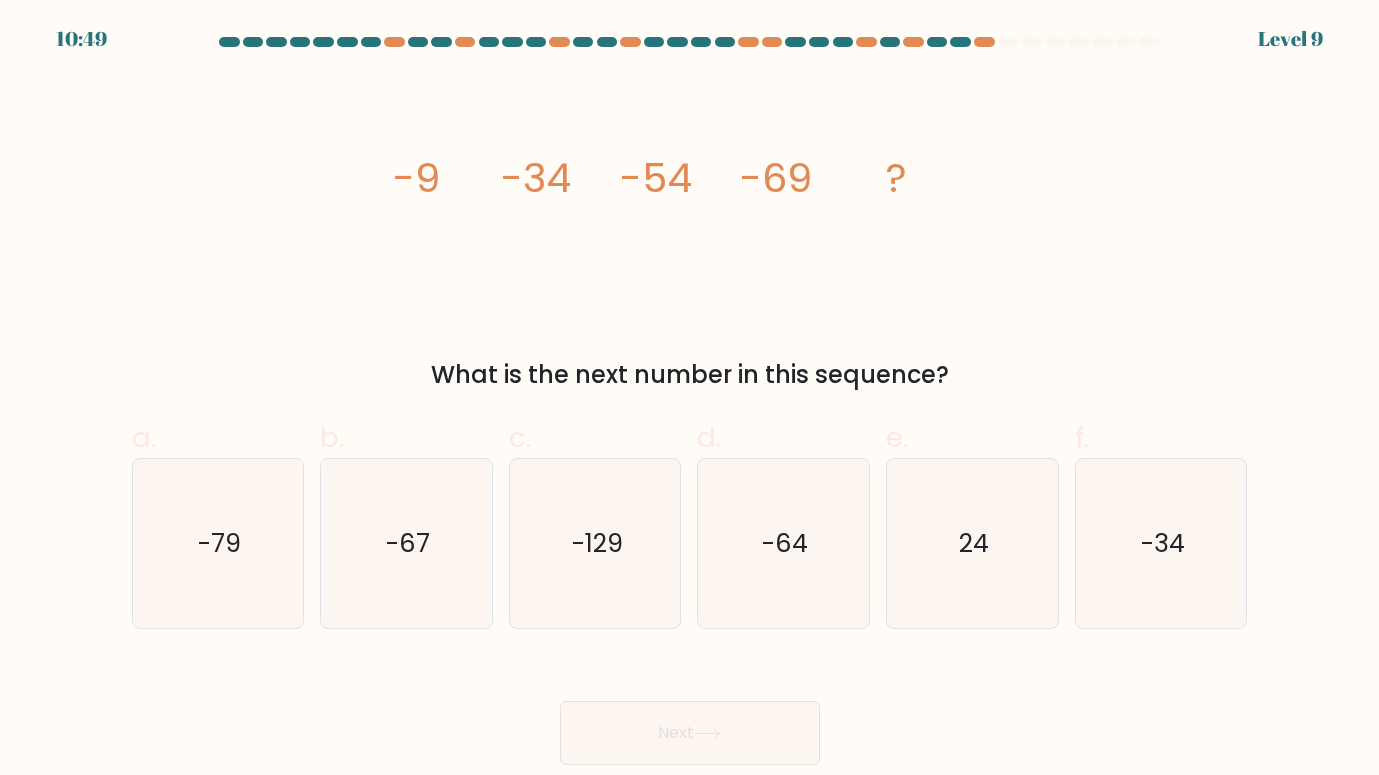 click on "a.
-79" at bounding box center (218, 523) 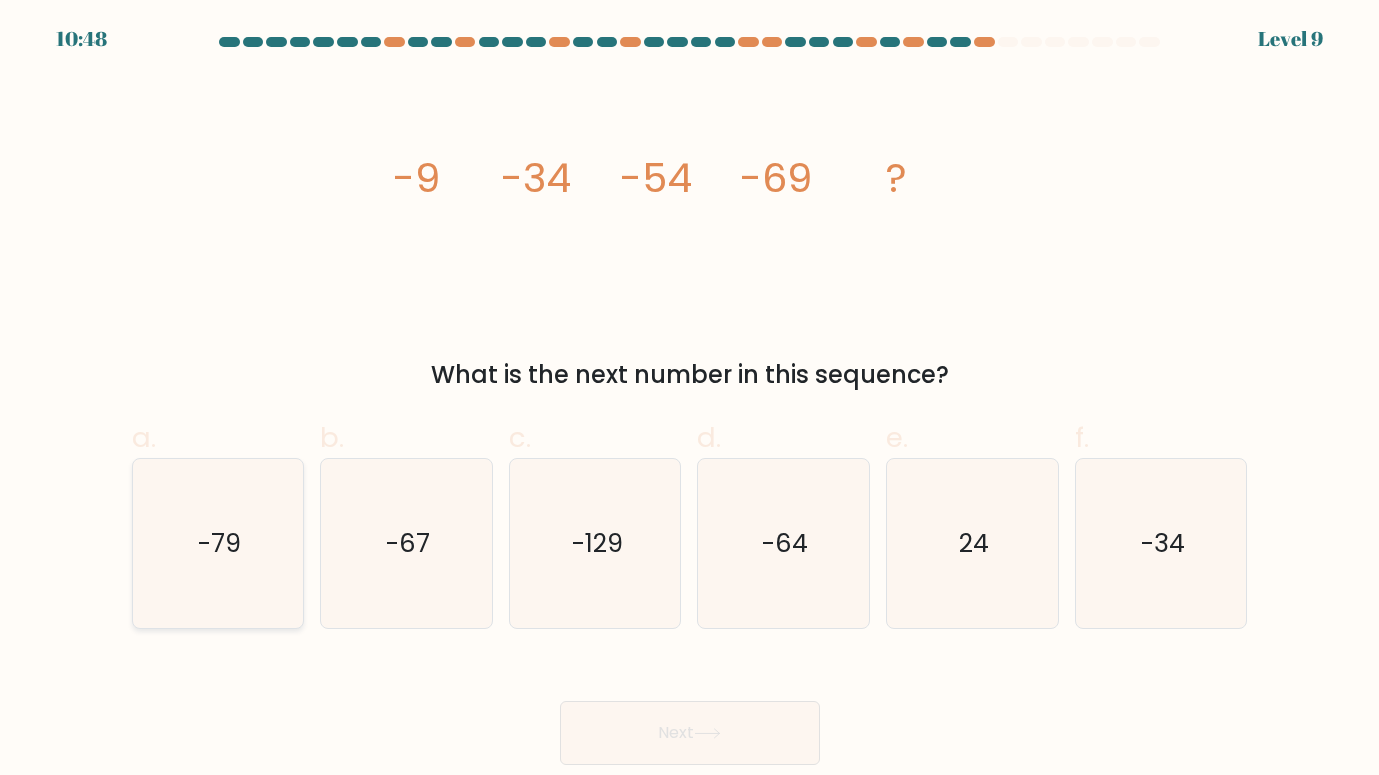 click on "-79" 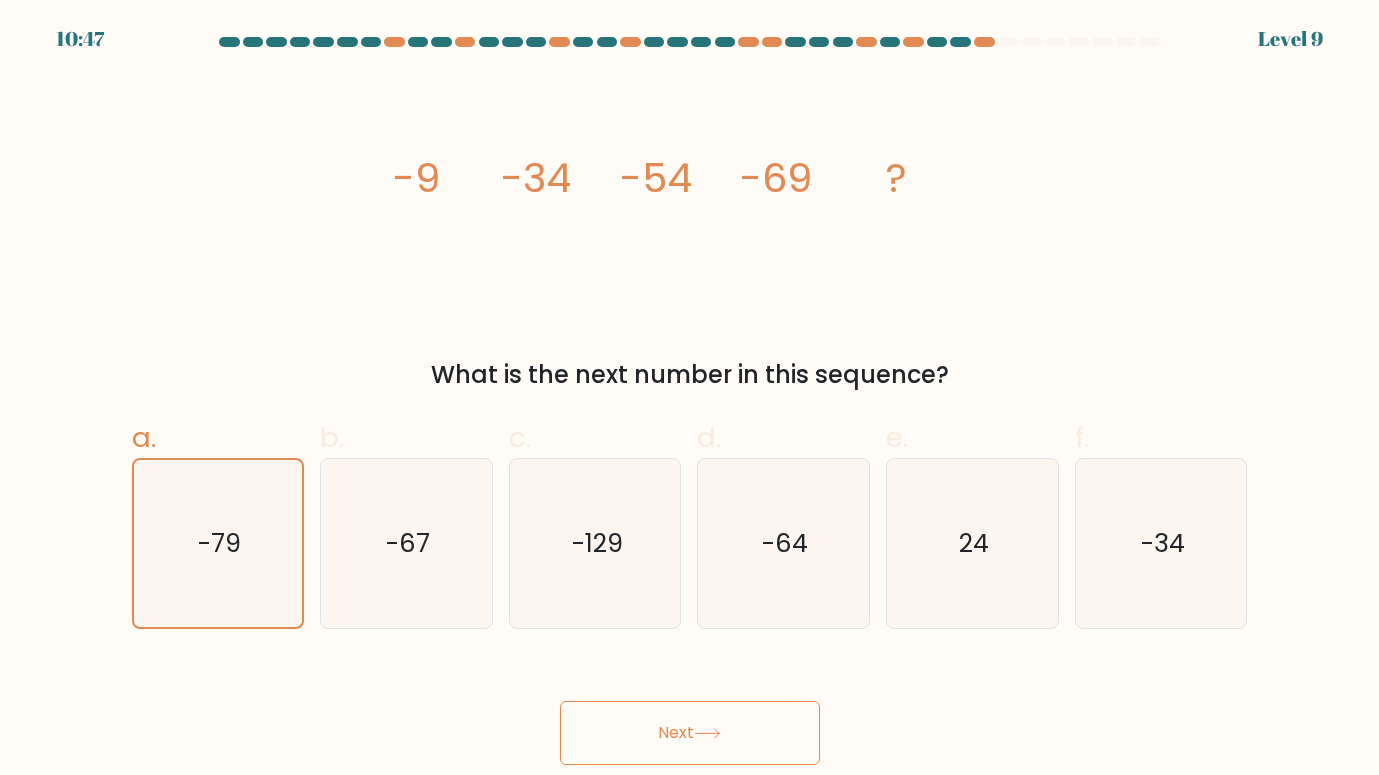 click on "Next" at bounding box center (690, 733) 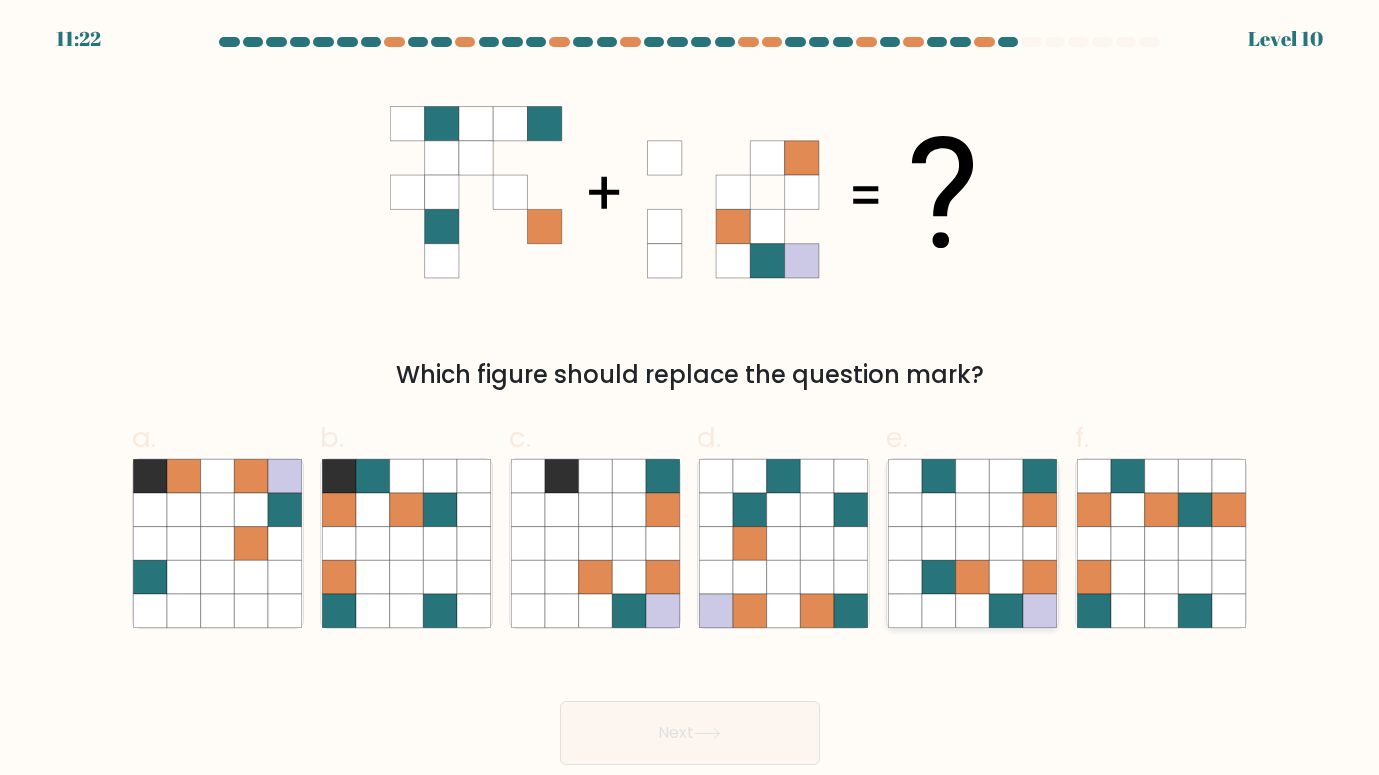 click 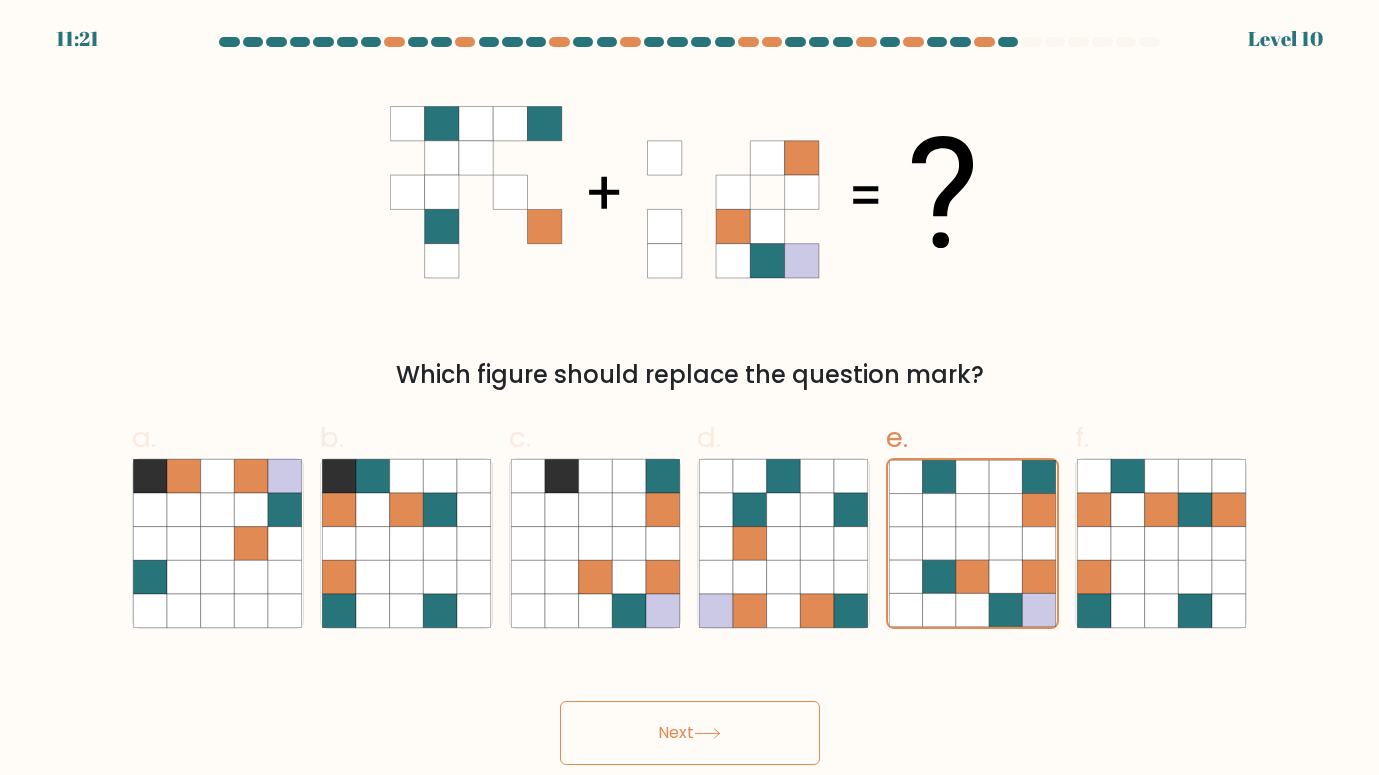 click on "Next" at bounding box center [690, 733] 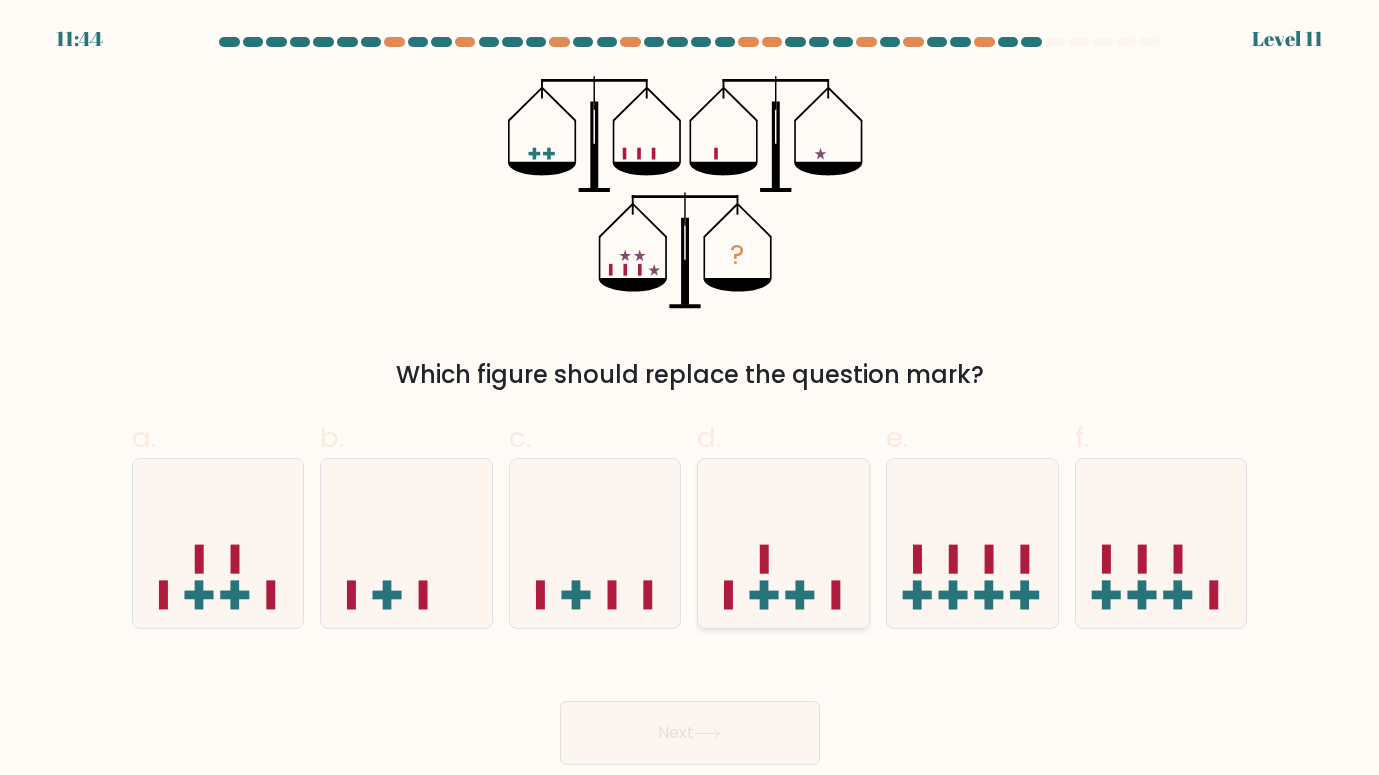 click 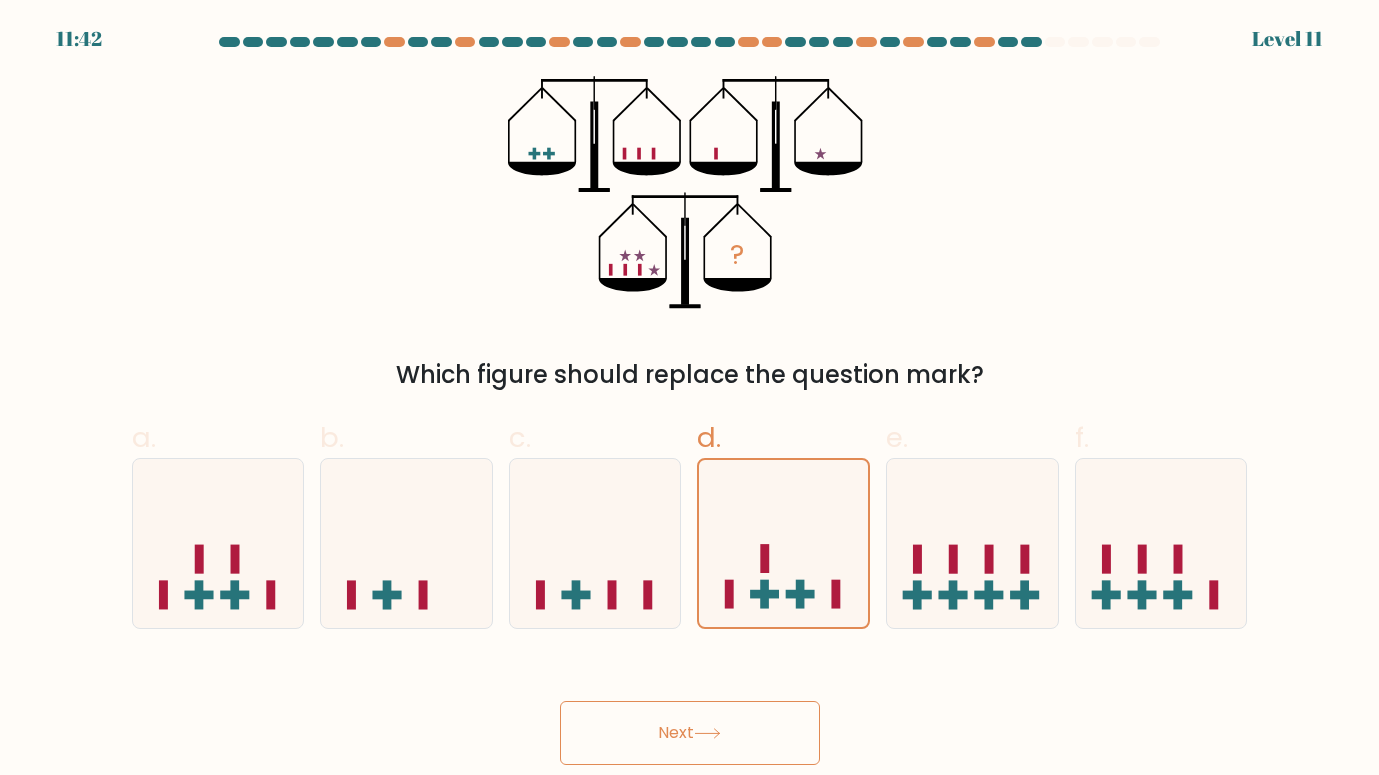 click on "Next" at bounding box center (690, 733) 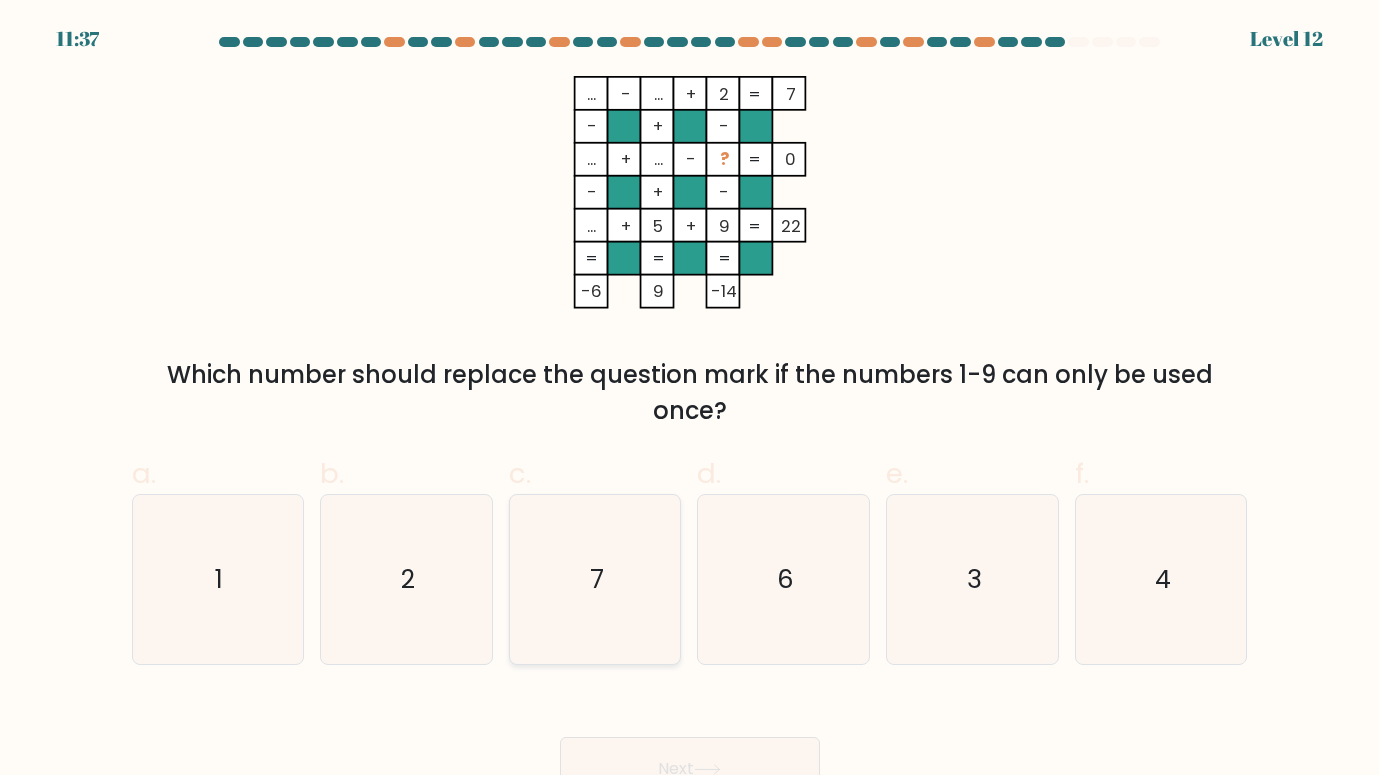 click on "7" 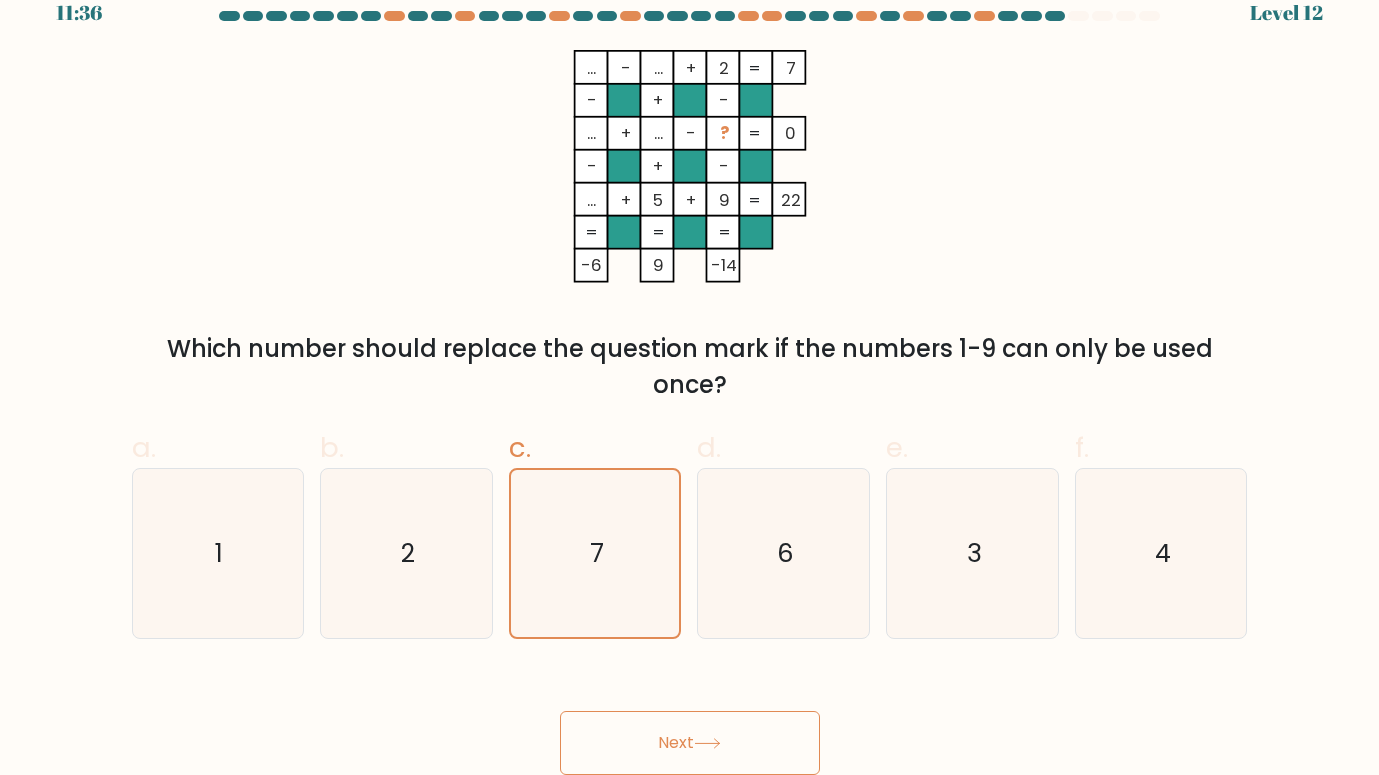 scroll, scrollTop: 25, scrollLeft: 0, axis: vertical 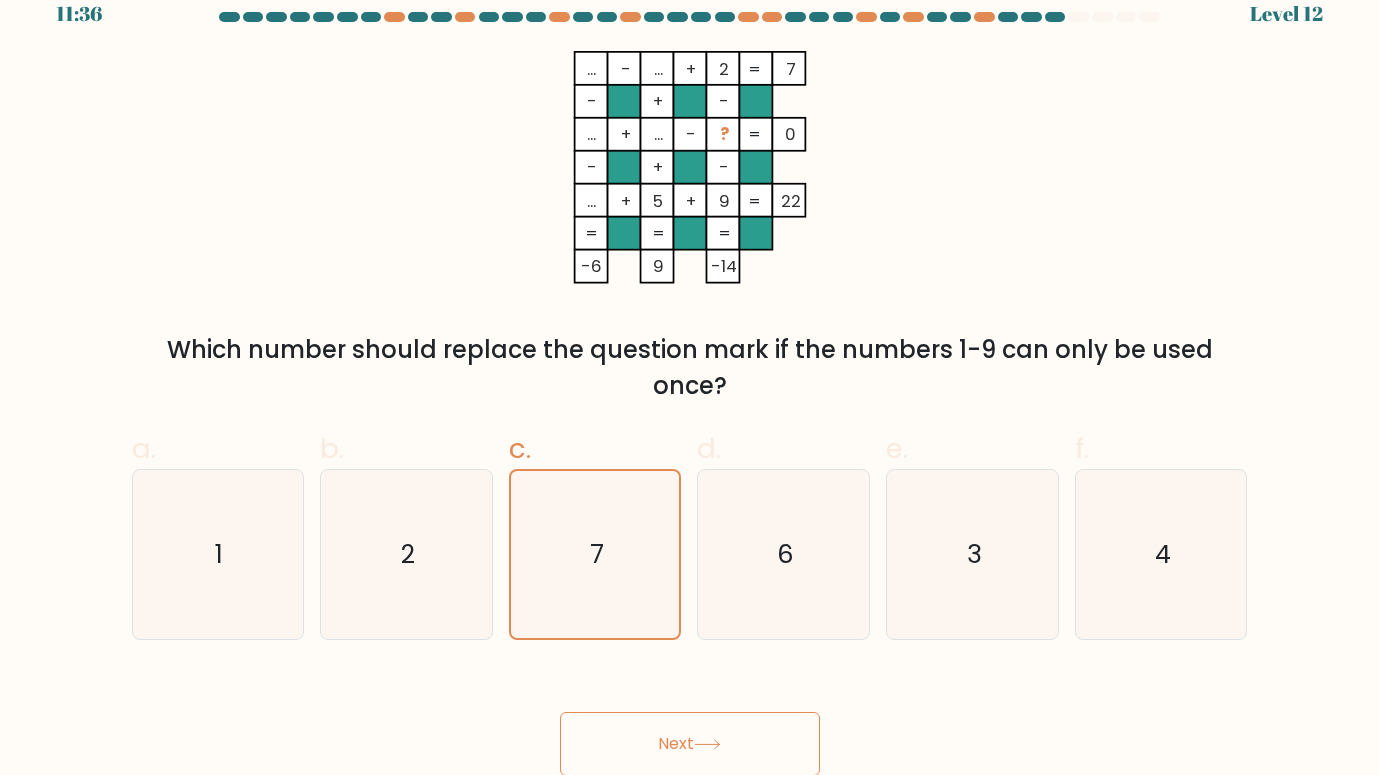 click on "Next" at bounding box center (690, 744) 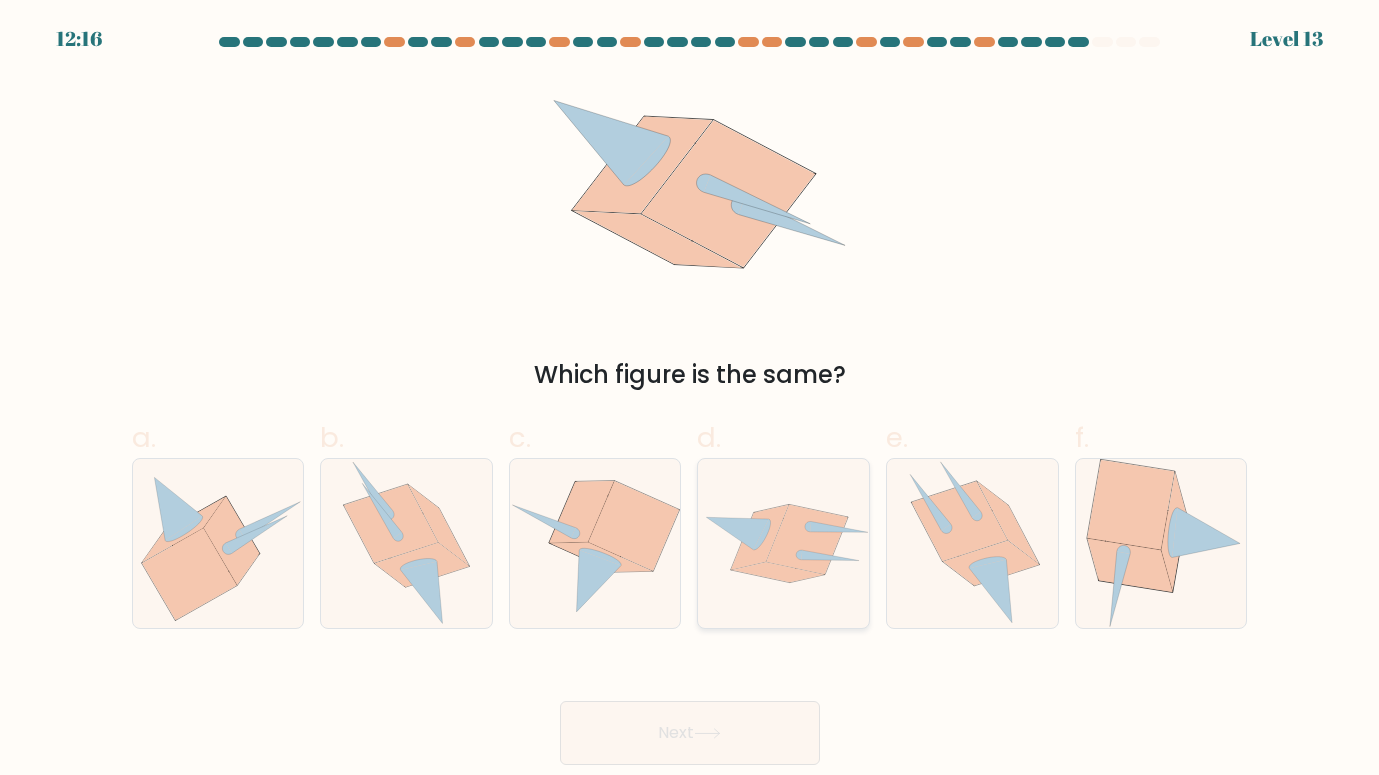 scroll, scrollTop: 0, scrollLeft: 0, axis: both 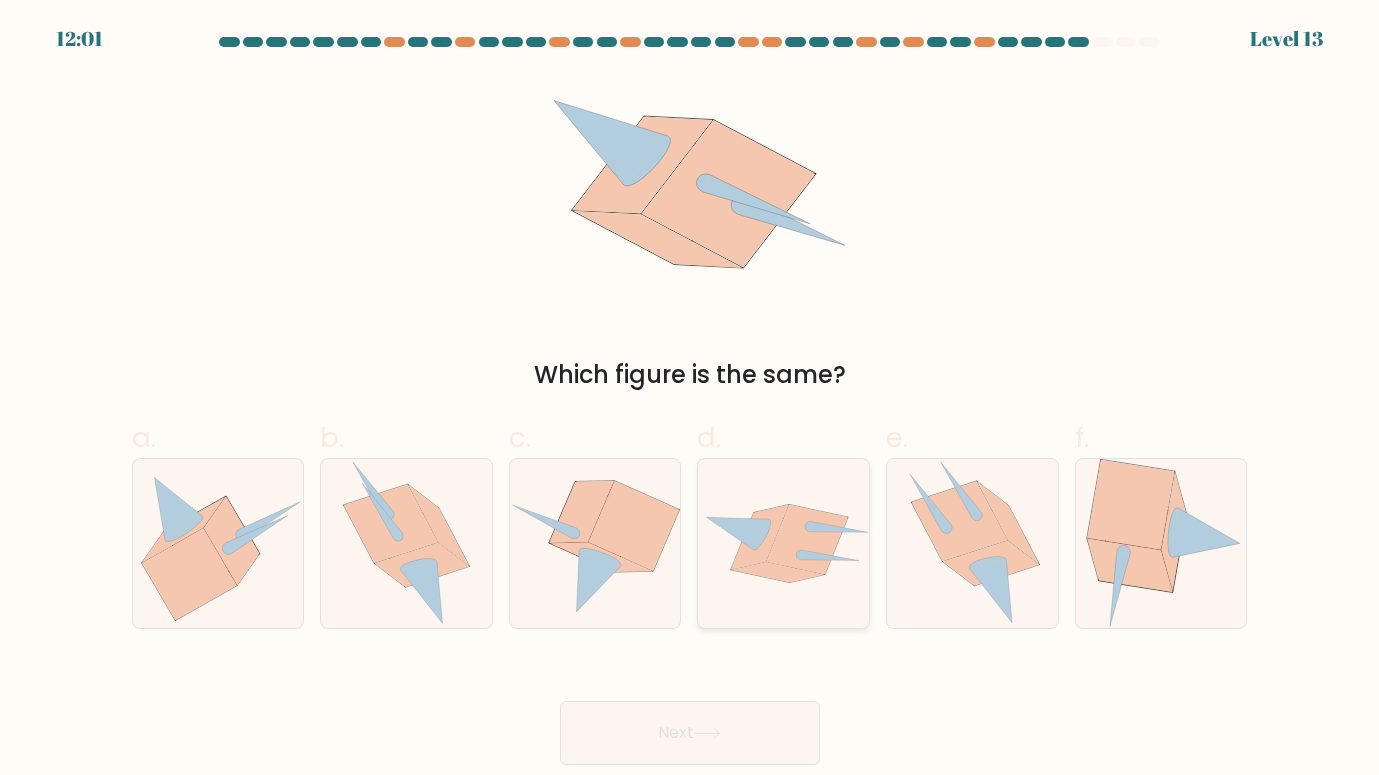 click 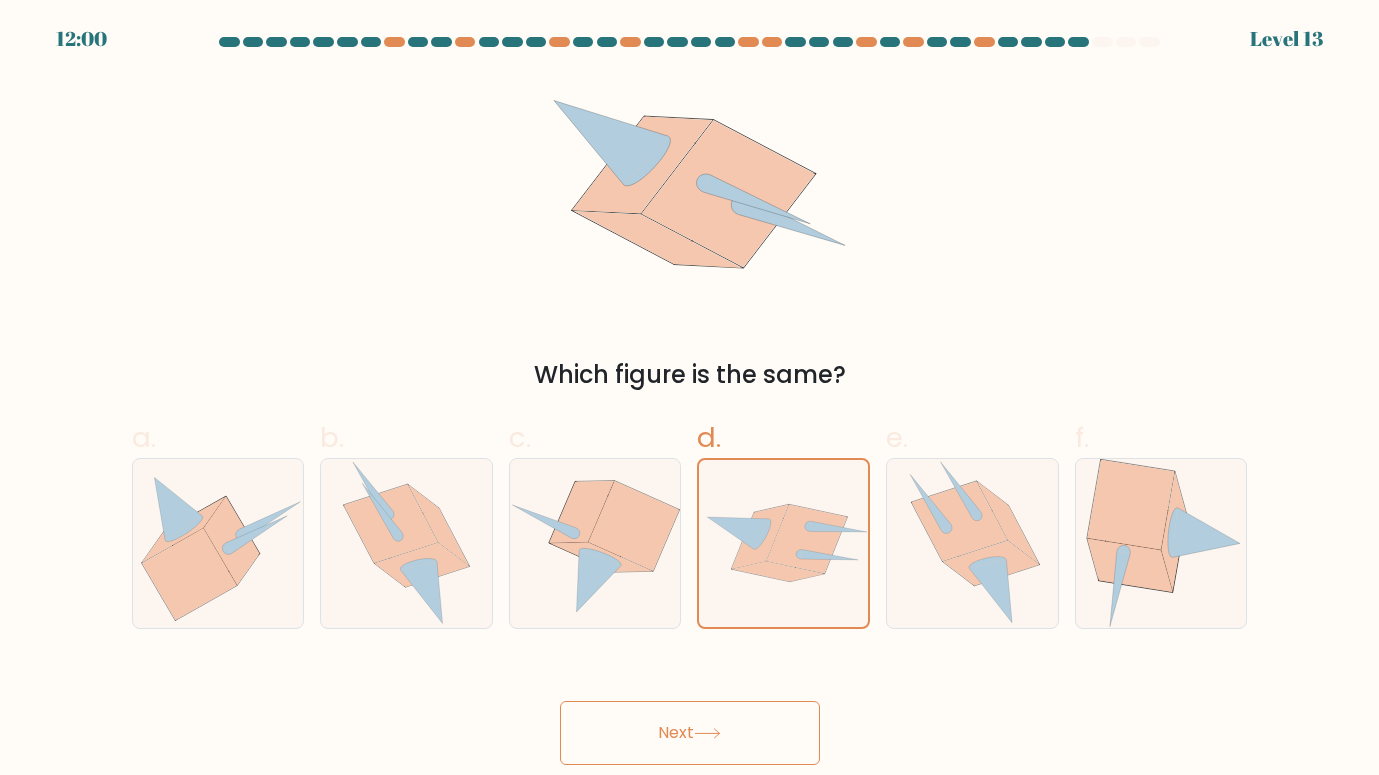 click on "Next" at bounding box center [690, 733] 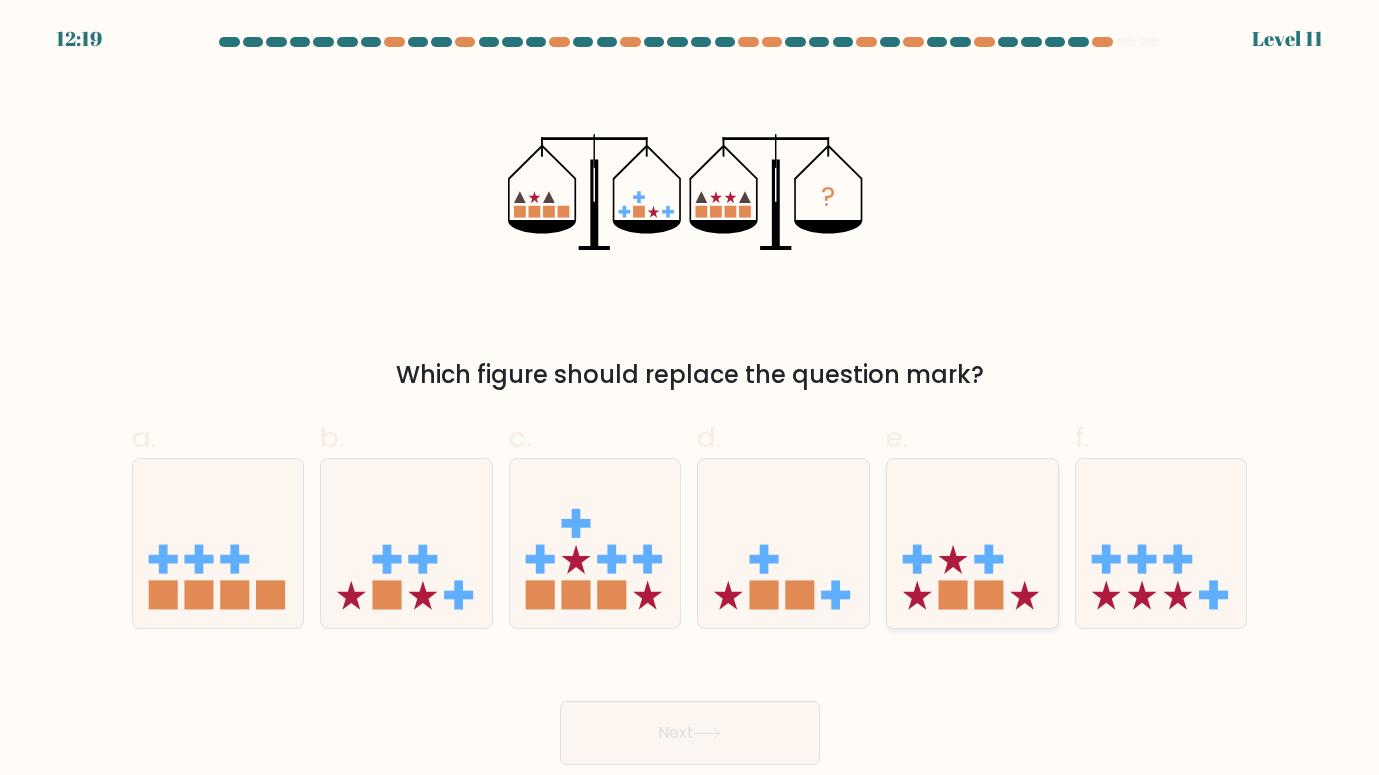 click 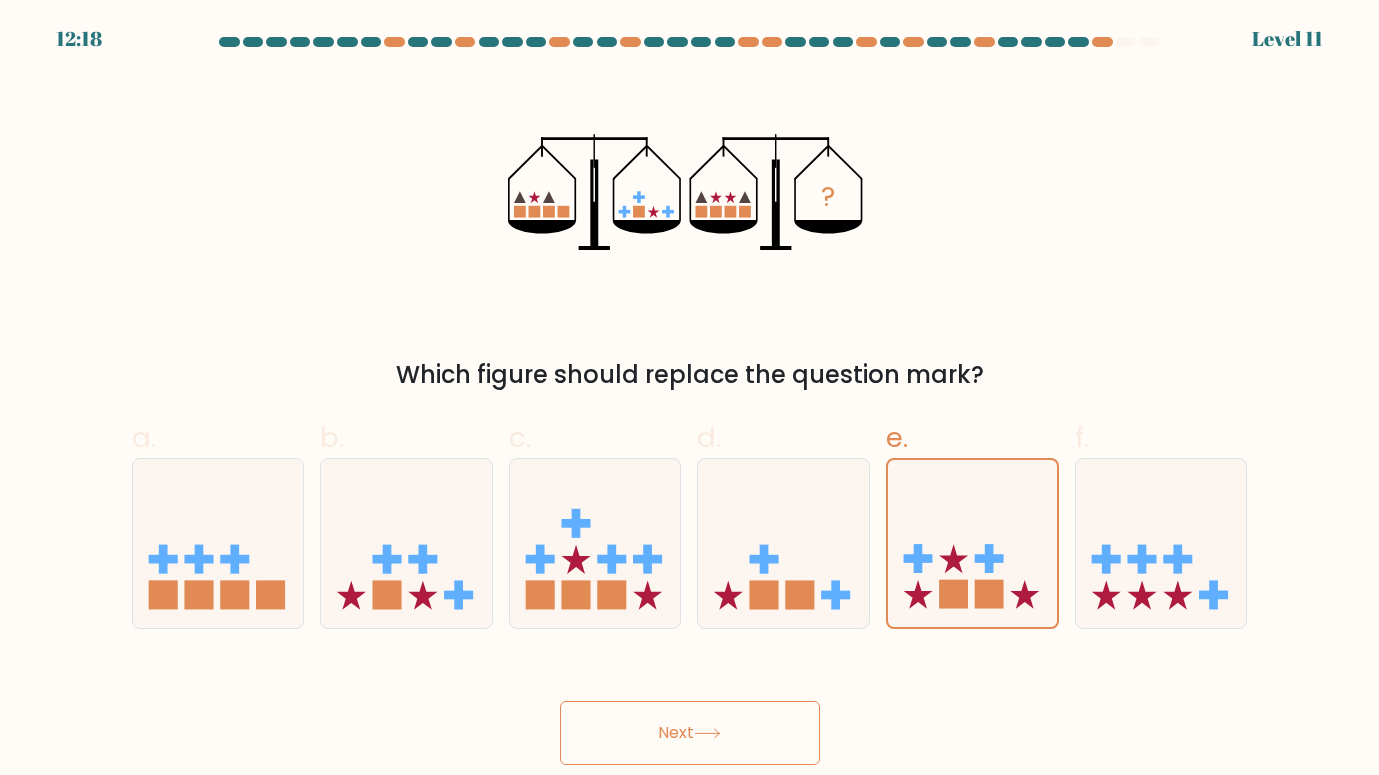 scroll, scrollTop: 0, scrollLeft: 0, axis: both 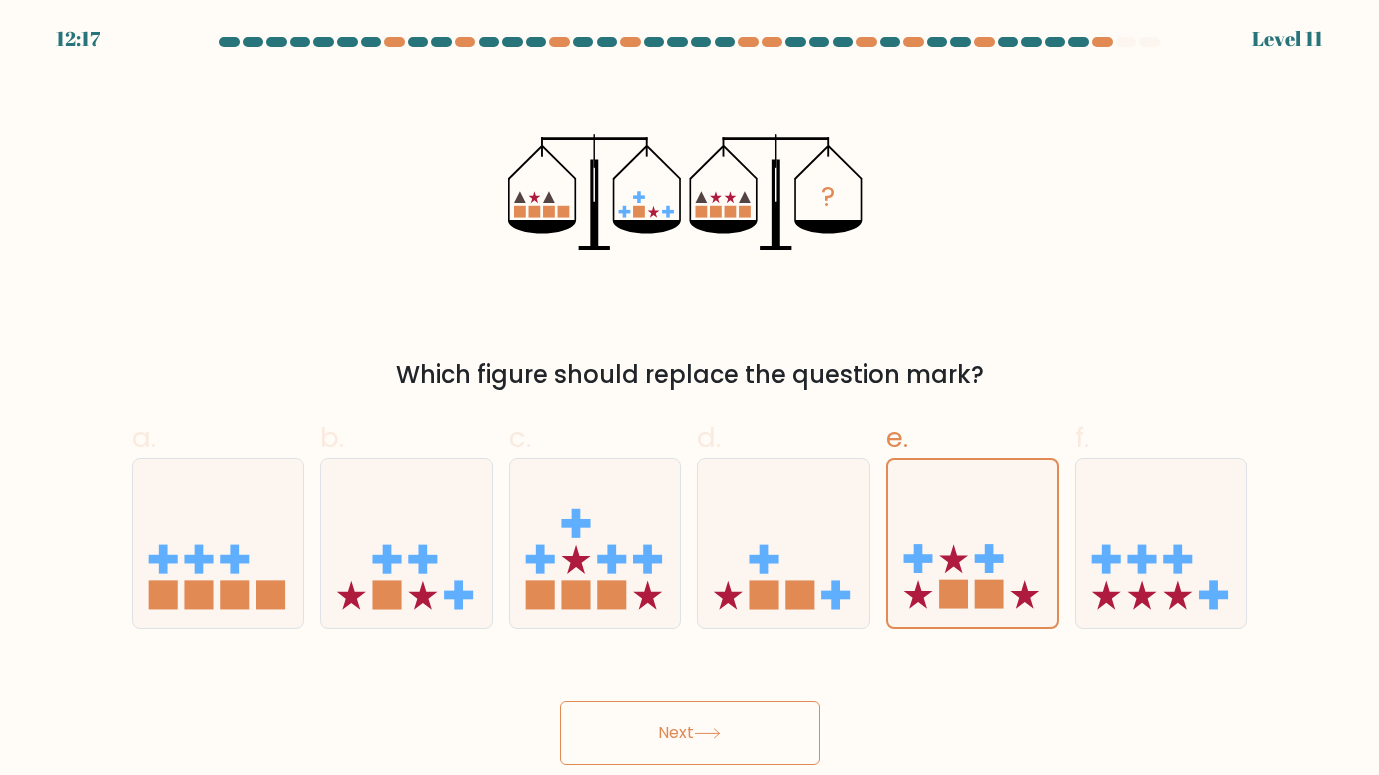 click on "Next" at bounding box center [690, 733] 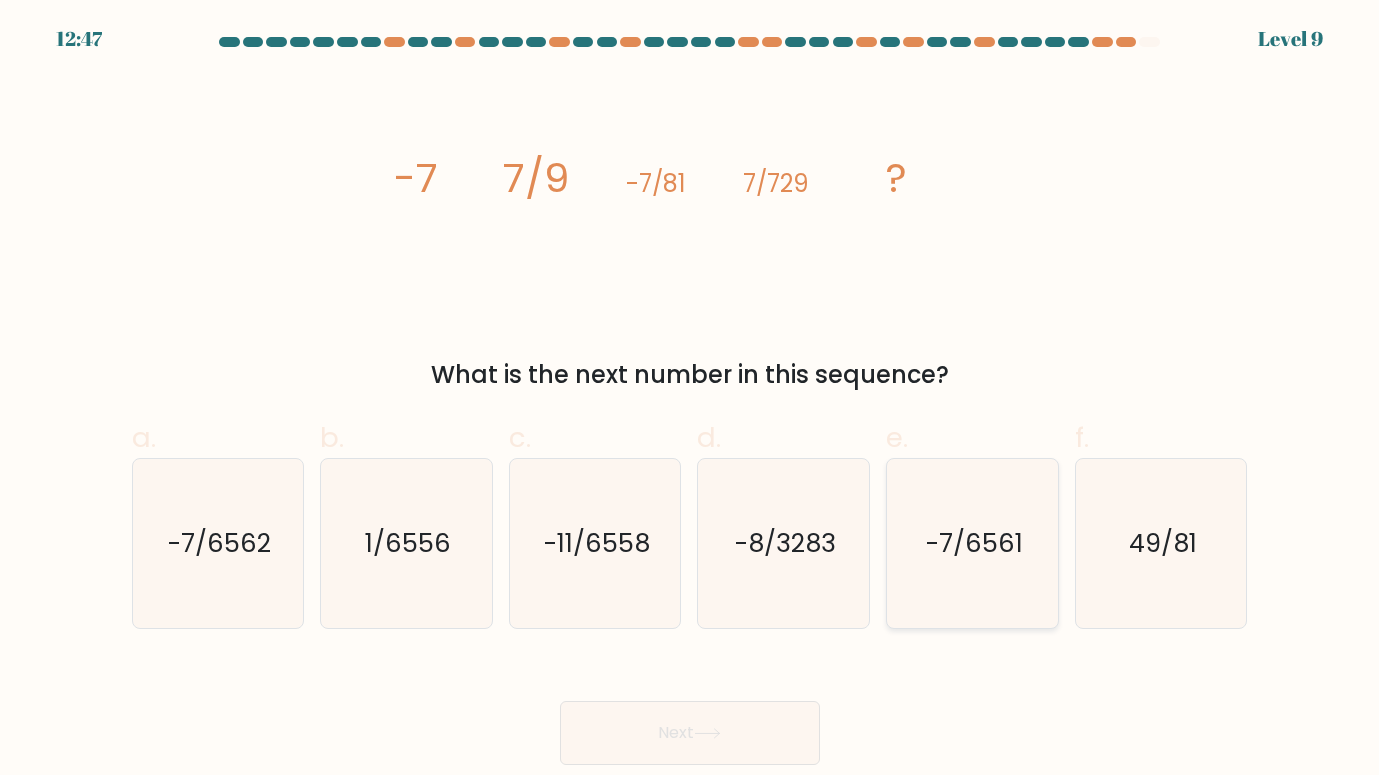 click on "-7/6561" 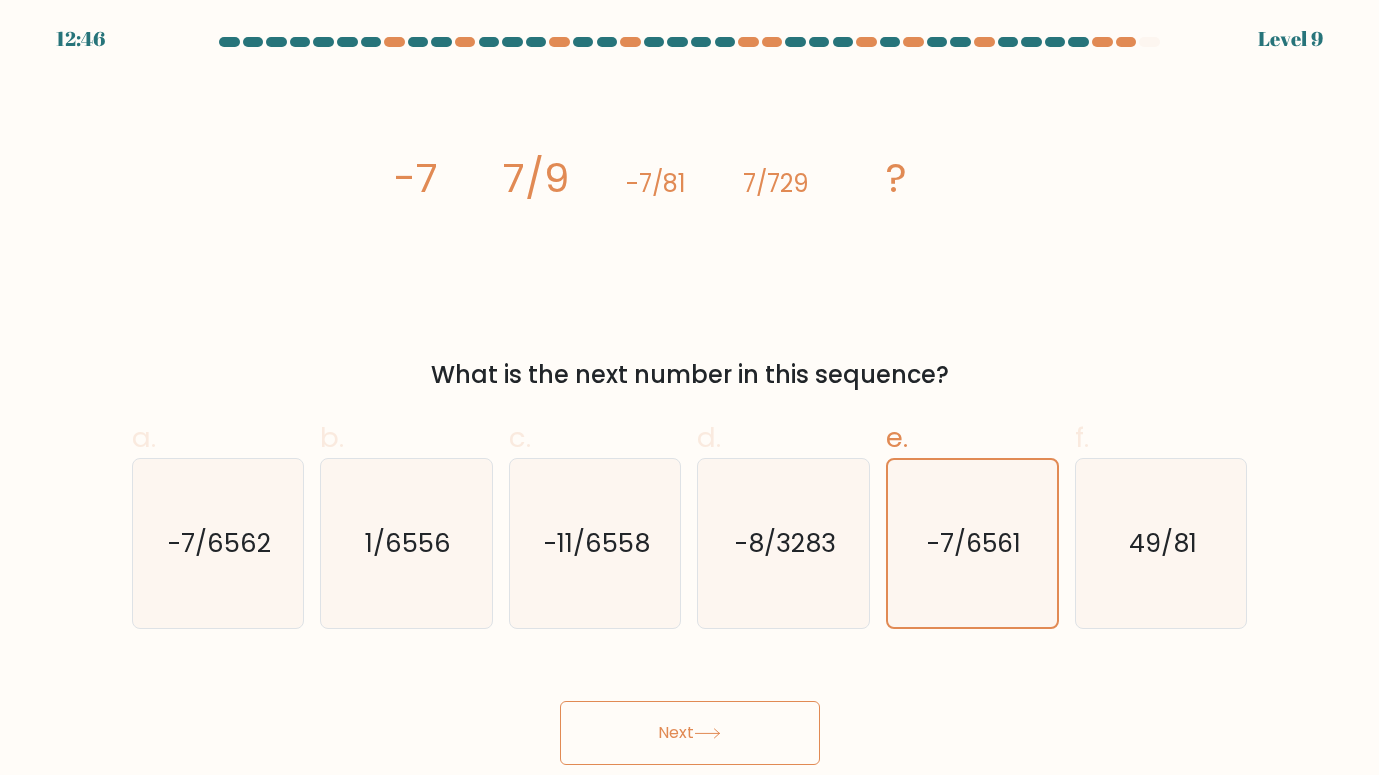 click on "Next" at bounding box center (690, 733) 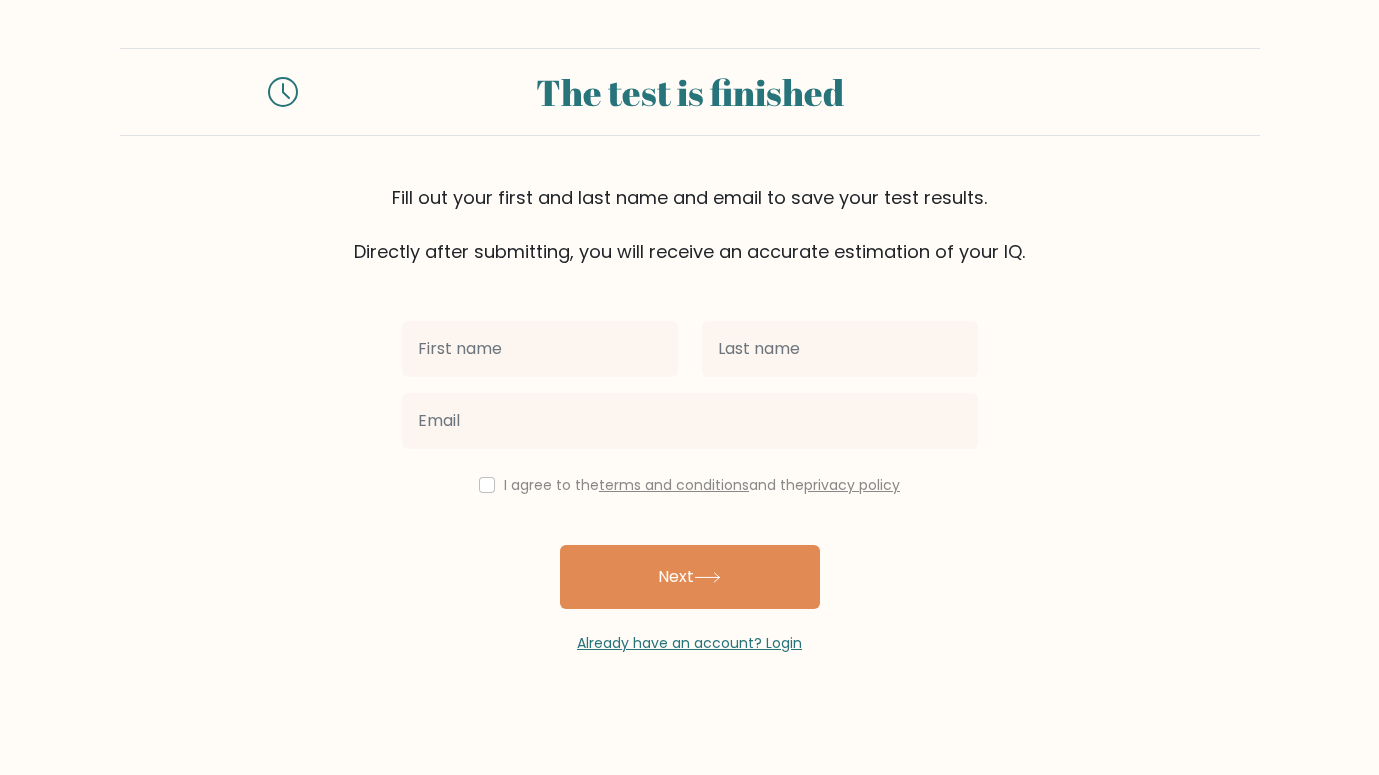 scroll, scrollTop: 0, scrollLeft: 0, axis: both 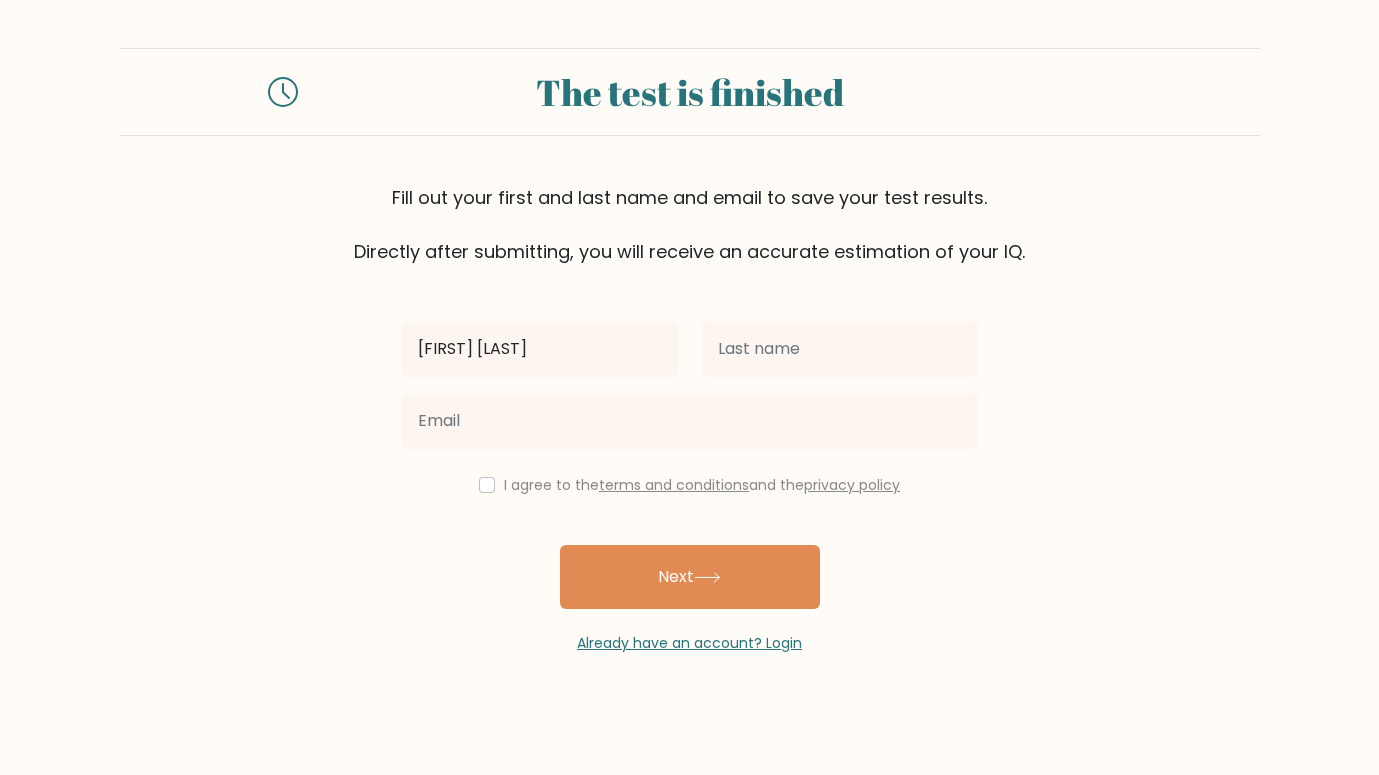 type on "[FIRST] [LAST]" 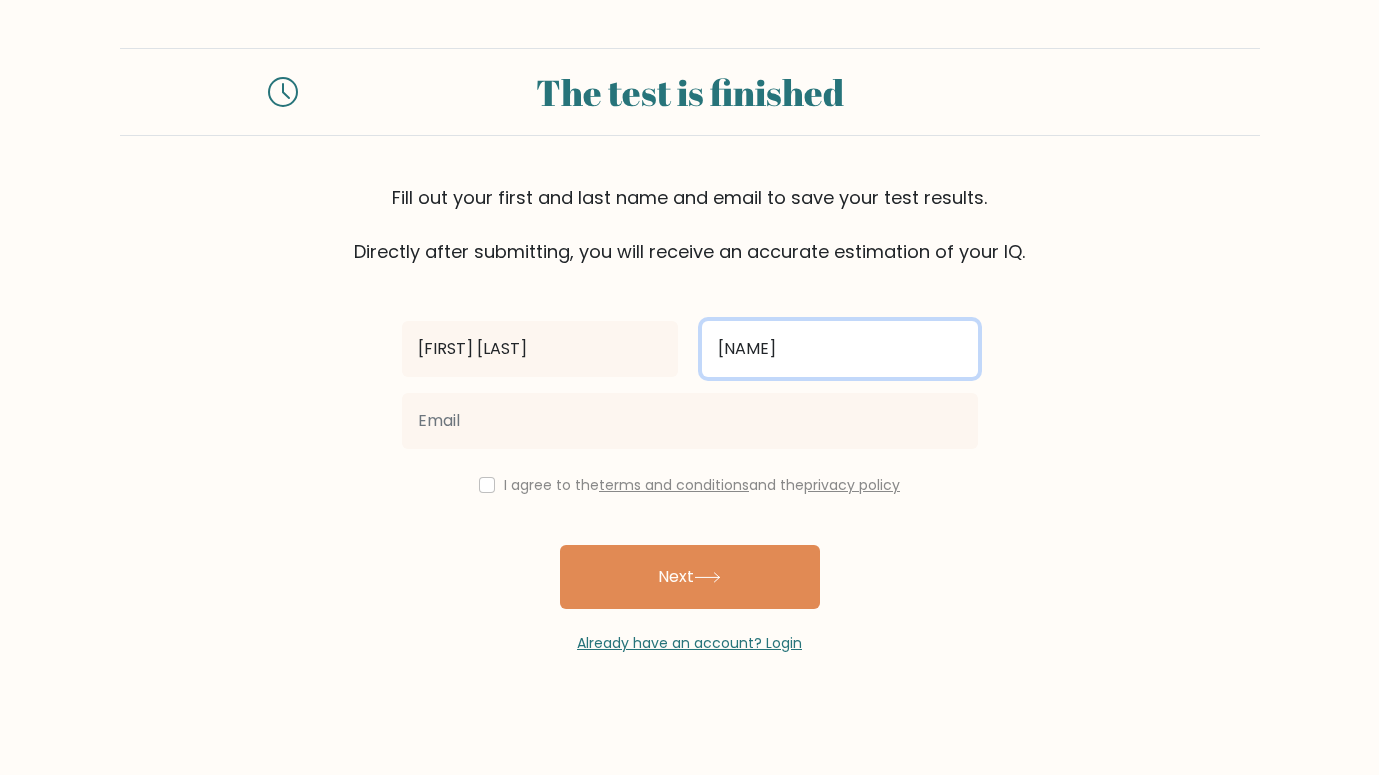 type on "[NAME]" 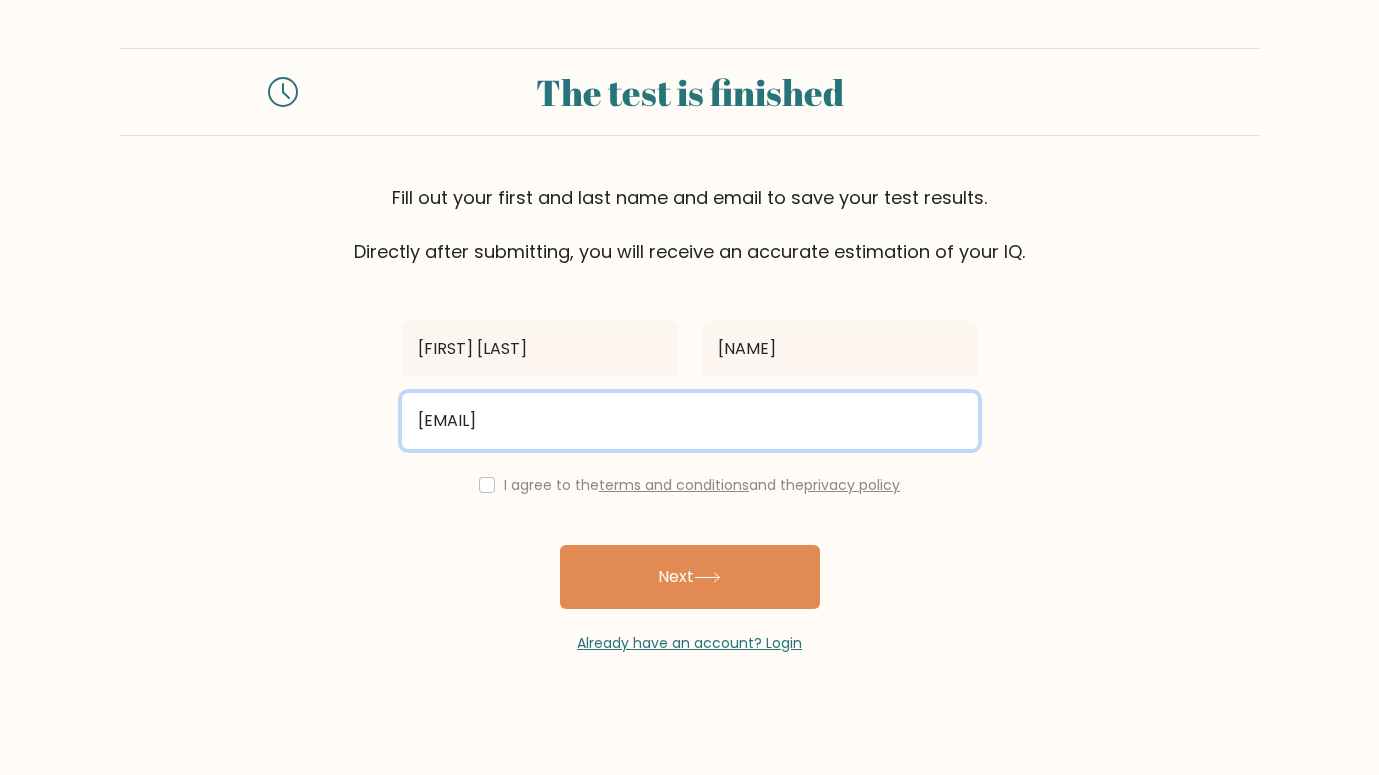 type on "[EMAIL]" 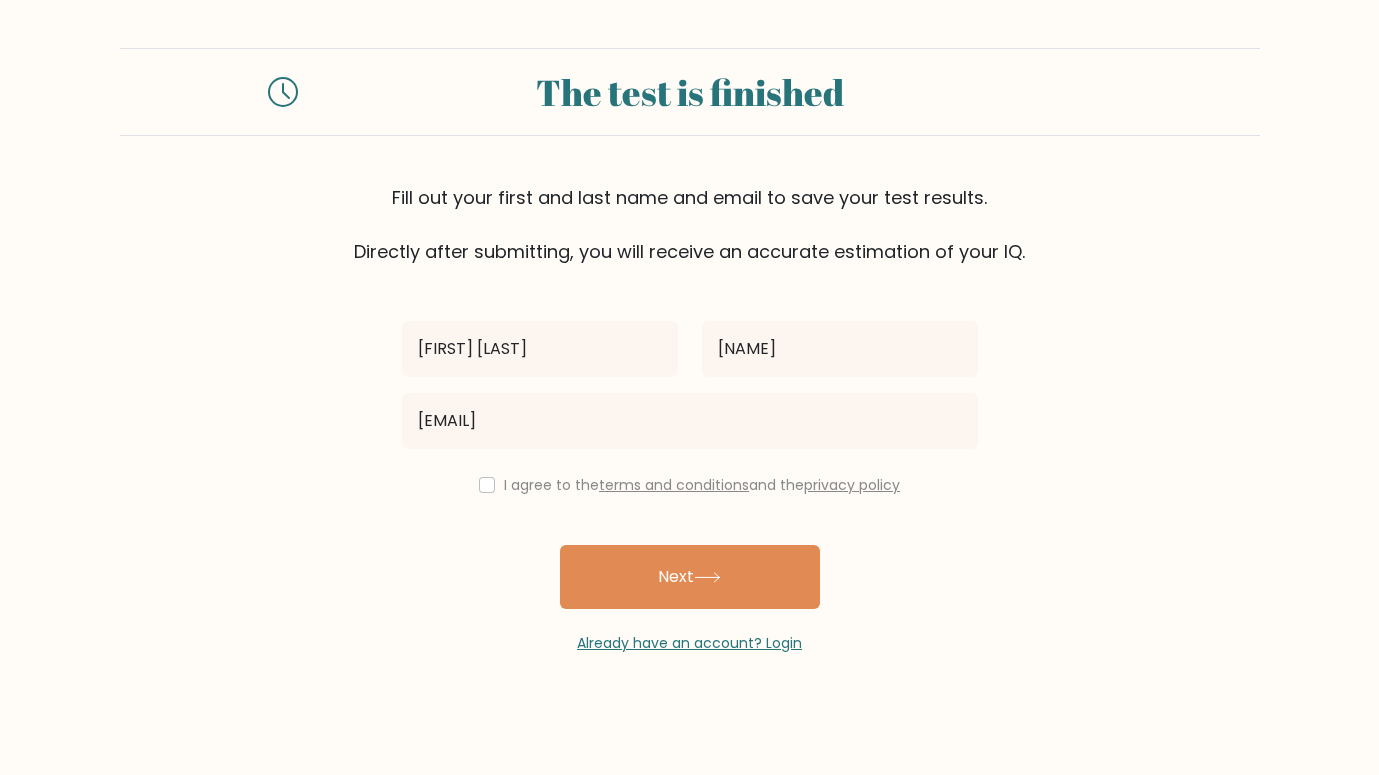 click at bounding box center [487, 485] 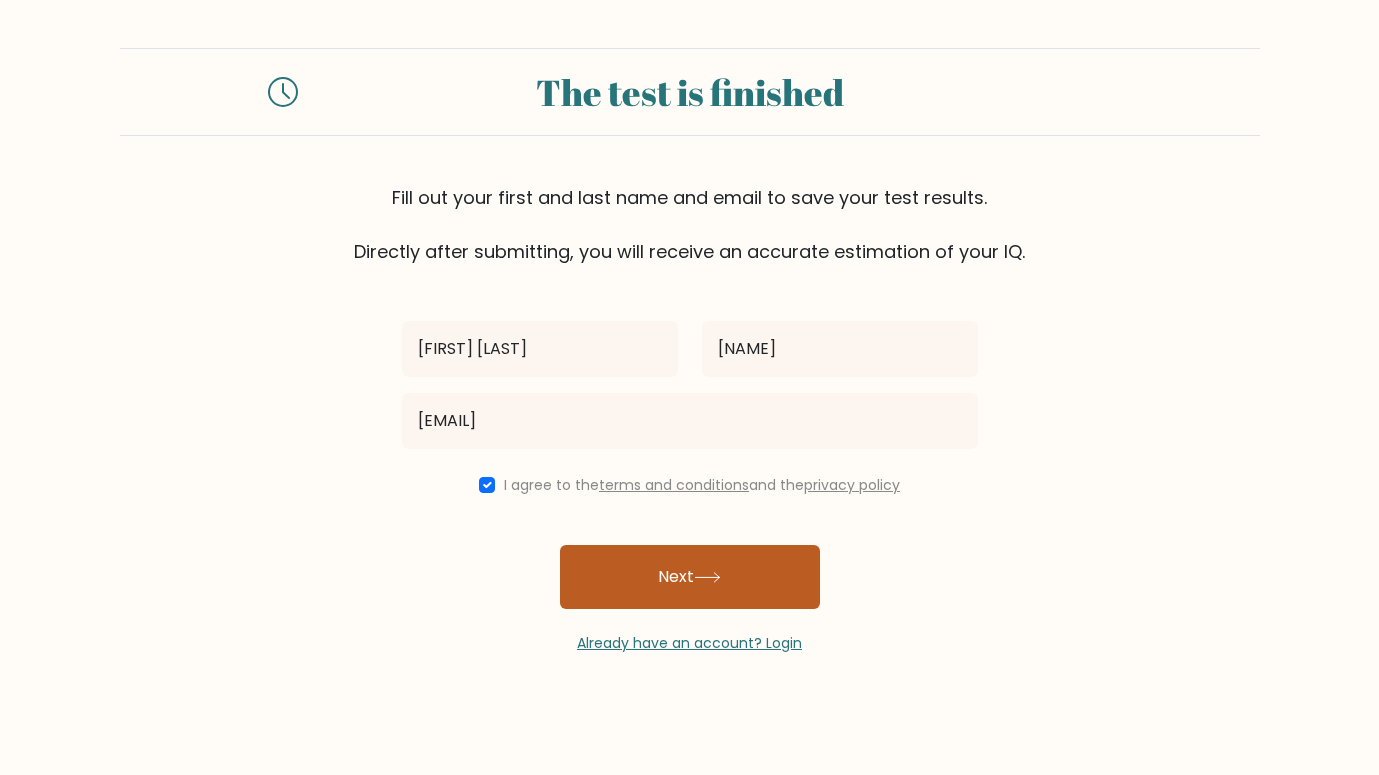 click on "Next" at bounding box center [690, 577] 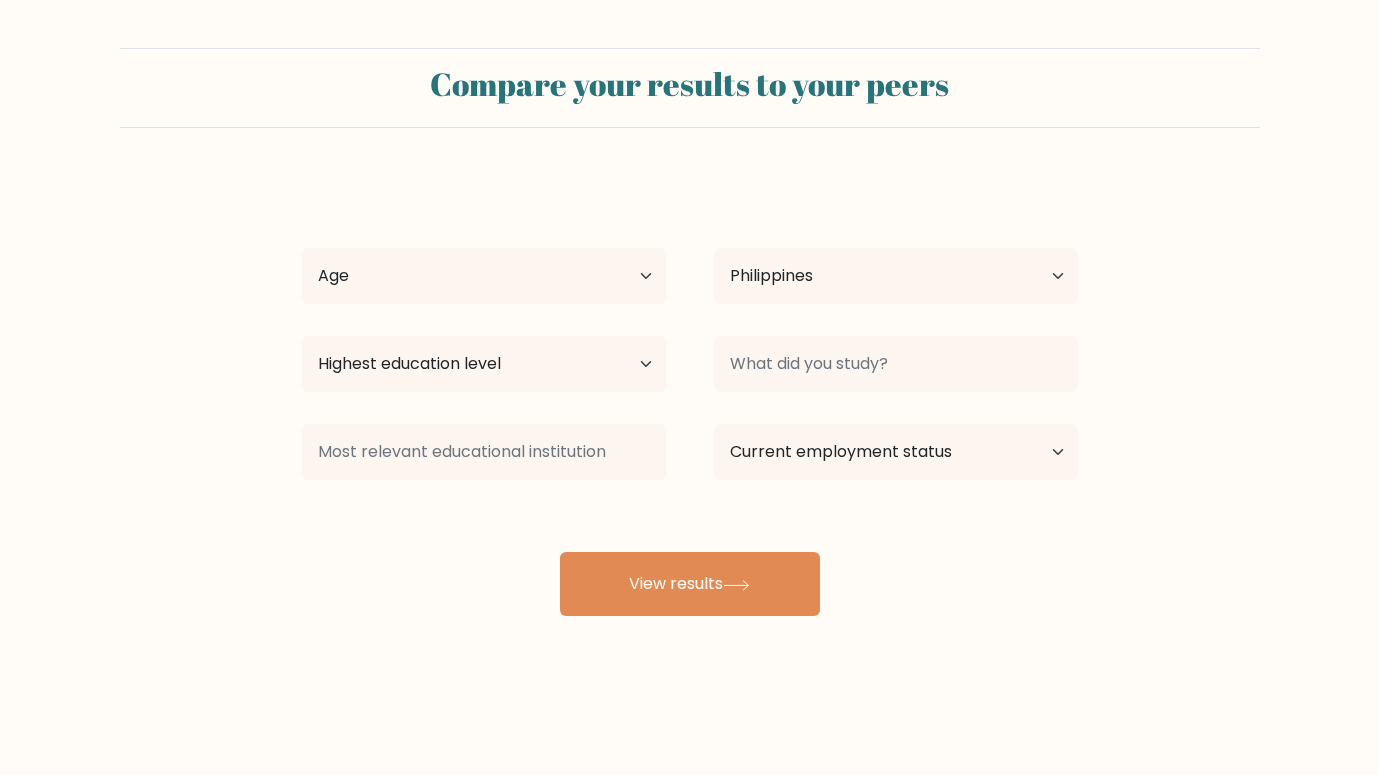 select on "PH" 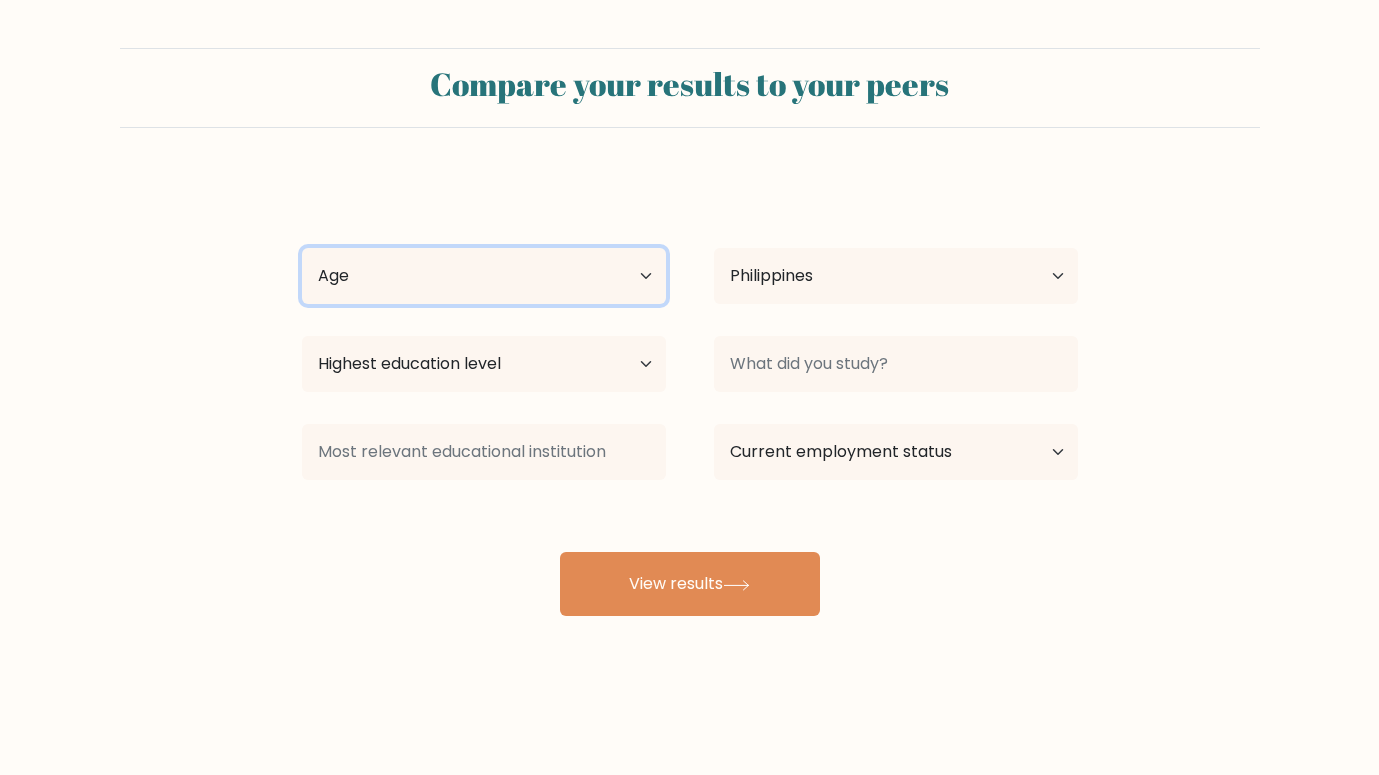 select on "25_34" 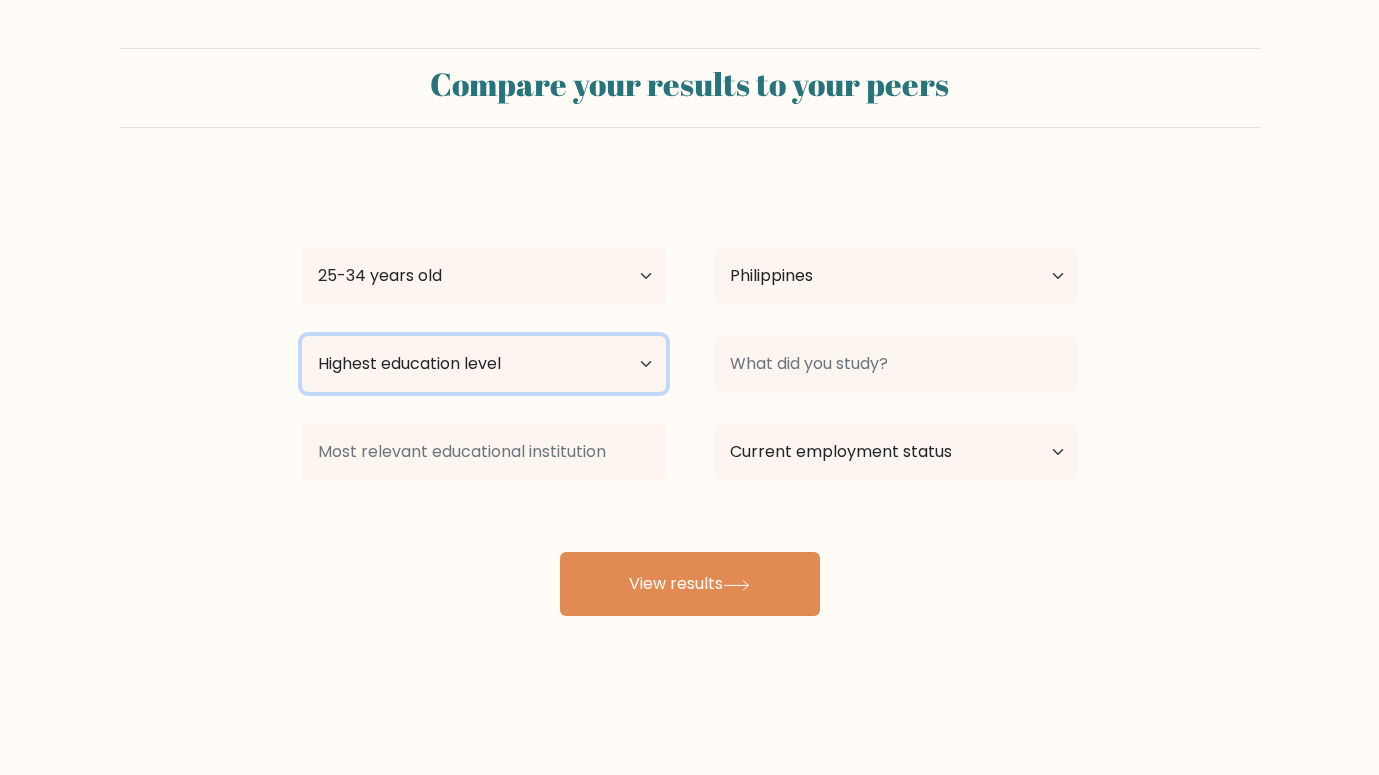 select on "bachelors_degree" 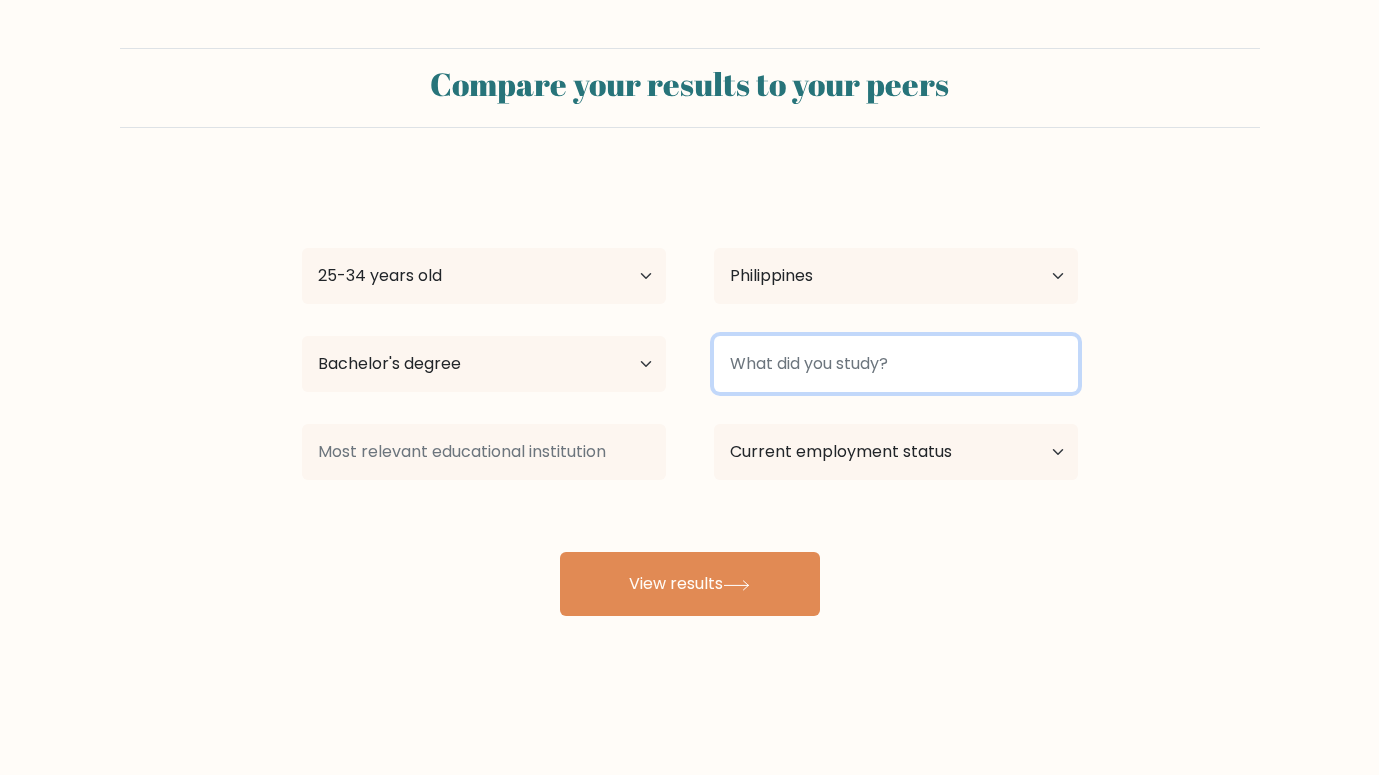 click at bounding box center [896, 364] 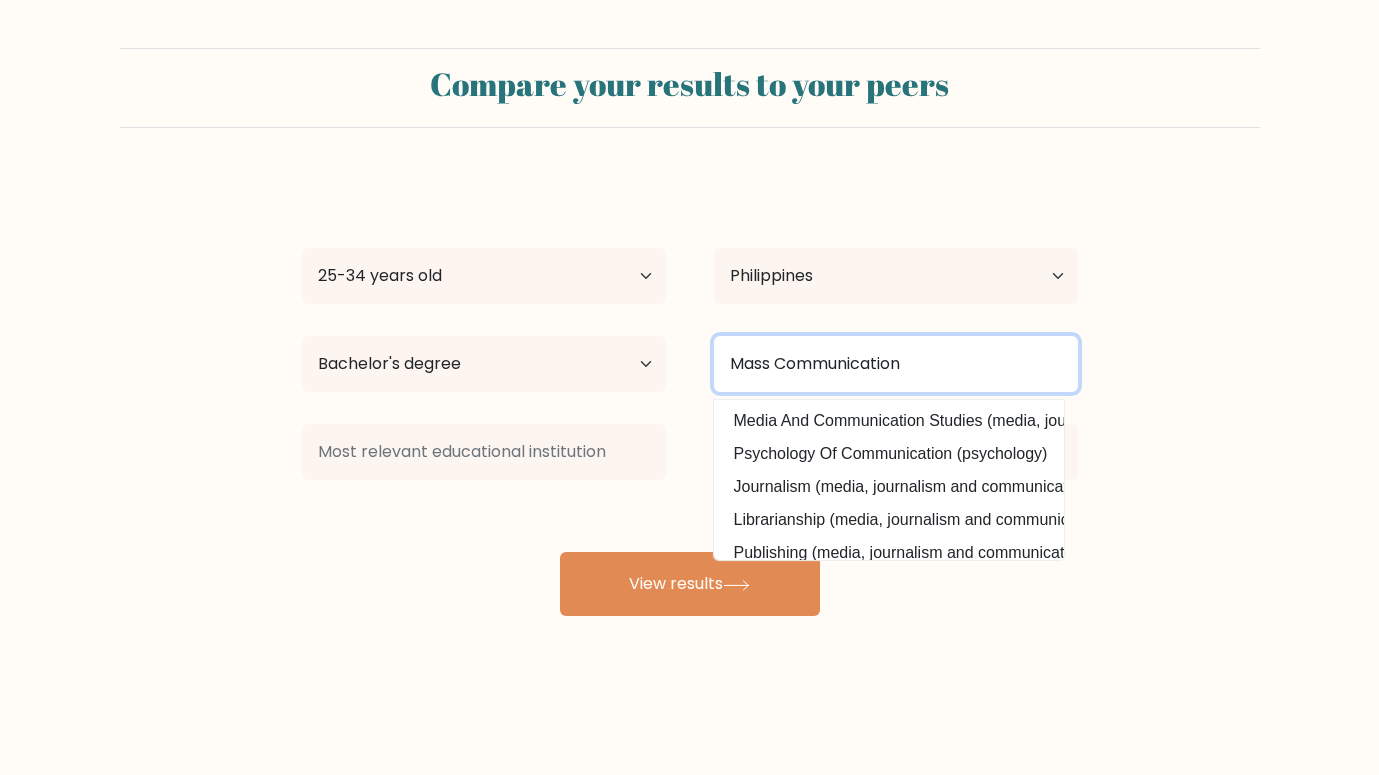 type on "Mass Communication" 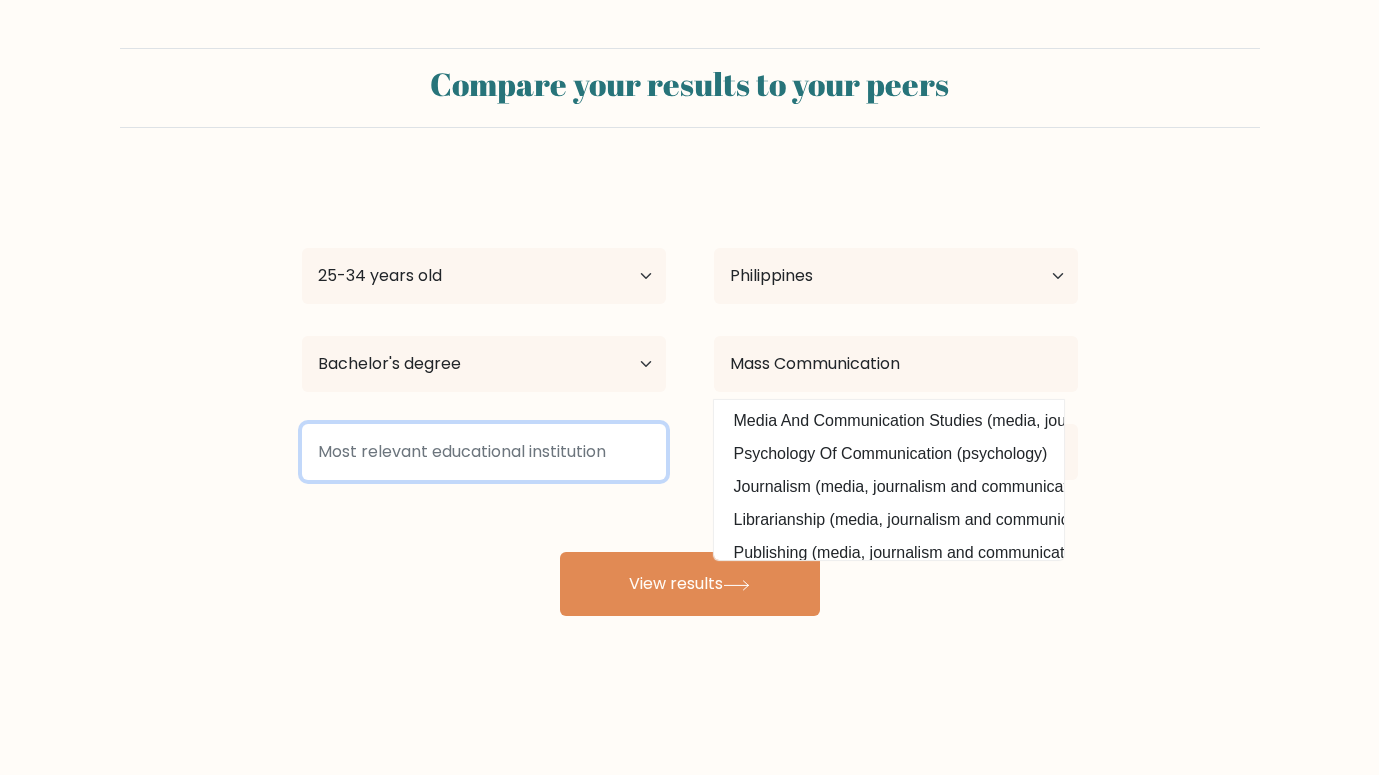 click at bounding box center [484, 452] 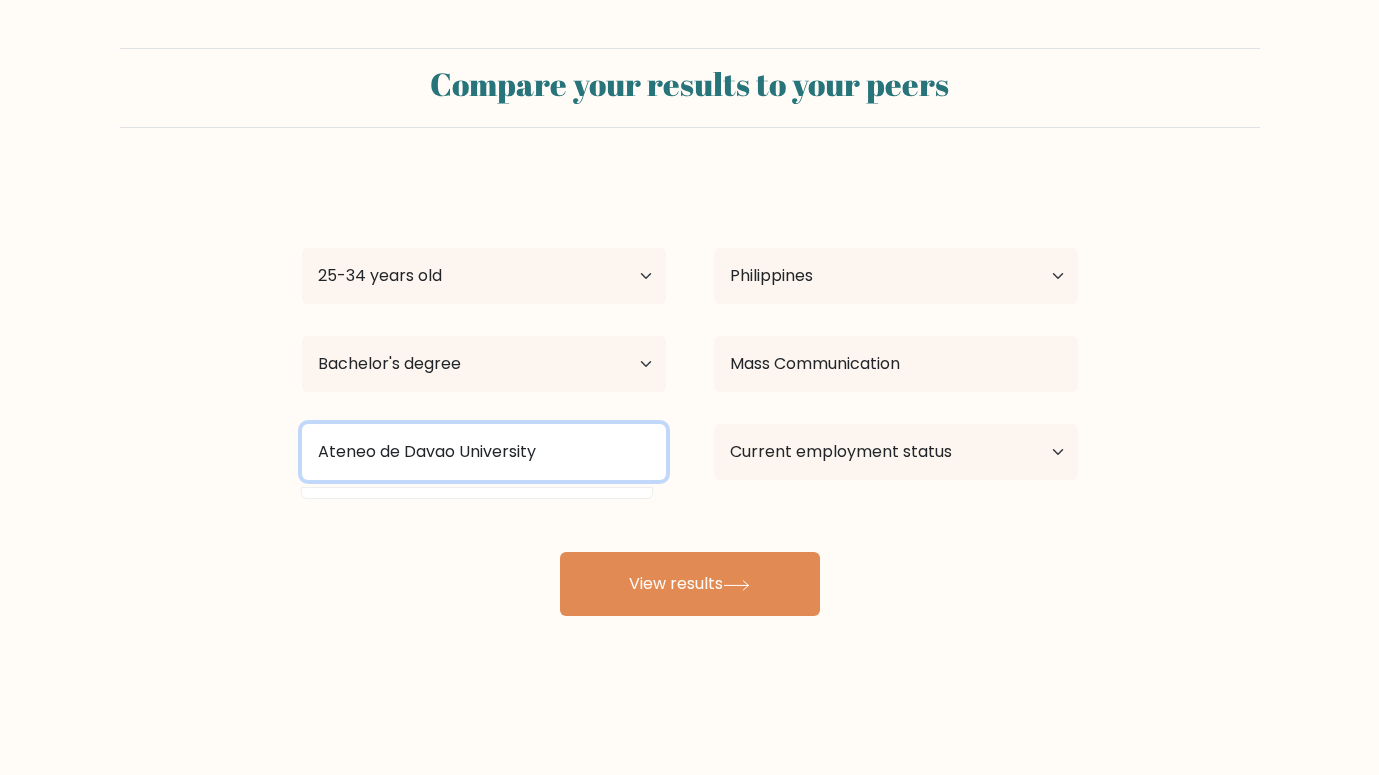 type on "Ateneo de Davao University" 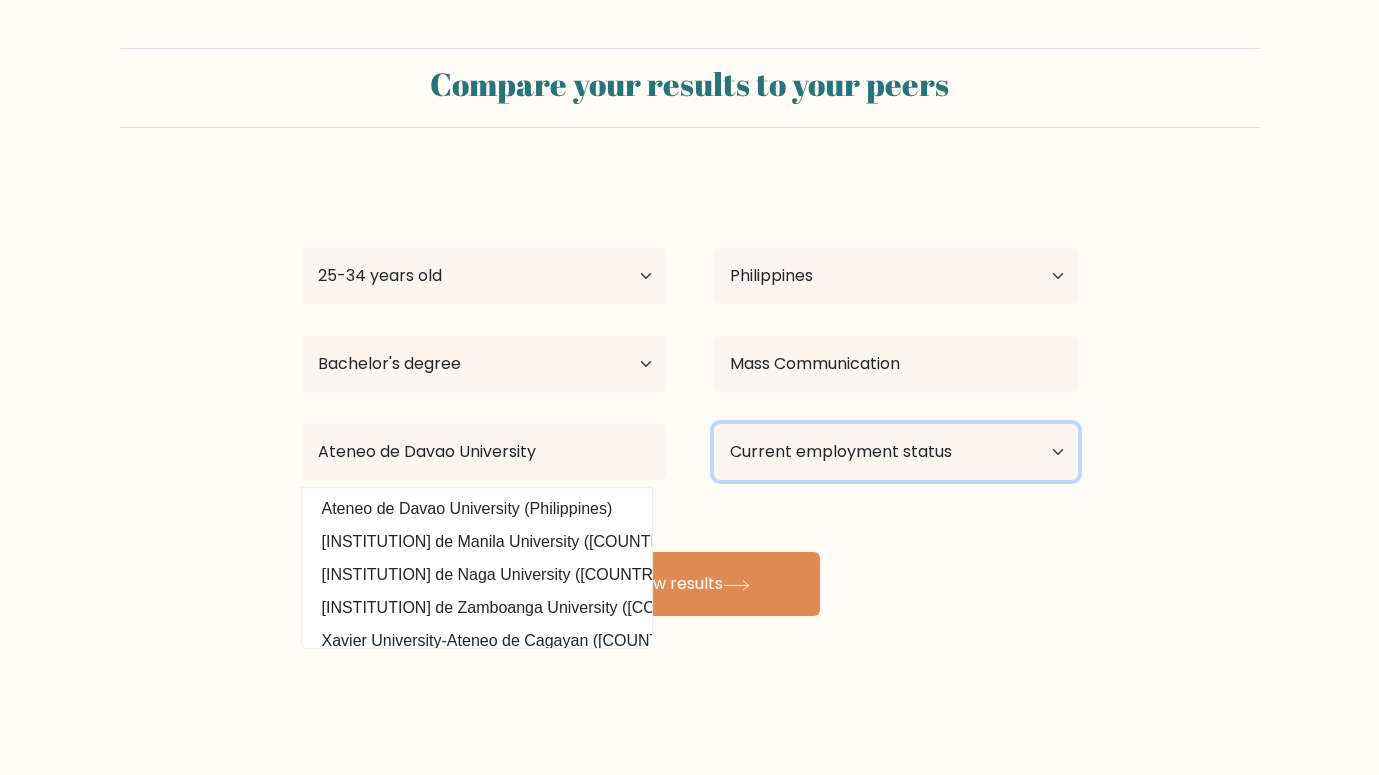select on "employed" 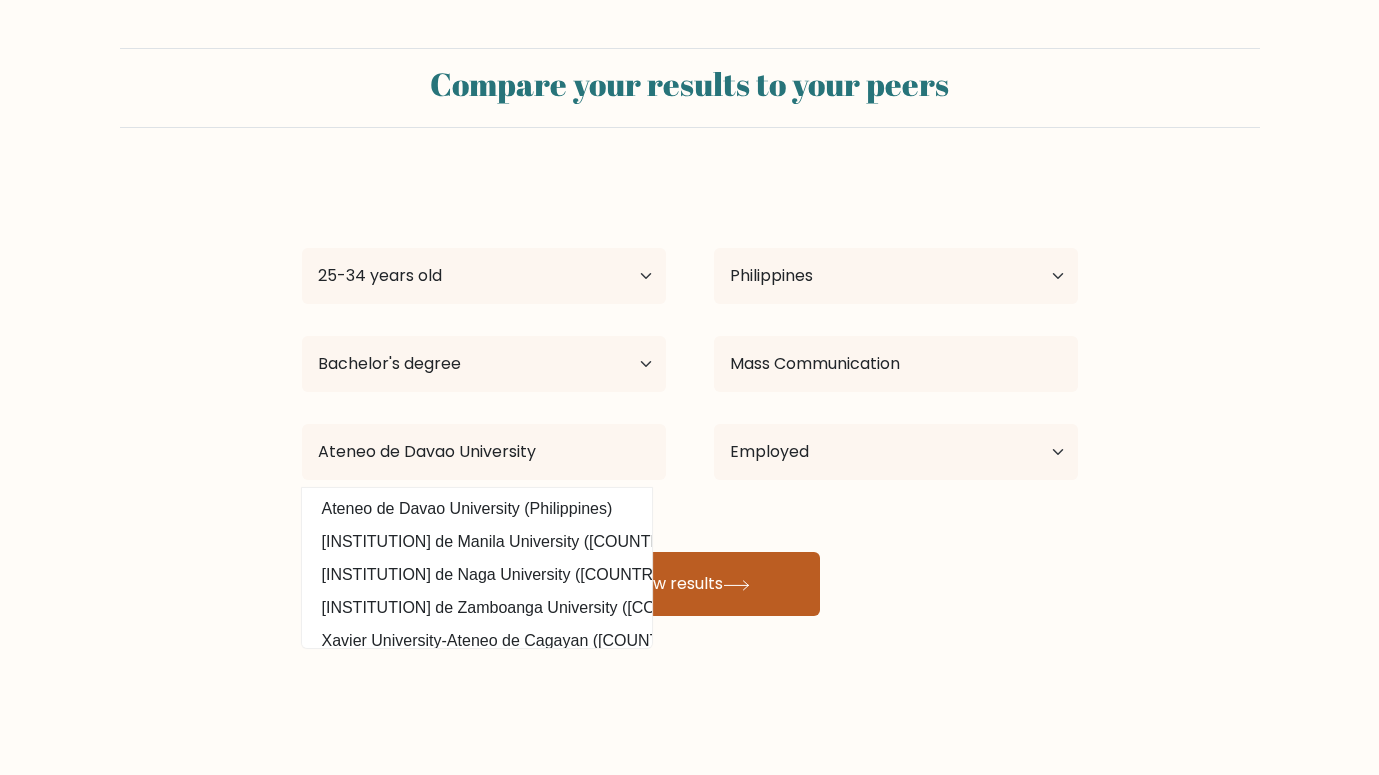 click on "View results" at bounding box center (690, 584) 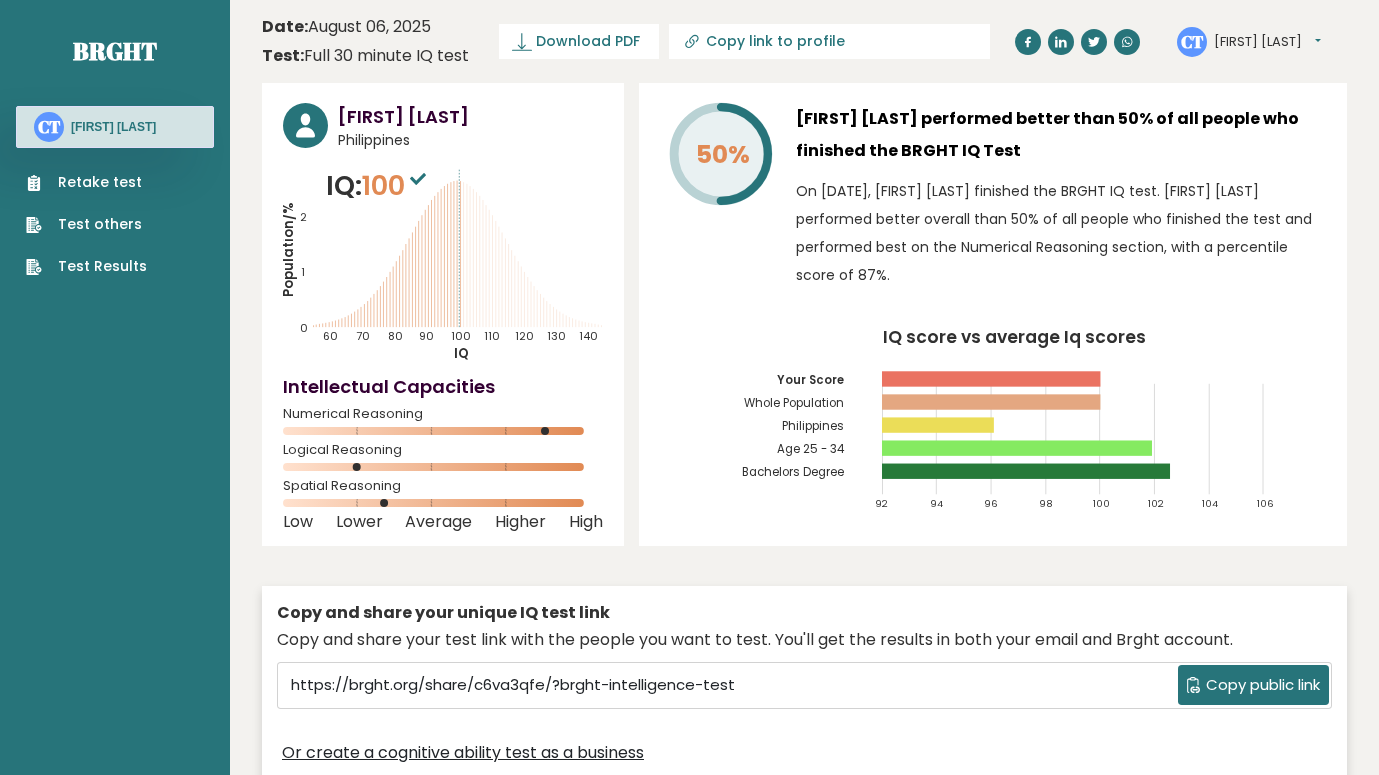 scroll, scrollTop: 0, scrollLeft: 0, axis: both 